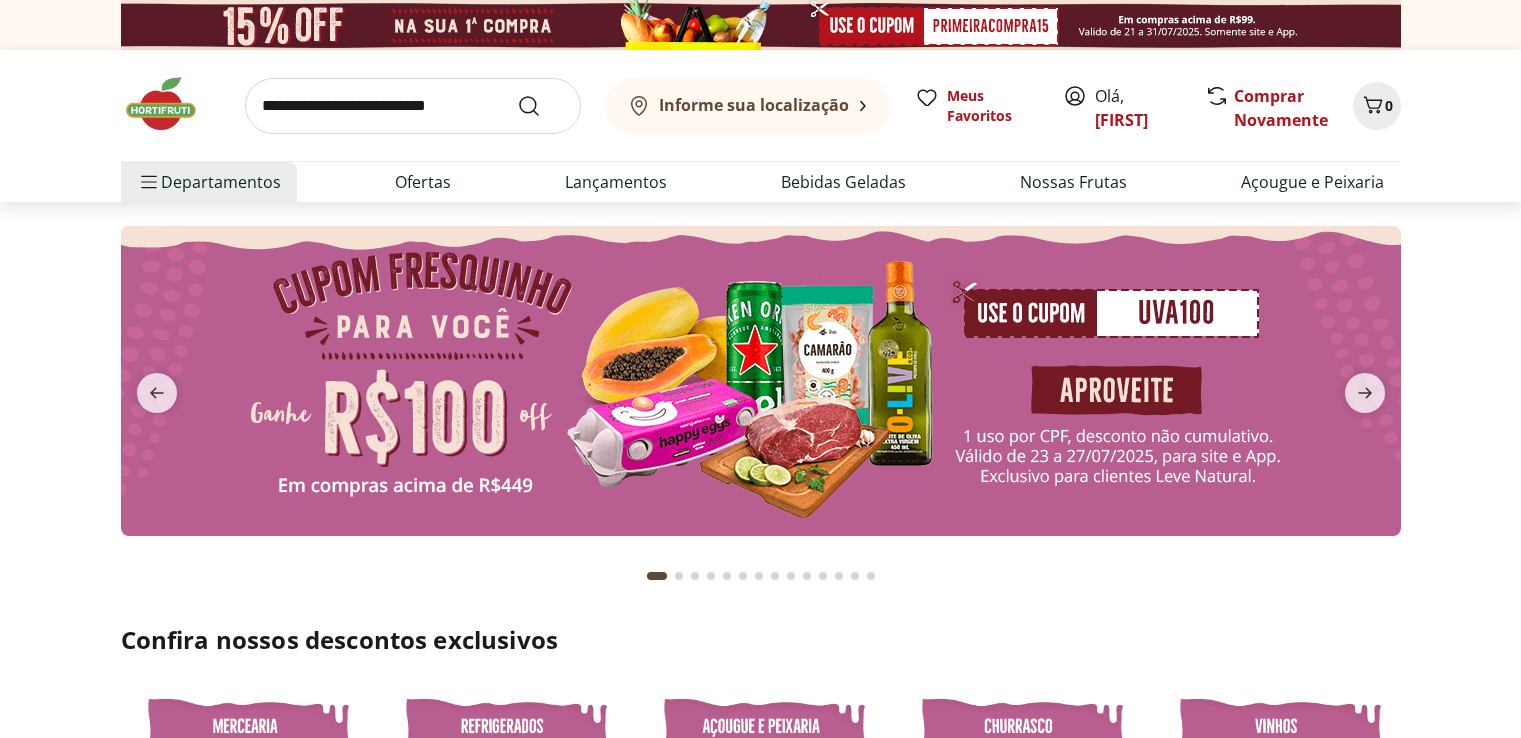 scroll, scrollTop: 0, scrollLeft: 0, axis: both 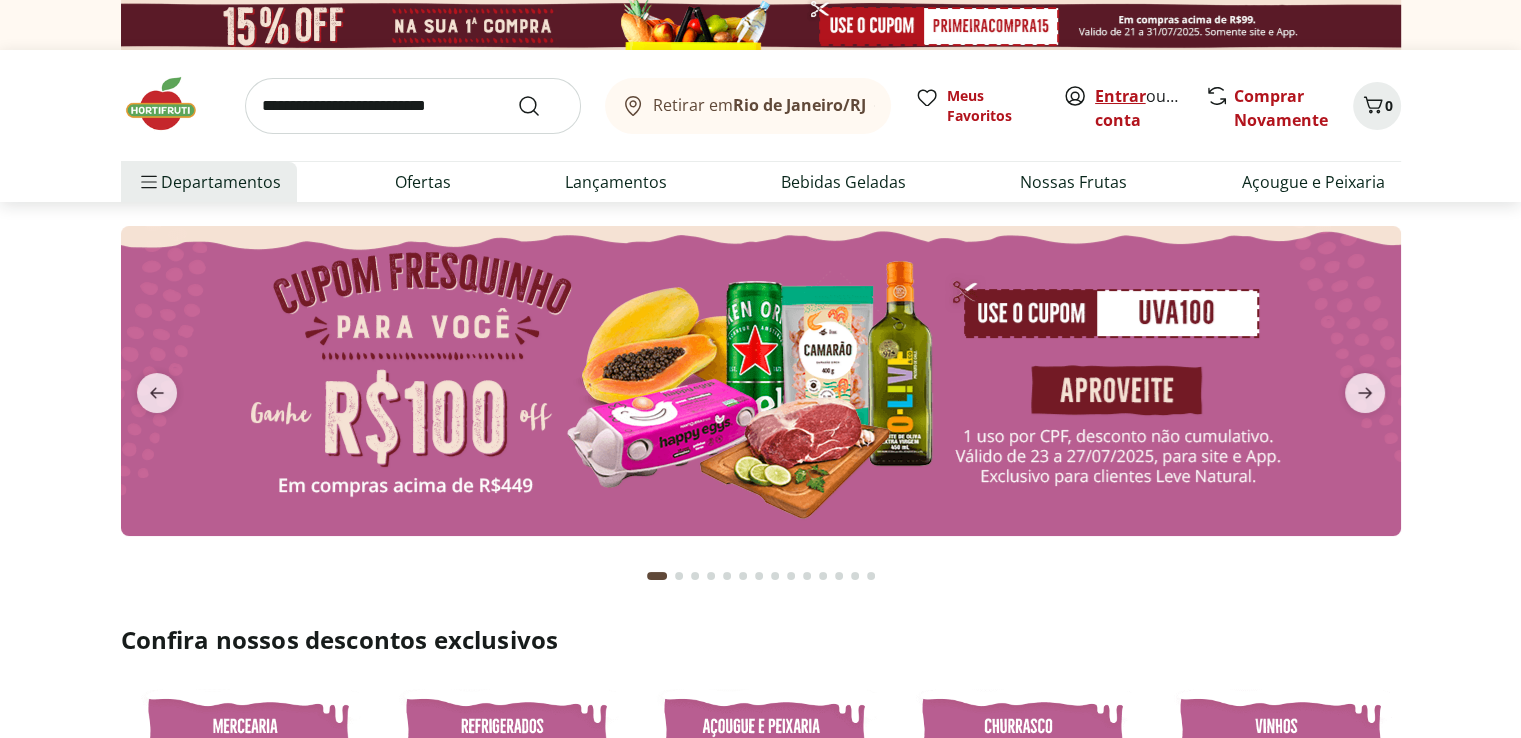 click on "Entrar" at bounding box center [1120, 96] 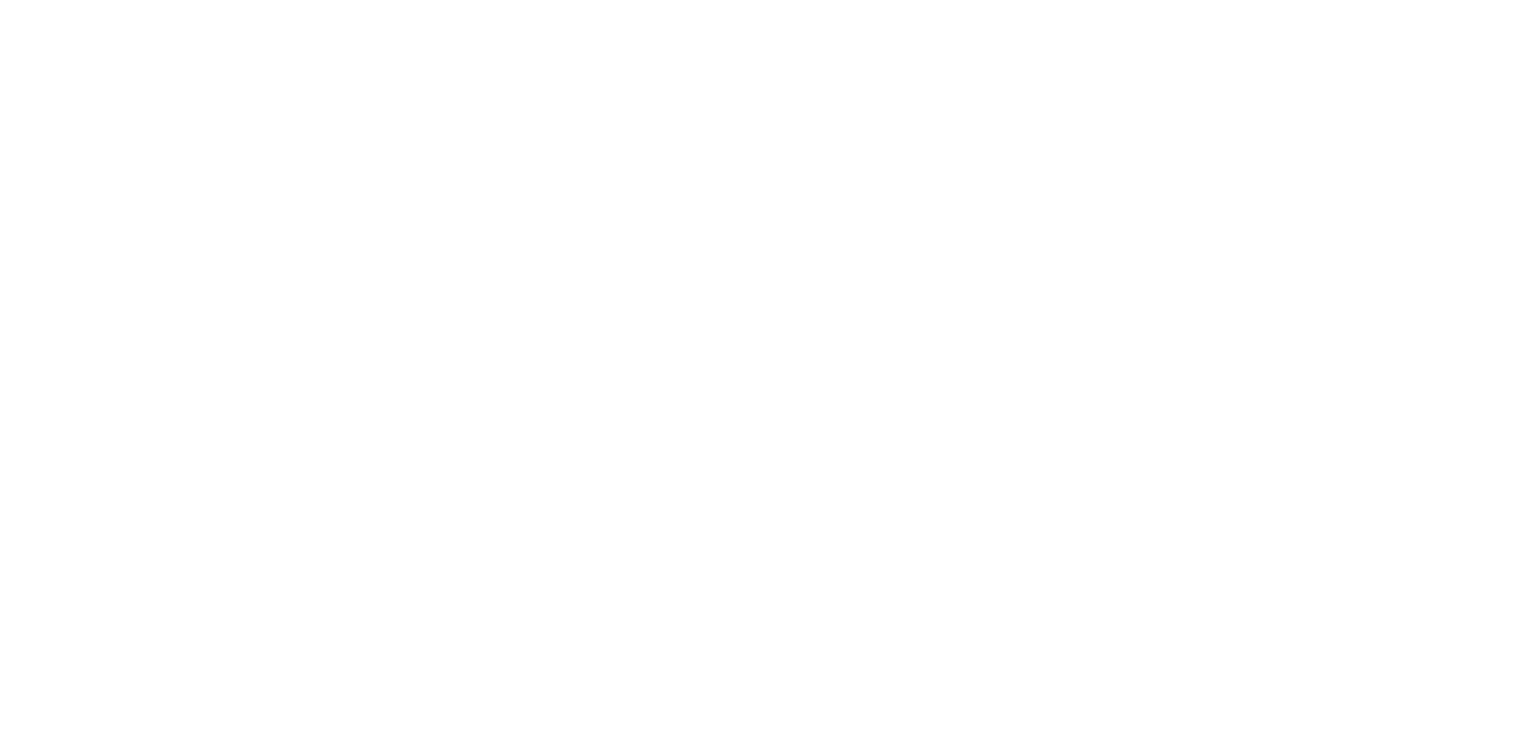 scroll, scrollTop: 0, scrollLeft: 0, axis: both 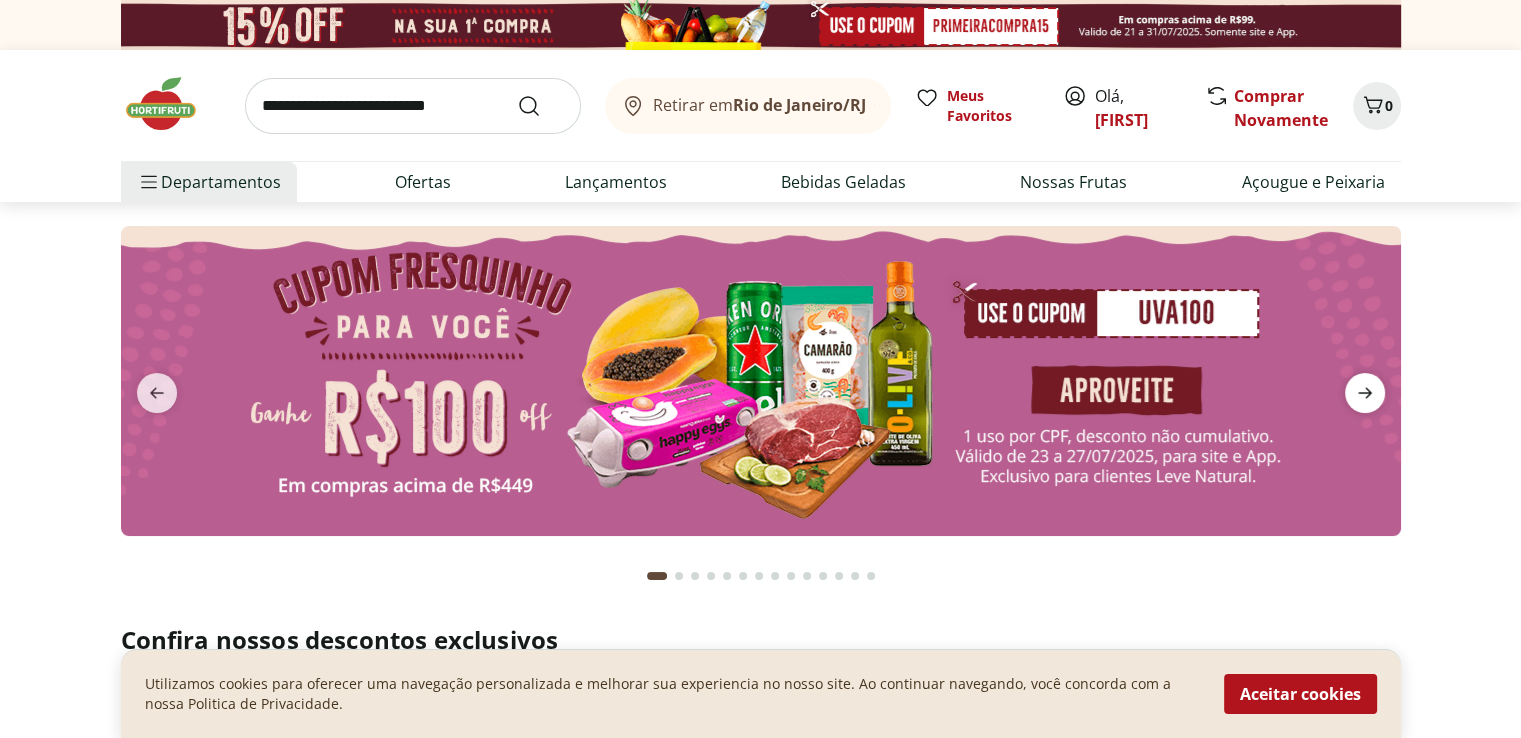 click 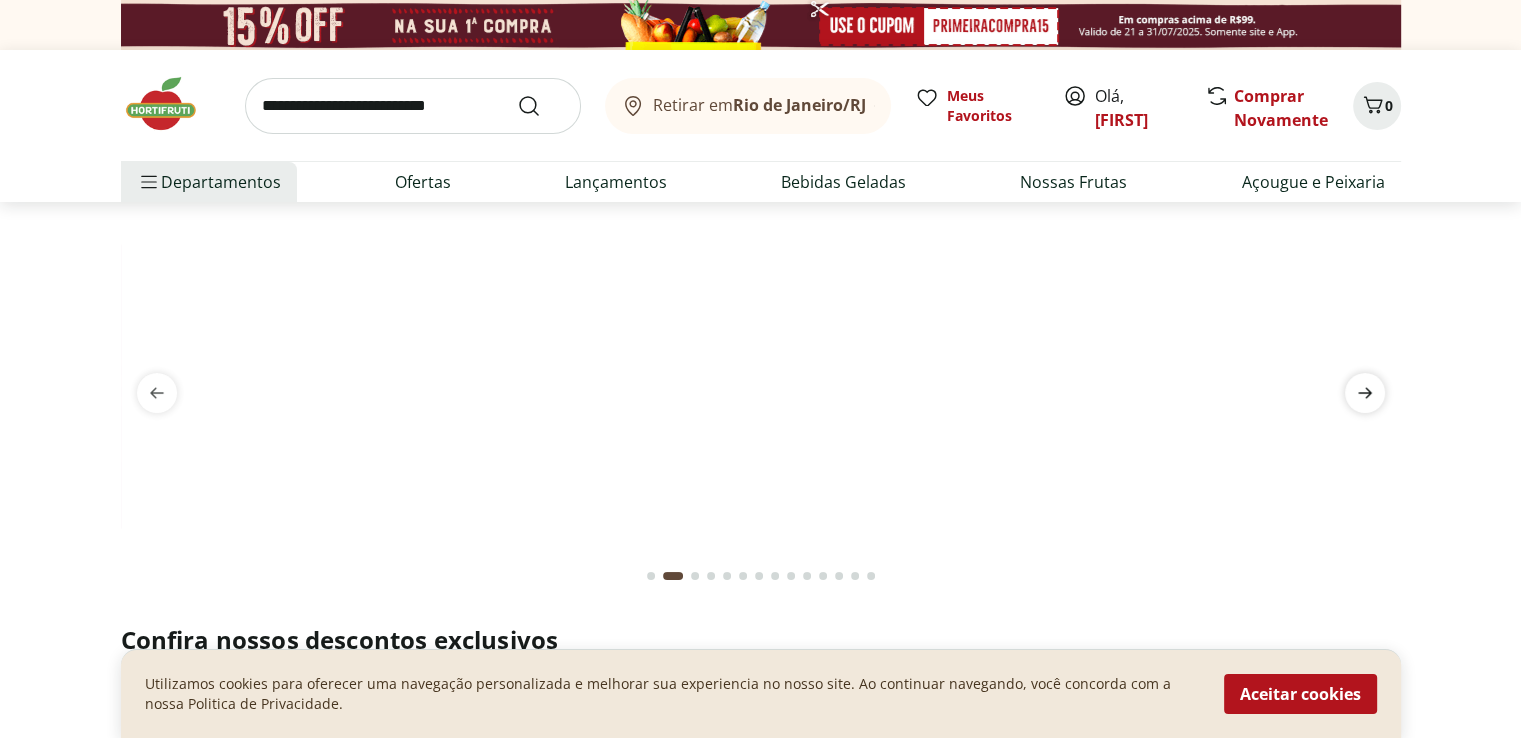 click 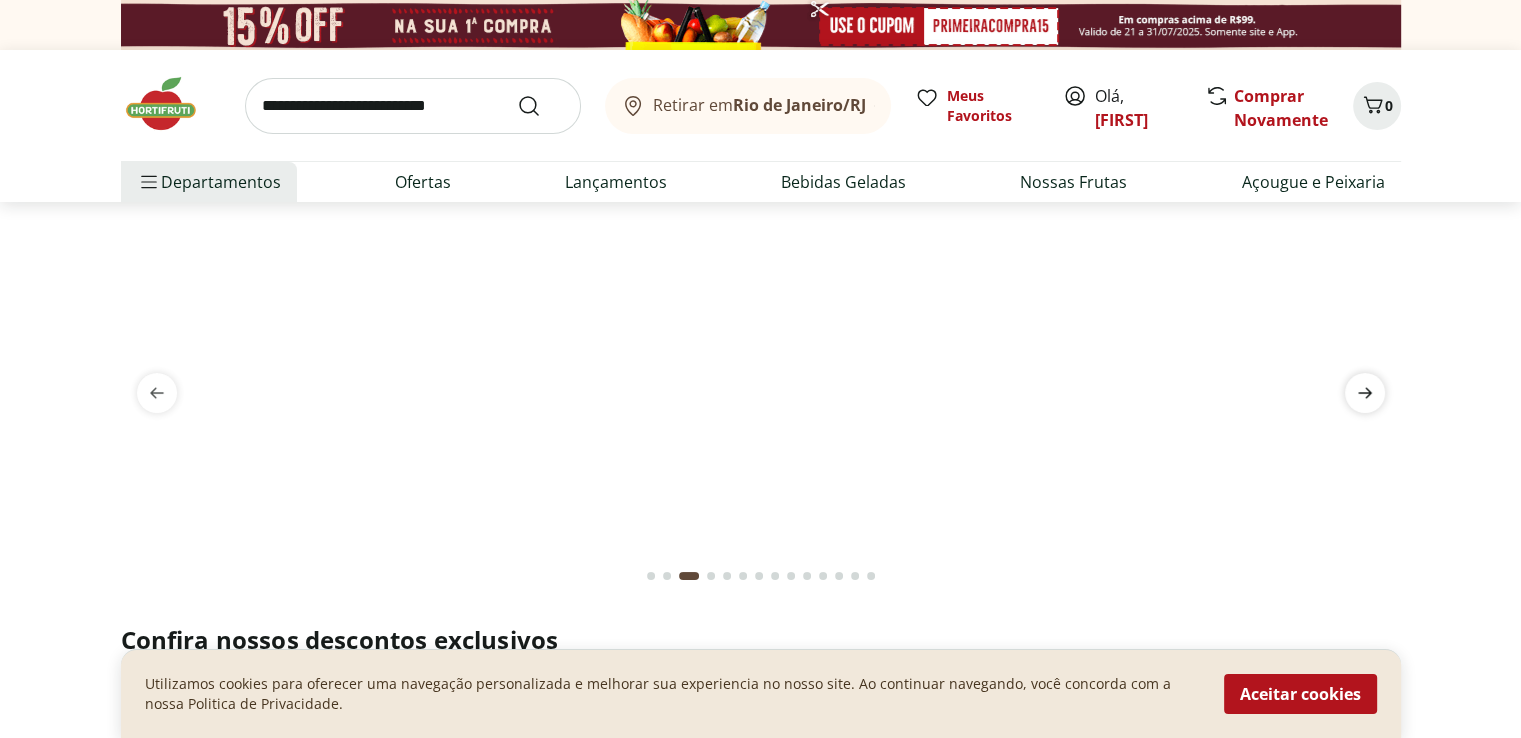 click 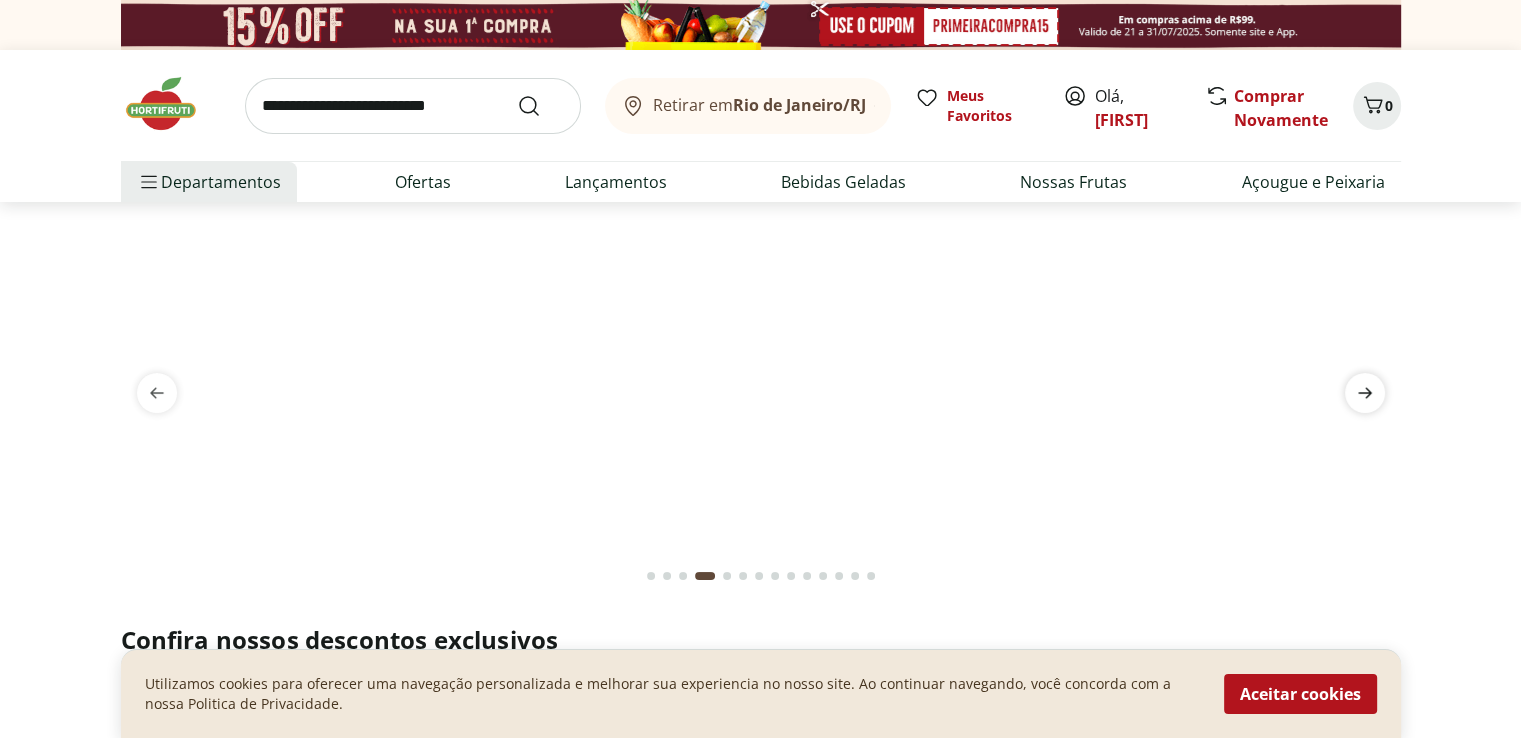 click 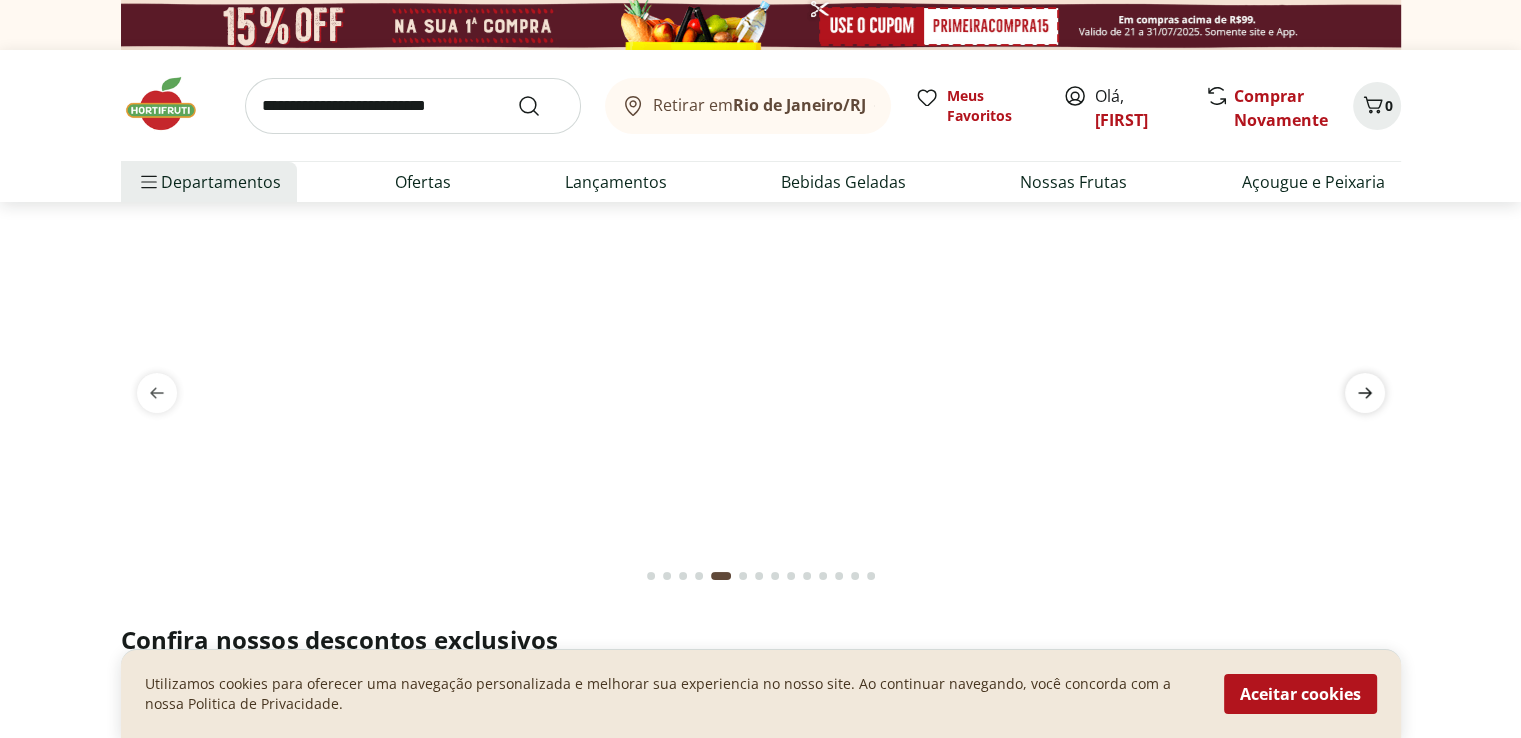 click 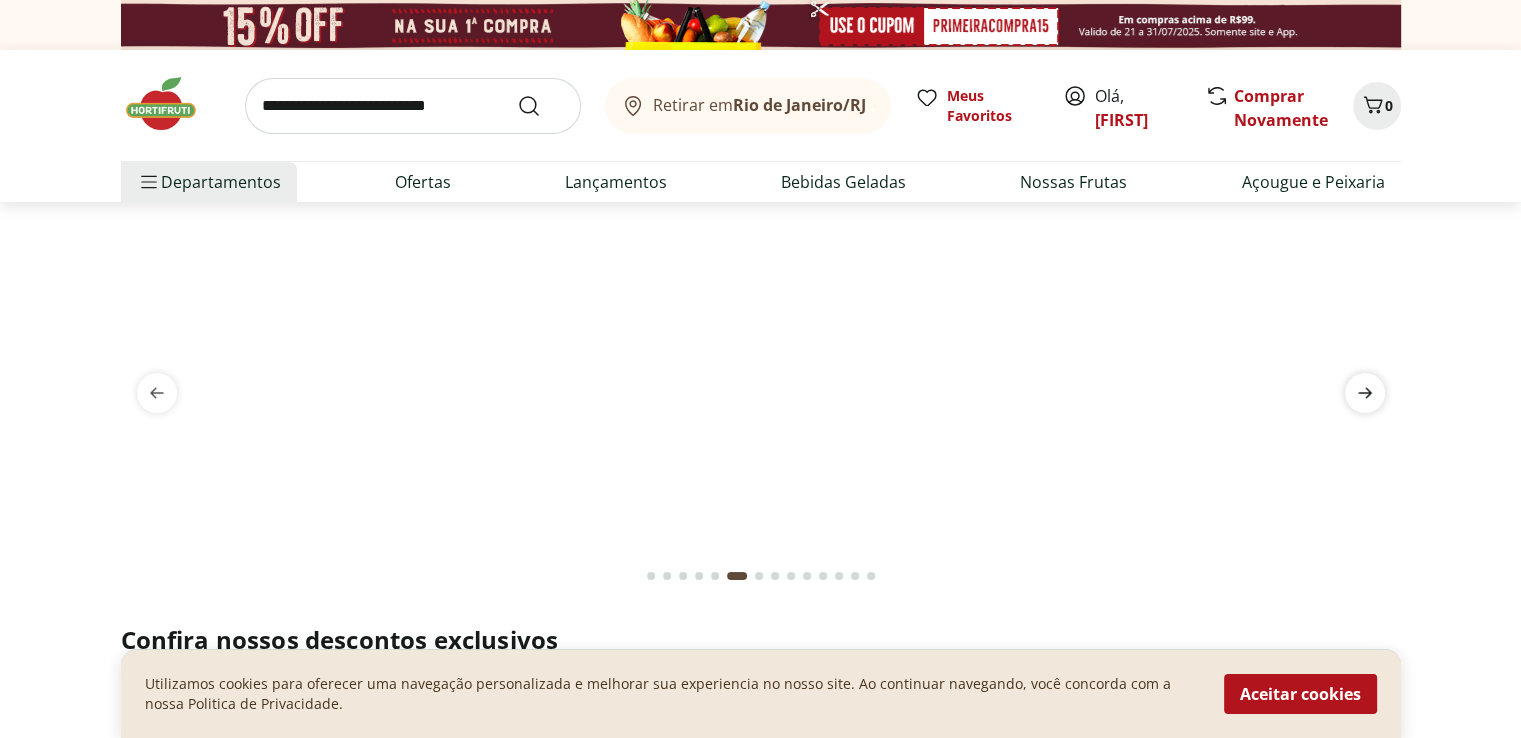 click 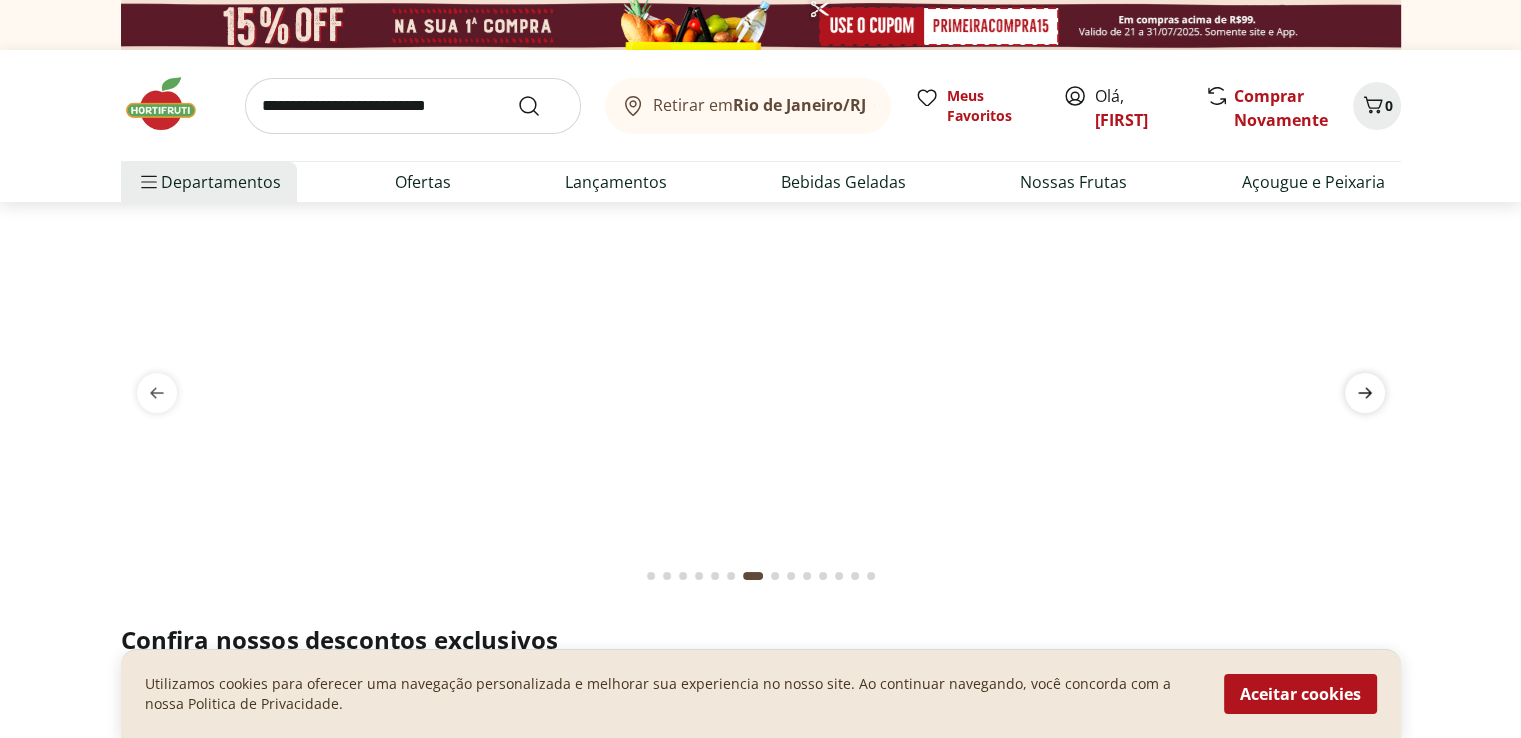click 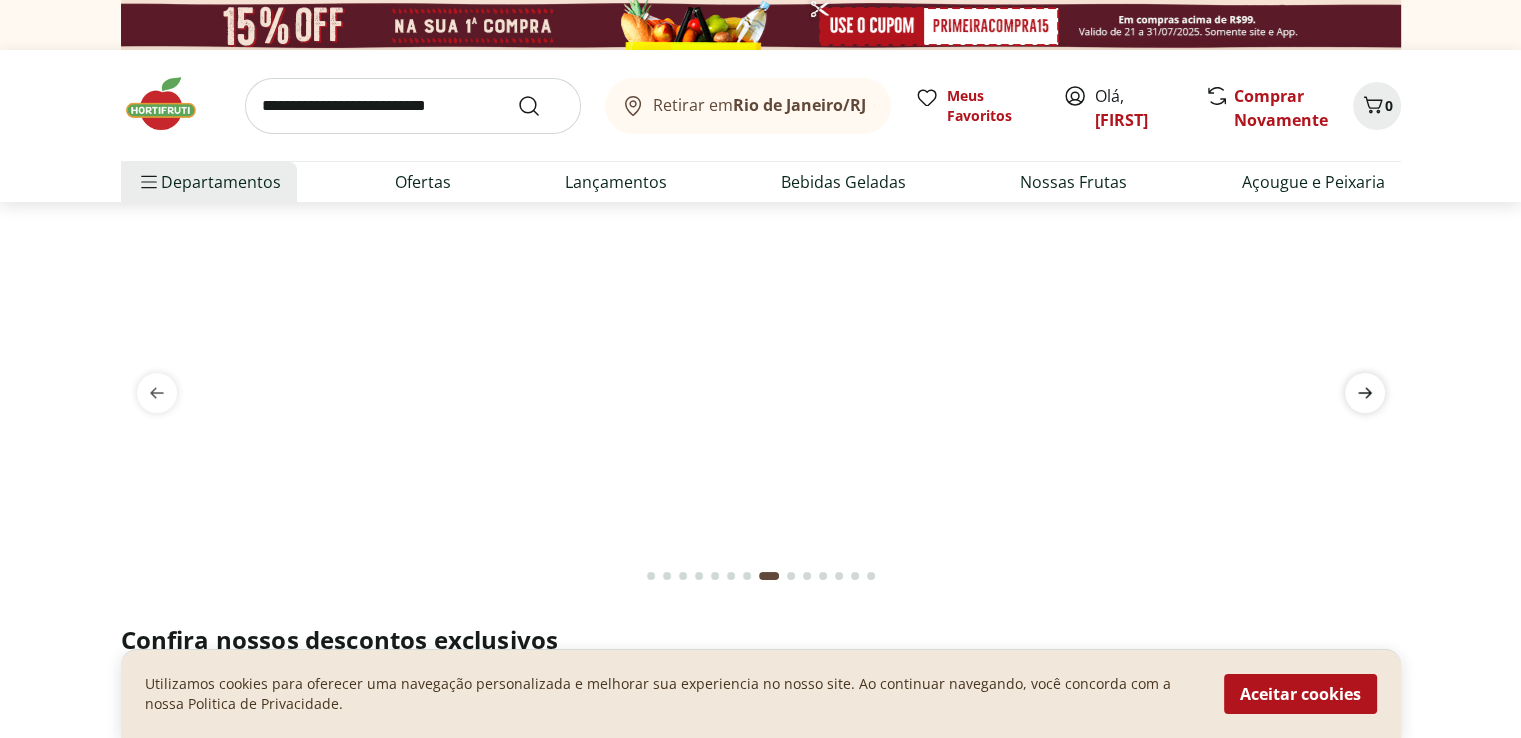 click 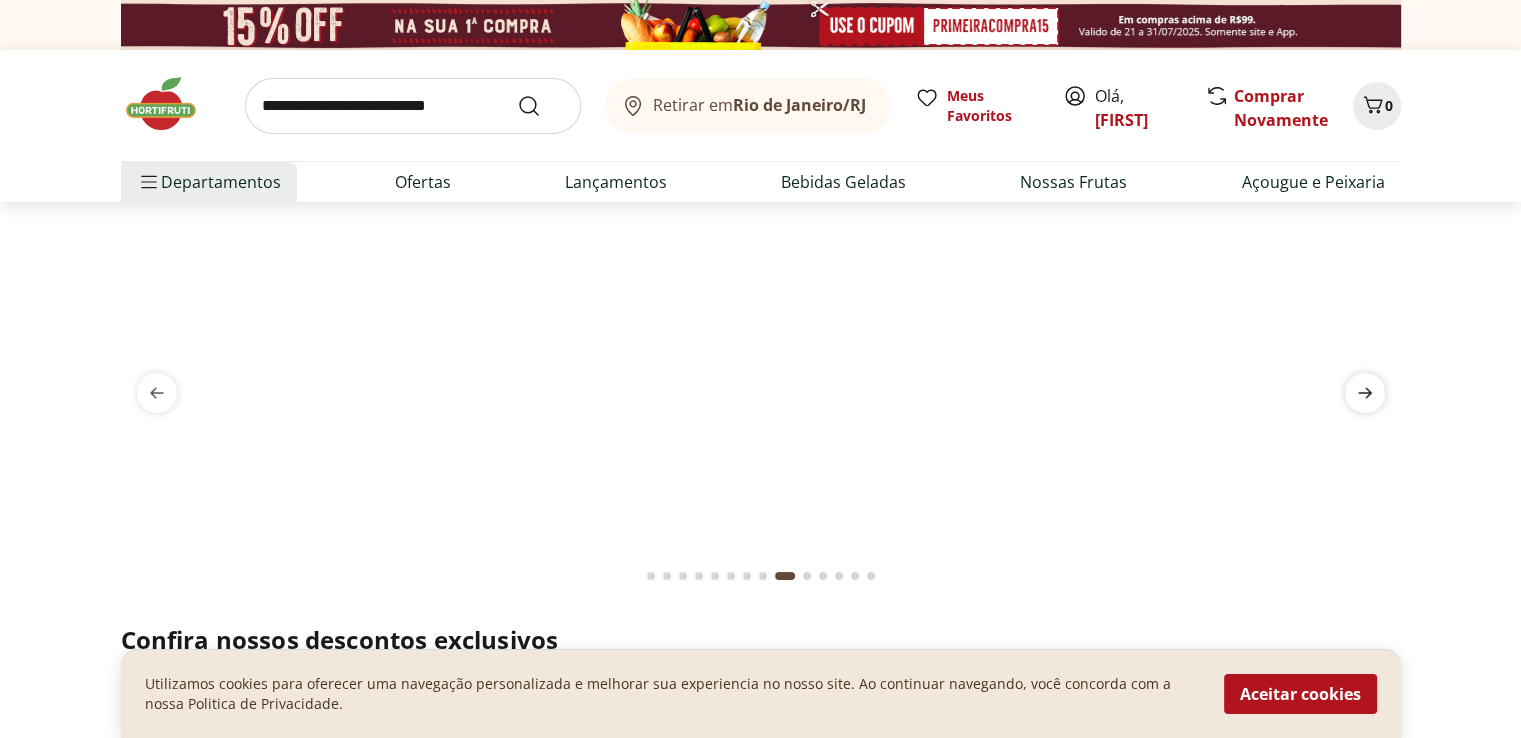 click 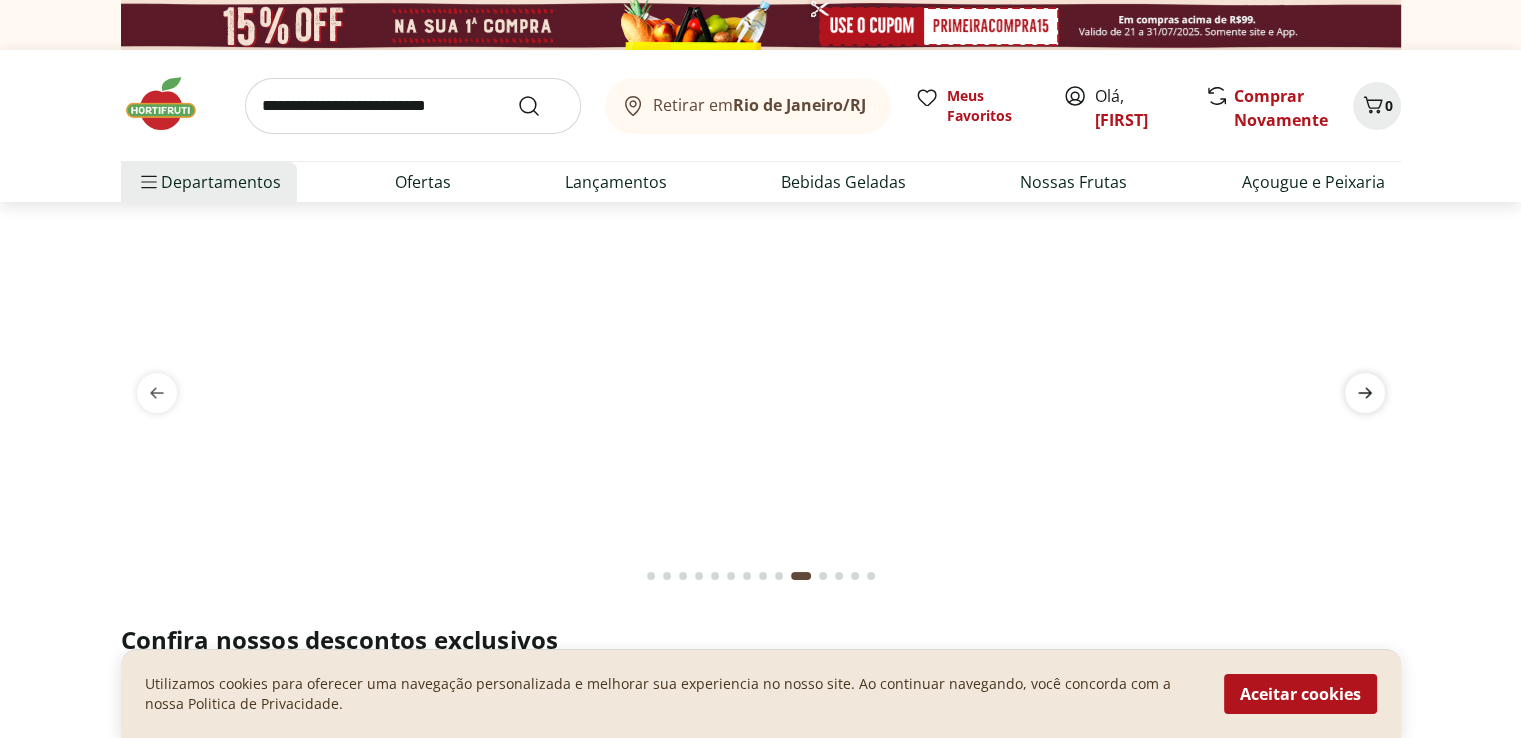 click 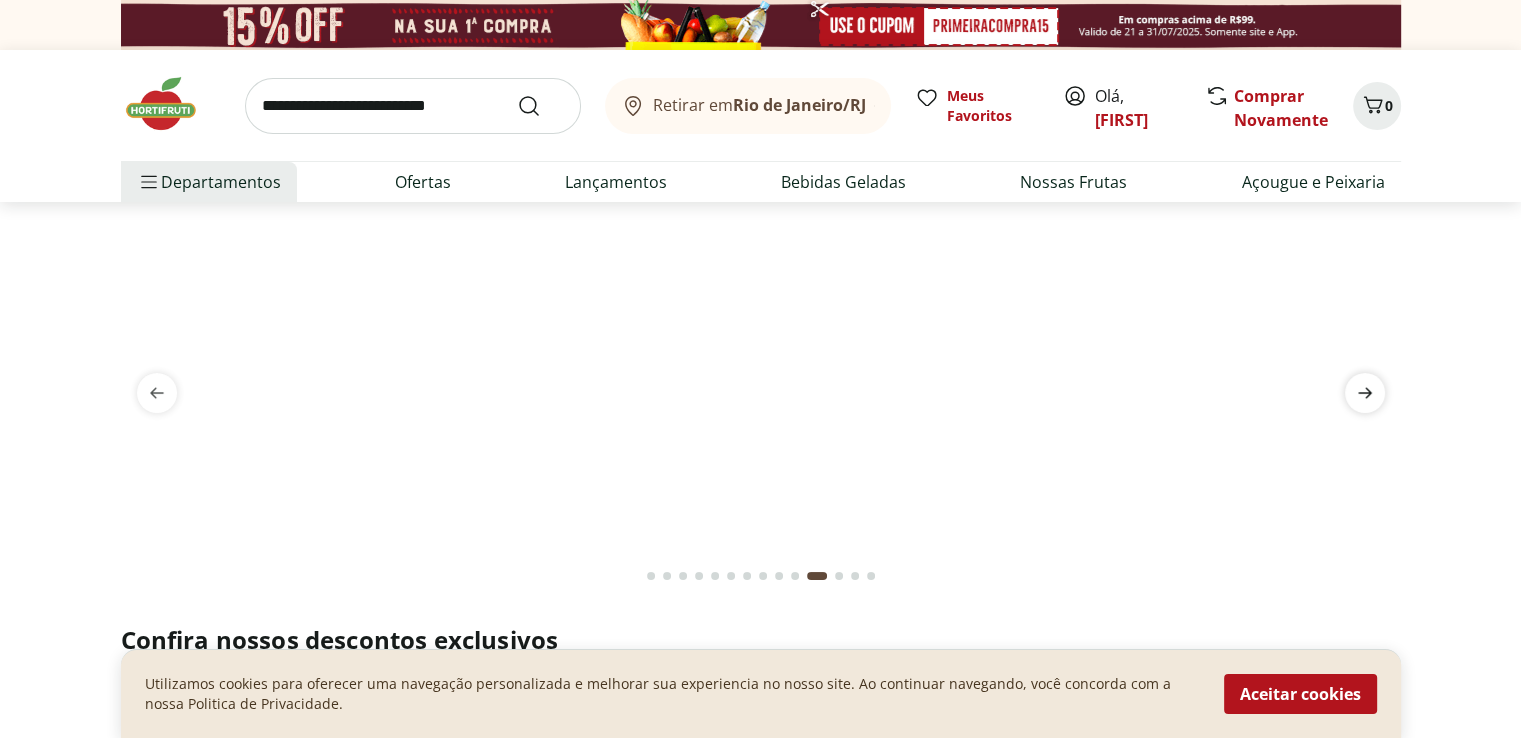 click 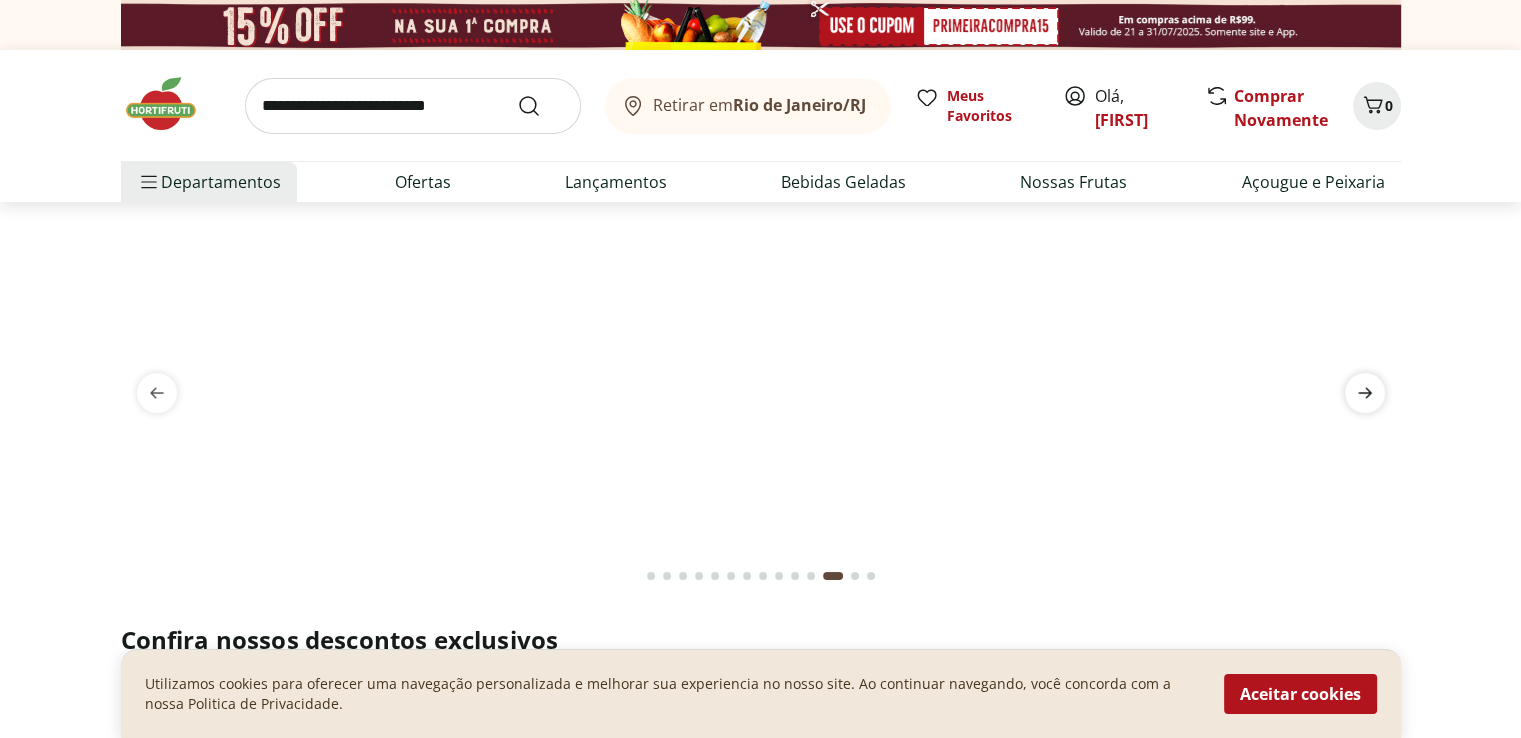 click 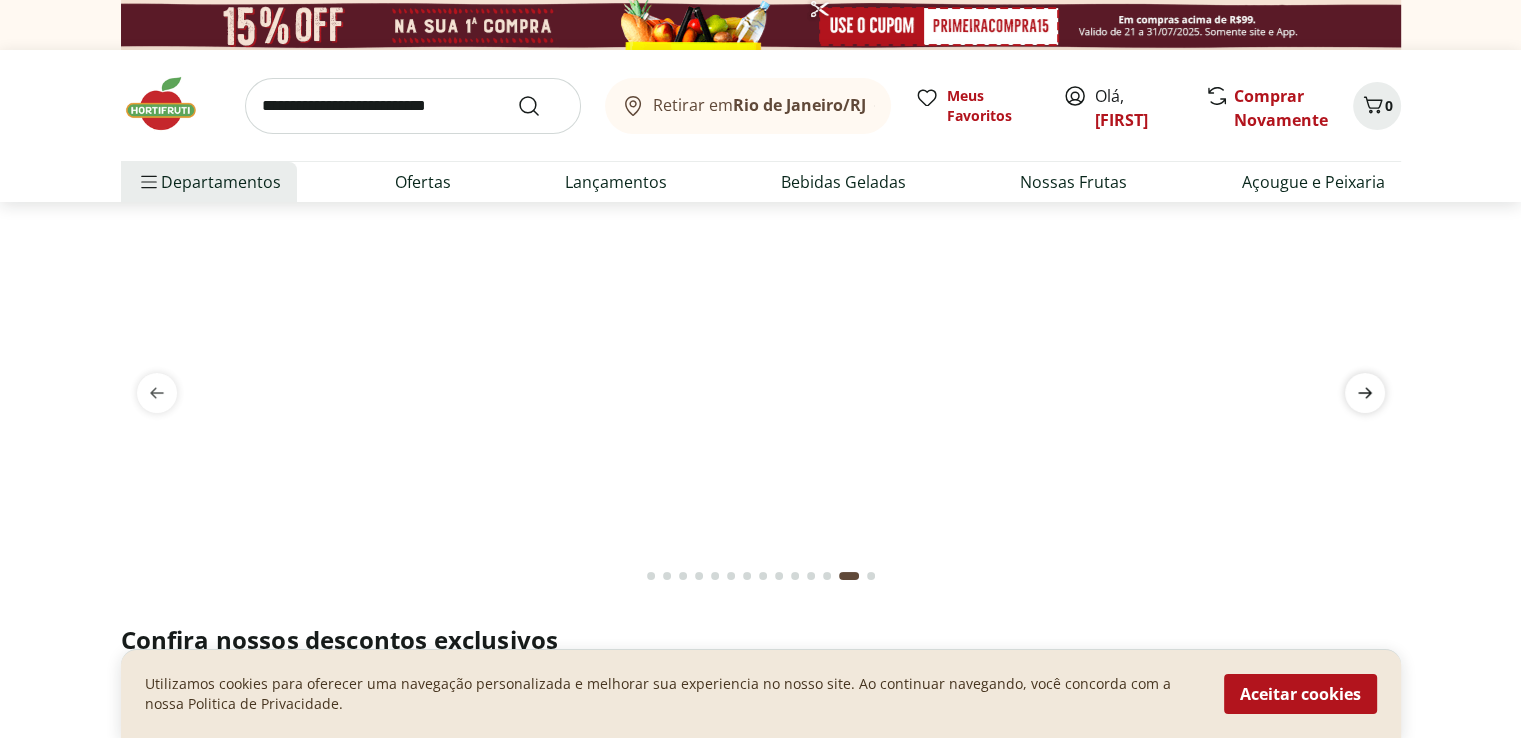 click 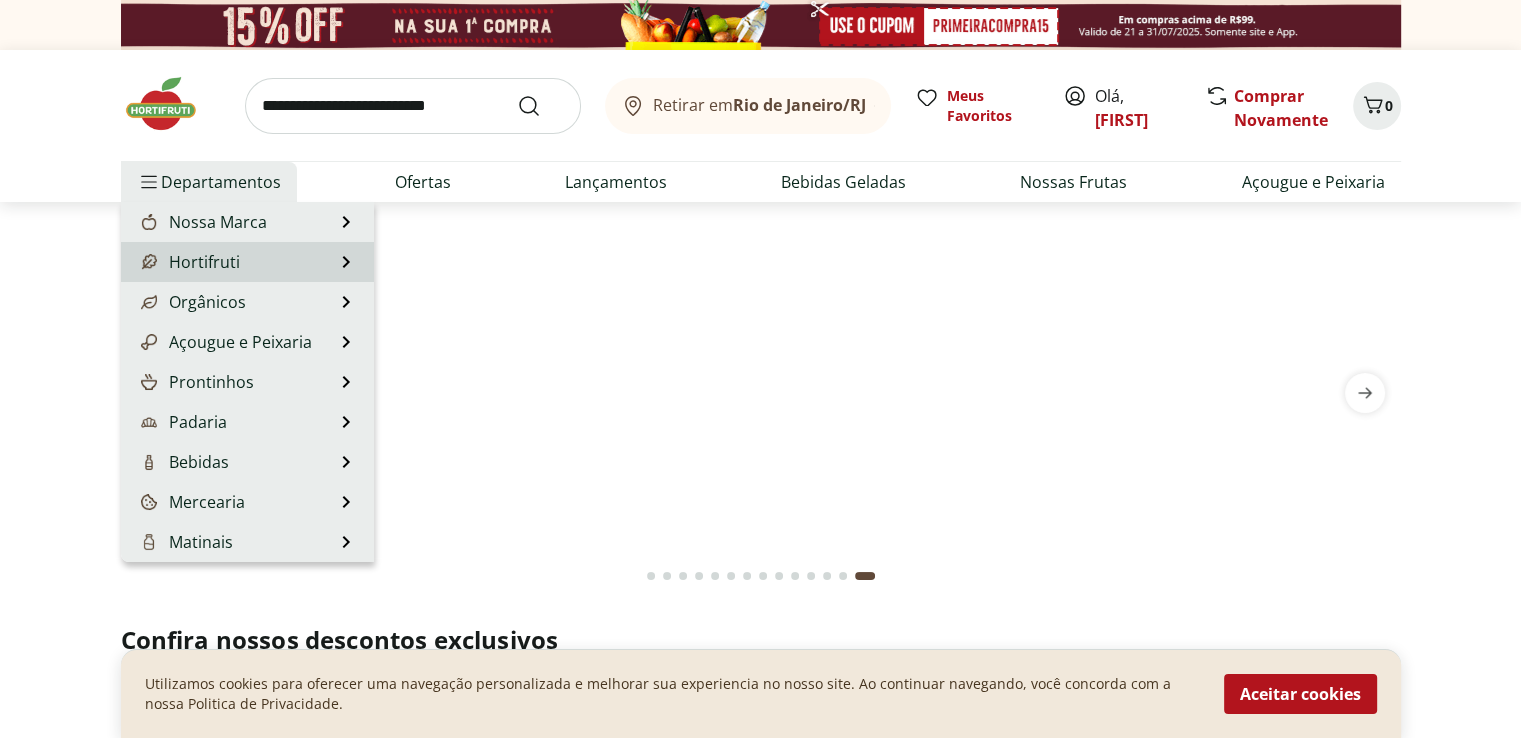click on "Hortifruti Hortifruti Ver tudo do departamento Cogumelos Frutas Legumes Ovos Temperos Frescos Verduras" at bounding box center [247, 262] 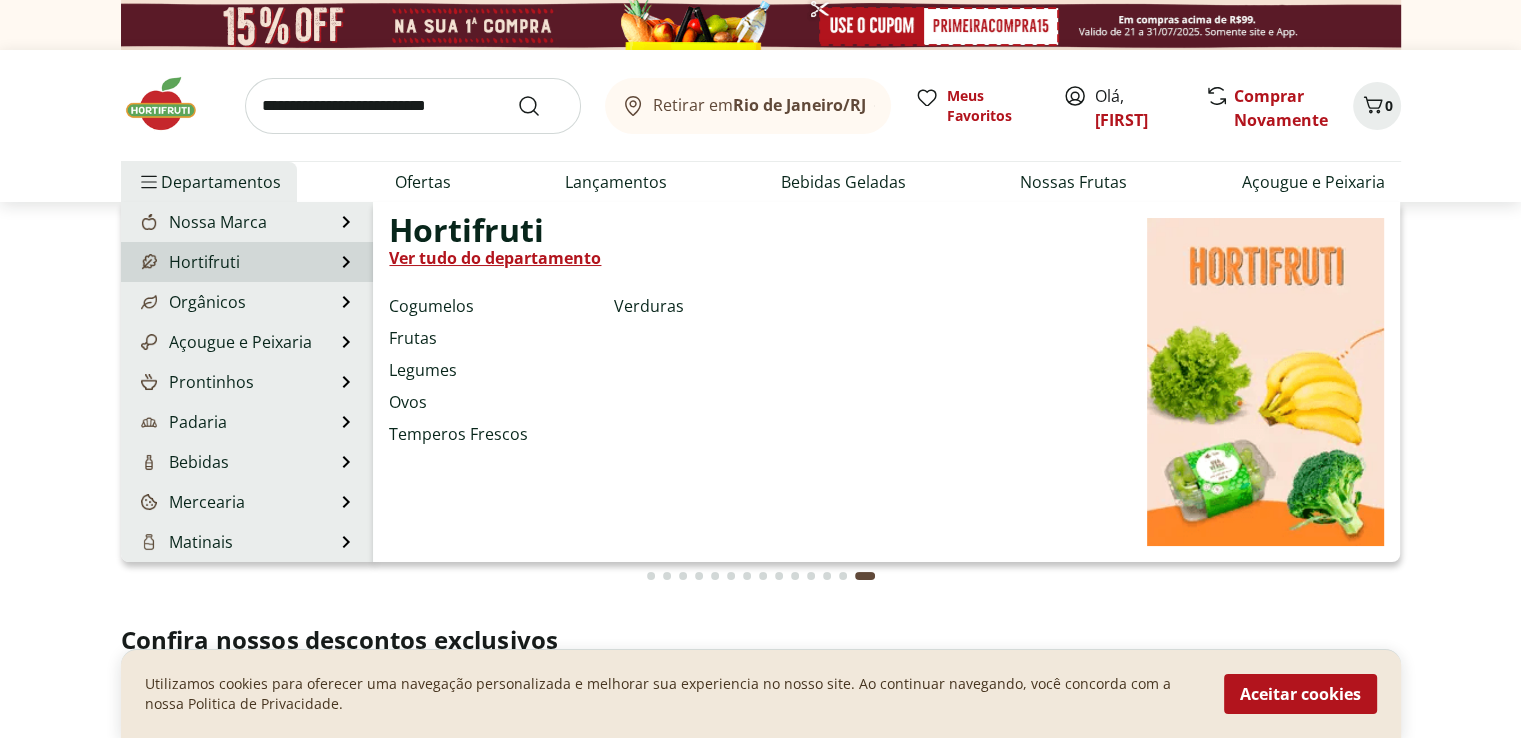 click on "Ver tudo do departamento" at bounding box center (495, 258) 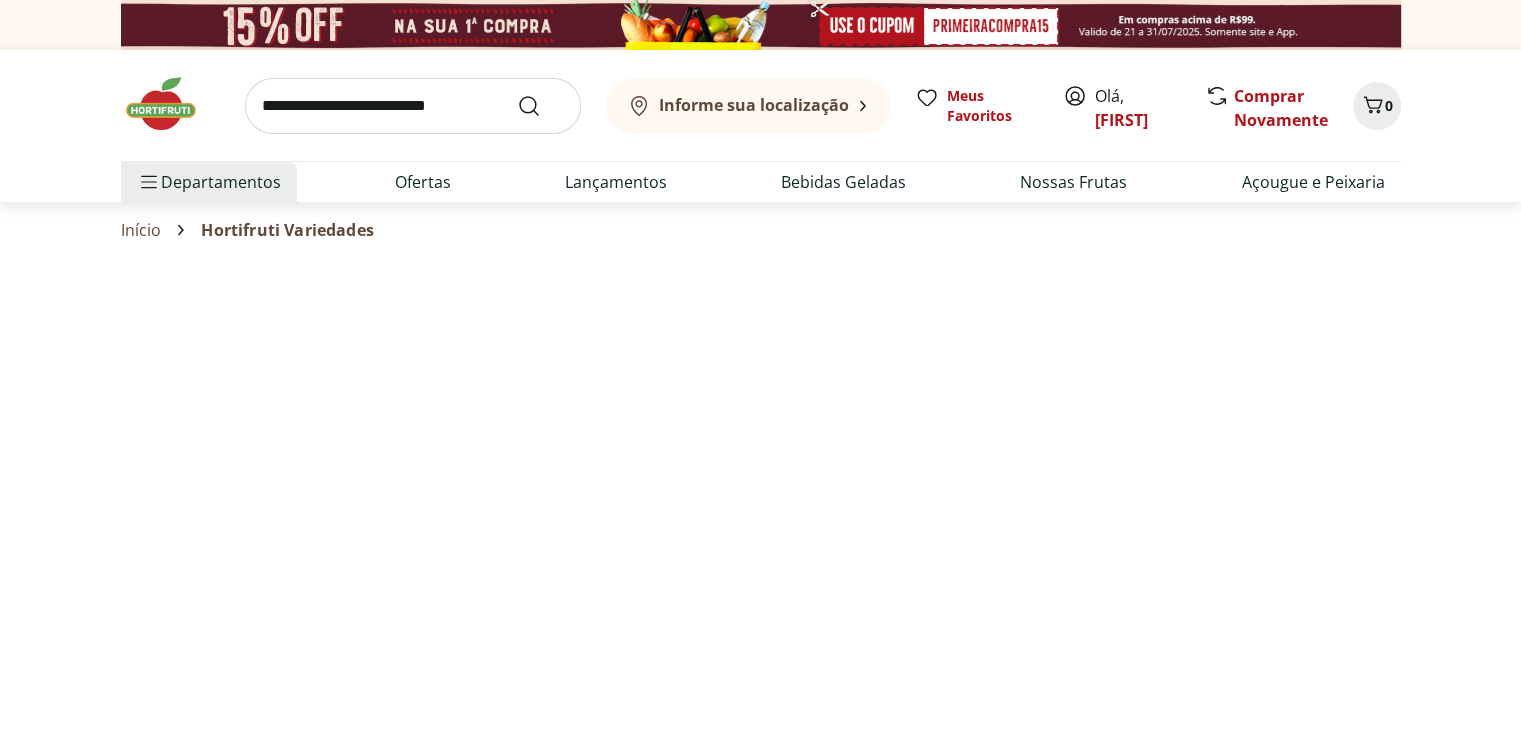 select on "**********" 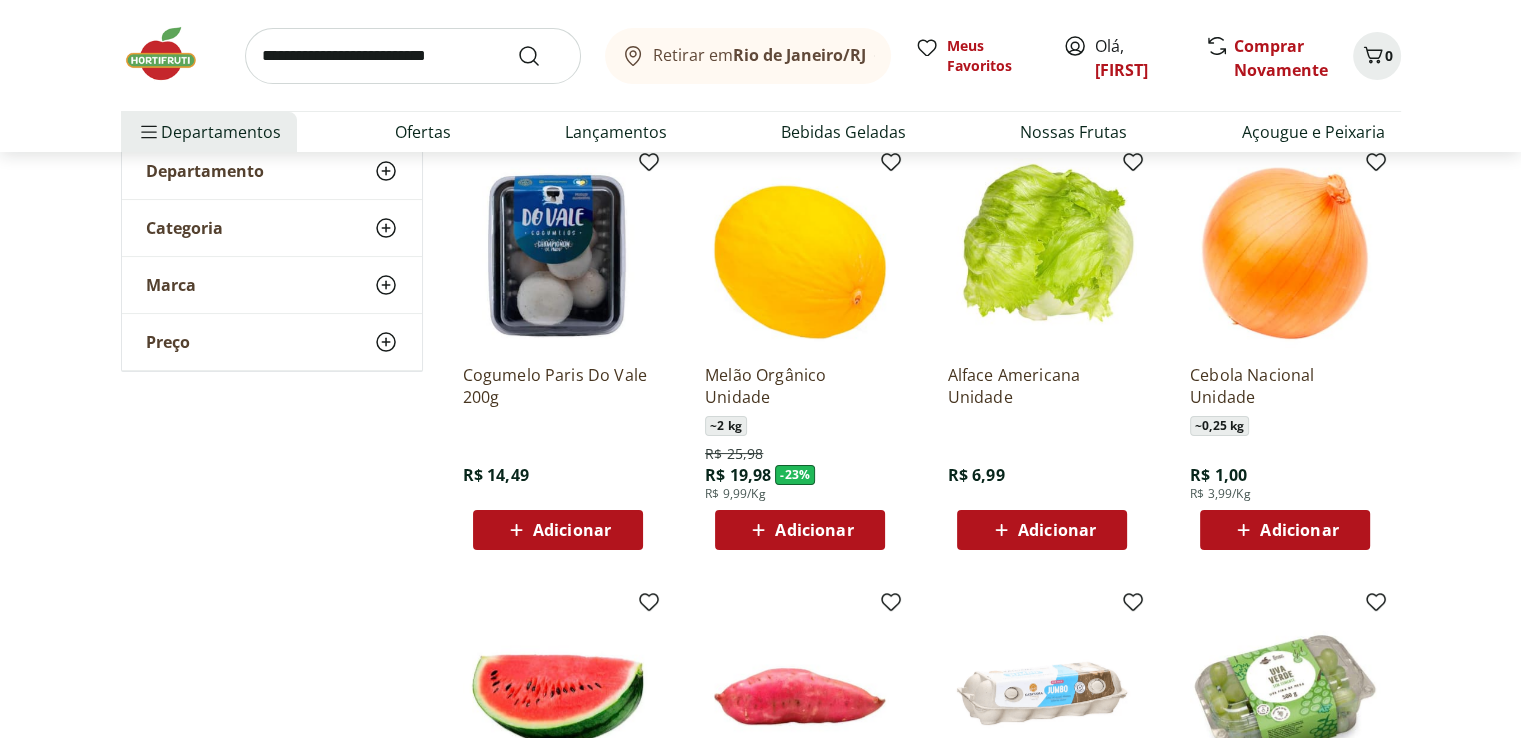 scroll, scrollTop: 200, scrollLeft: 0, axis: vertical 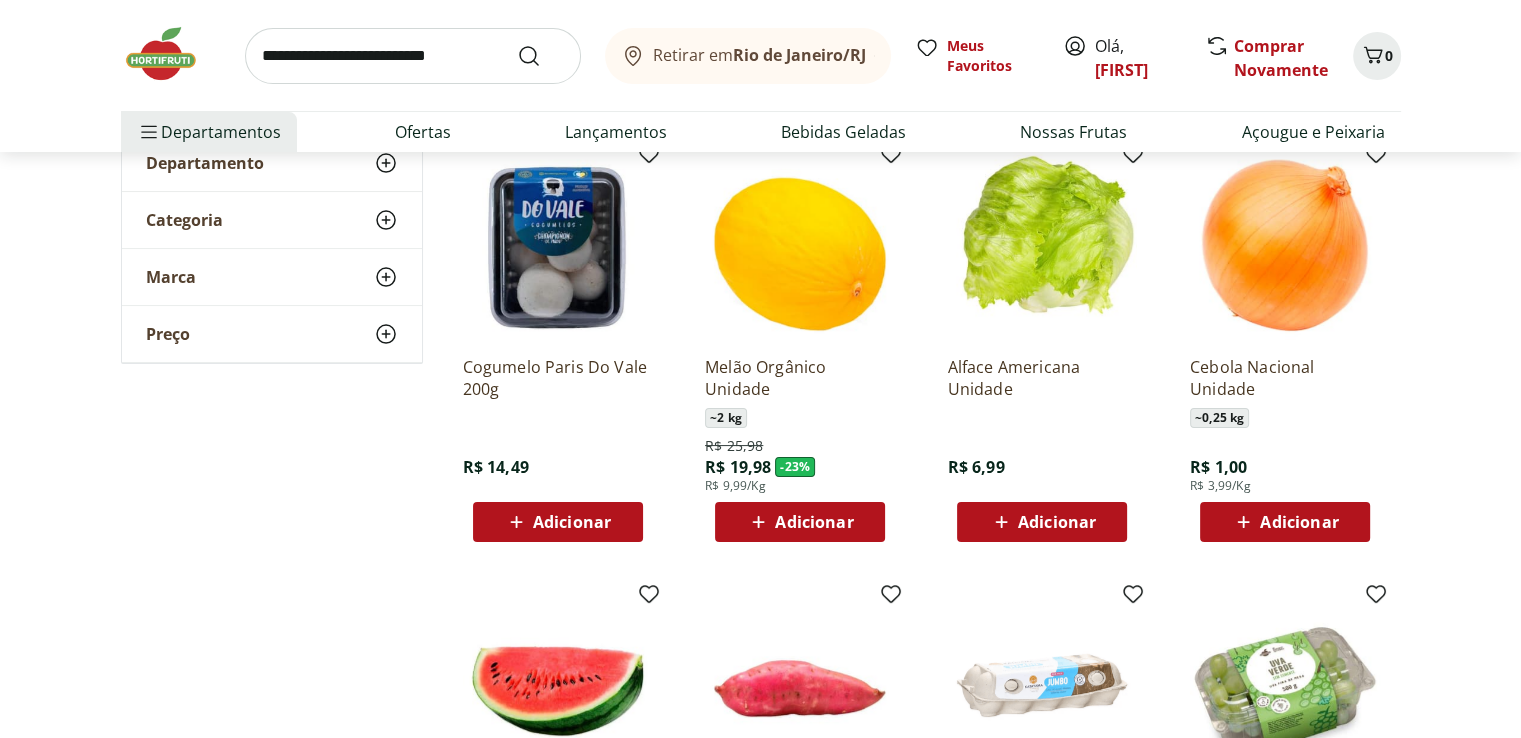 click on "Adicionar" at bounding box center [1299, 522] 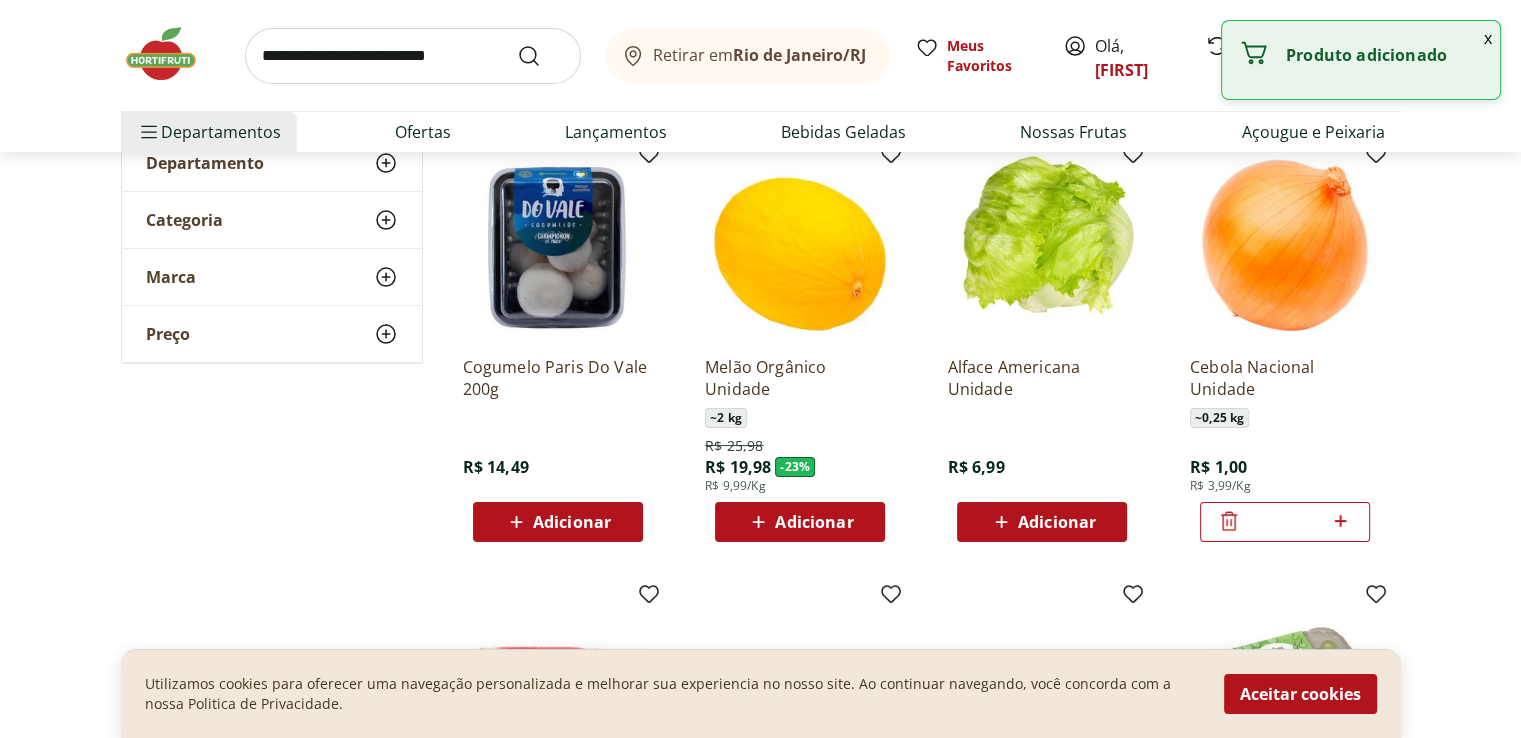 click at bounding box center [1341, 522] 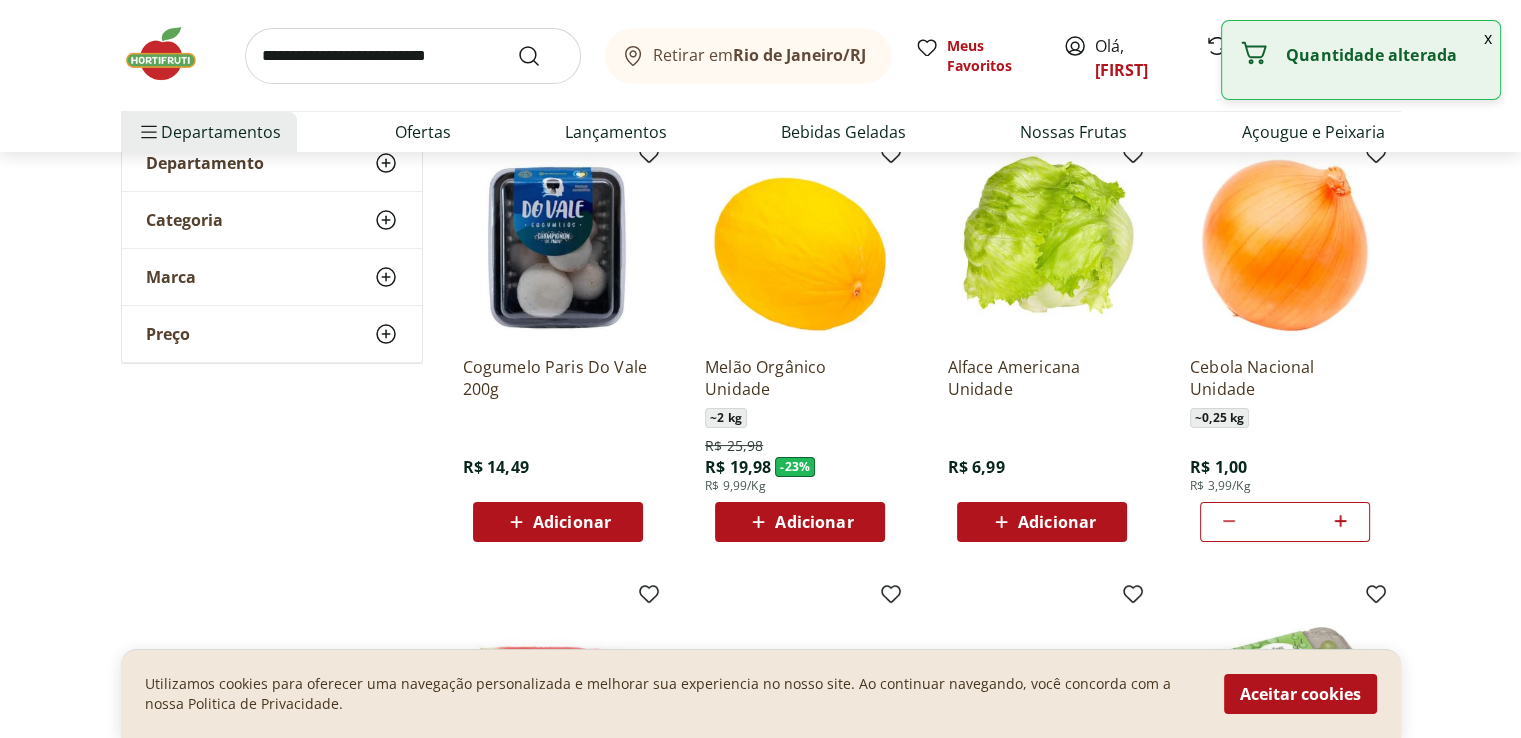 click 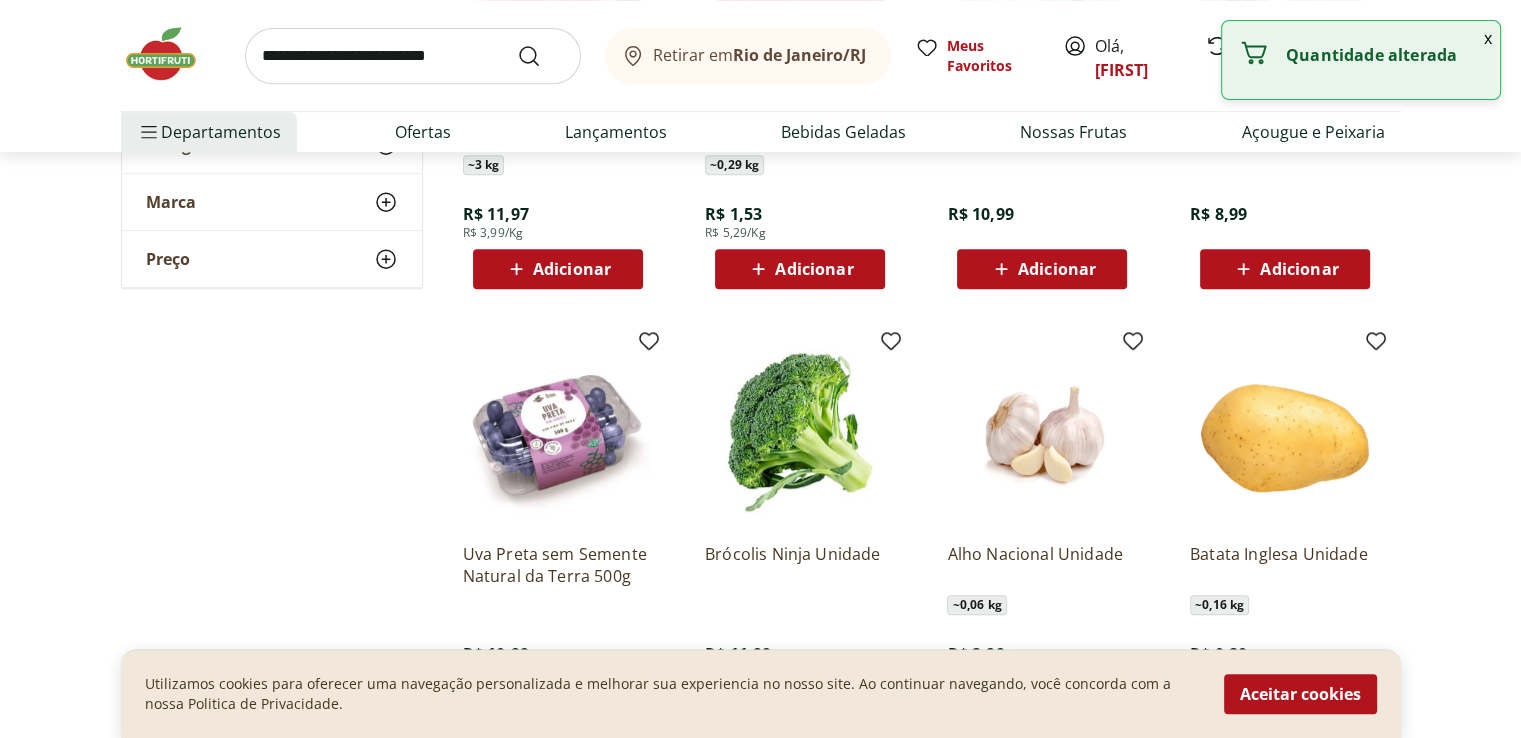 scroll, scrollTop: 1000, scrollLeft: 0, axis: vertical 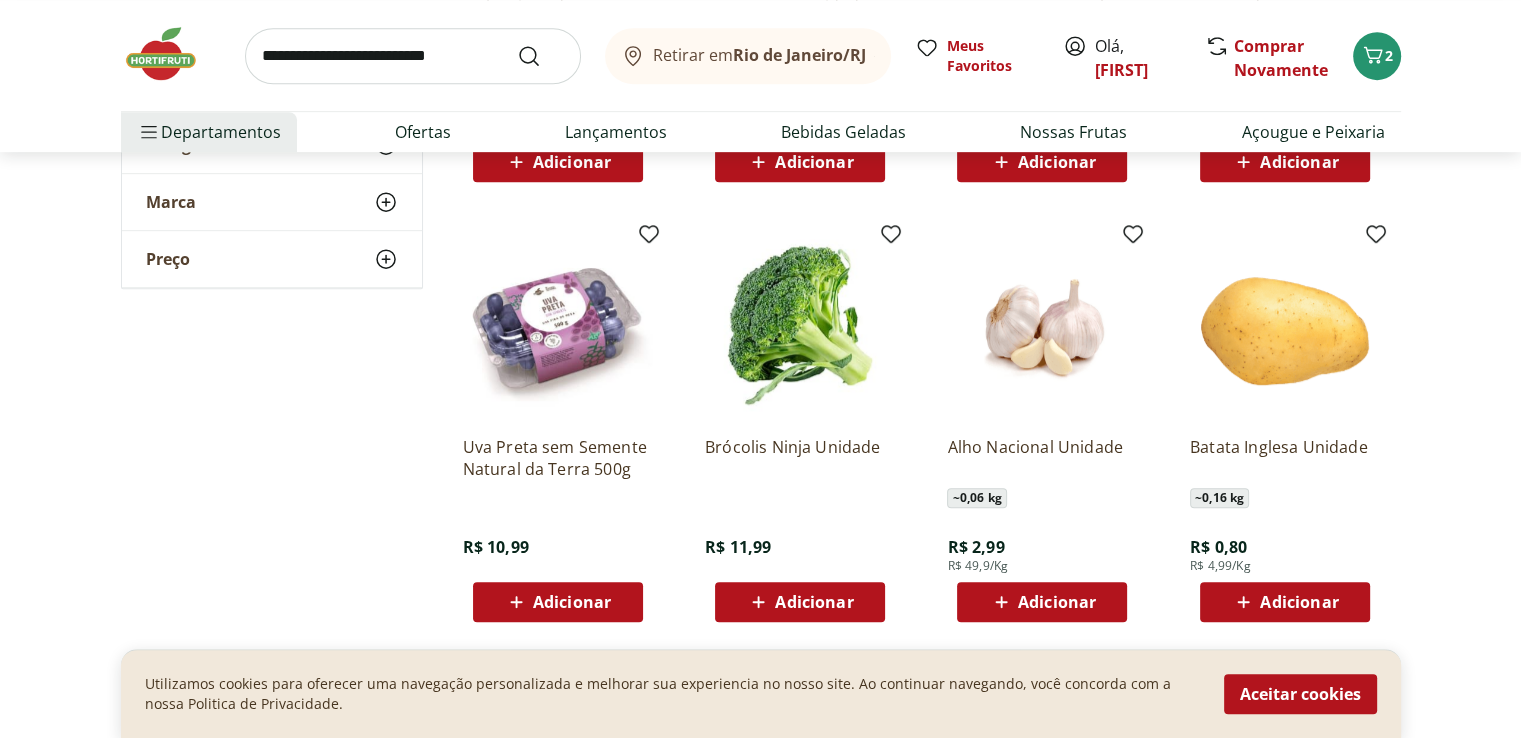 click on "Adicionar" at bounding box center (814, 602) 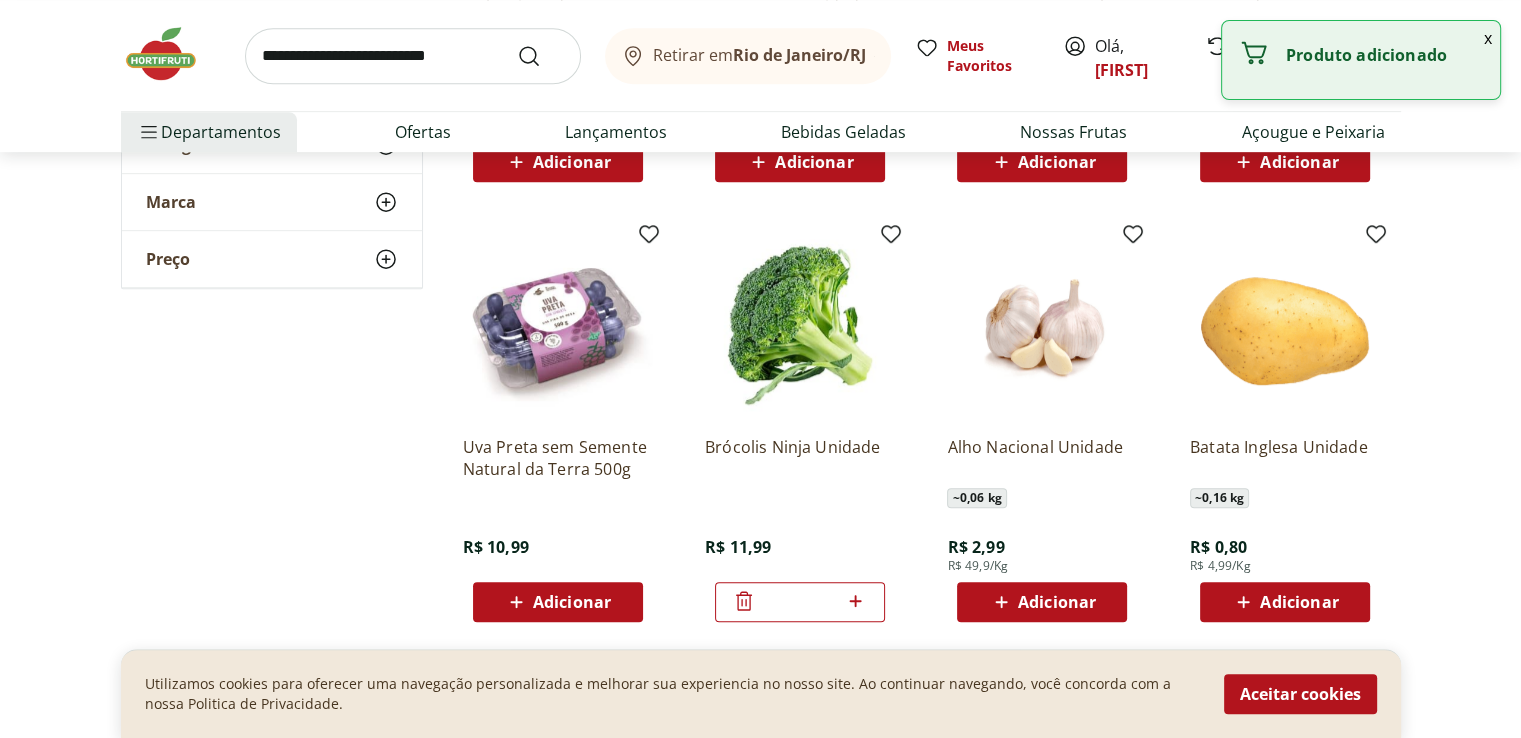 click on "Adicionar" at bounding box center (1299, 602) 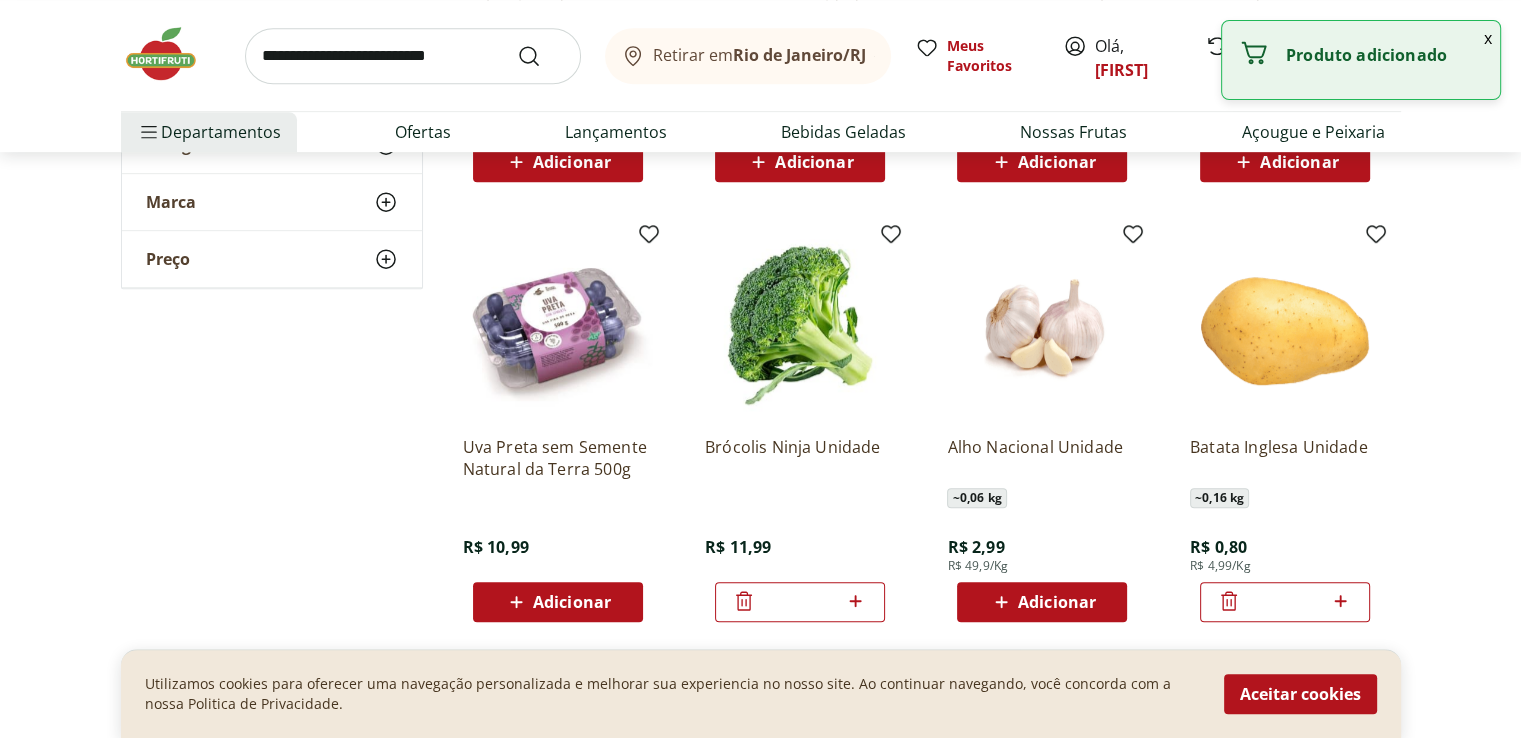 click 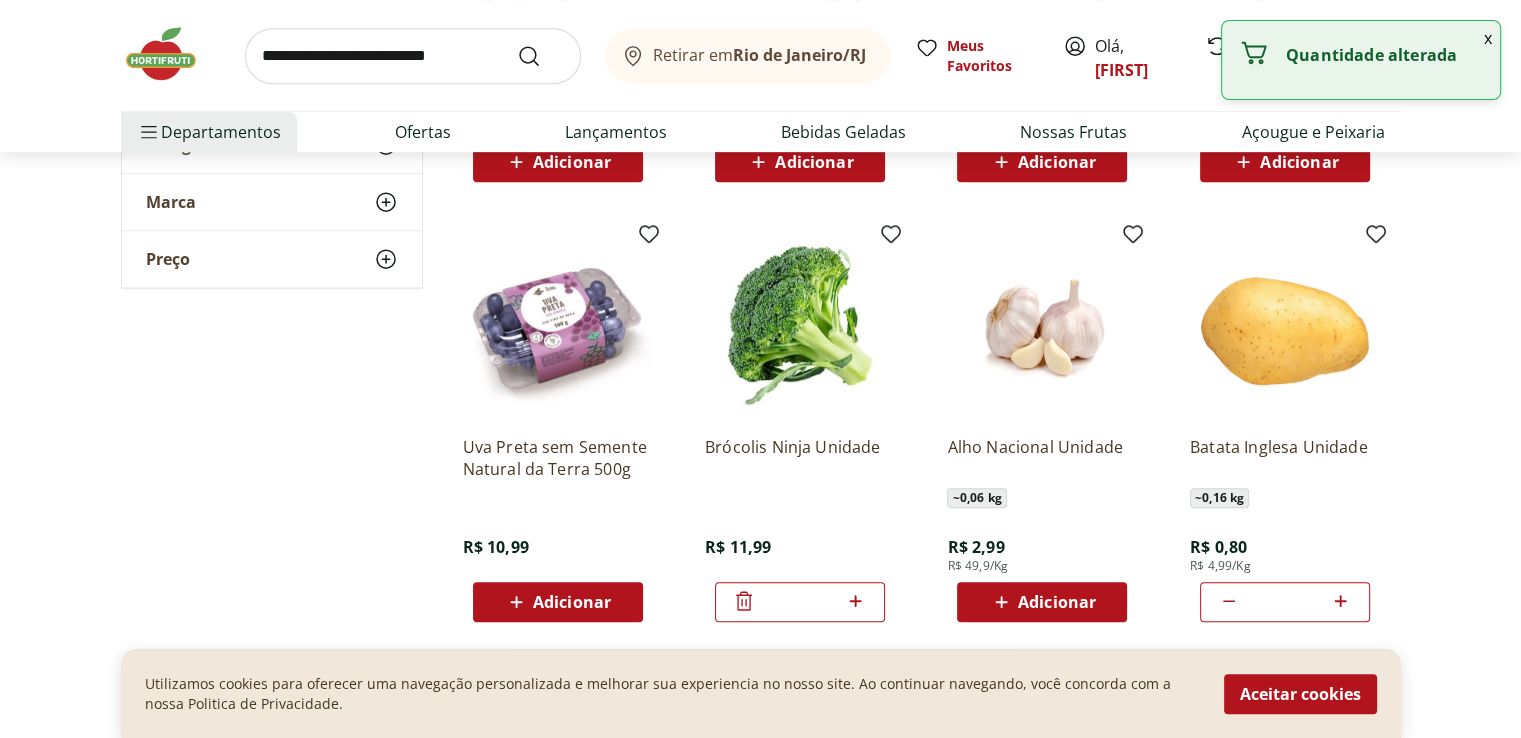 click 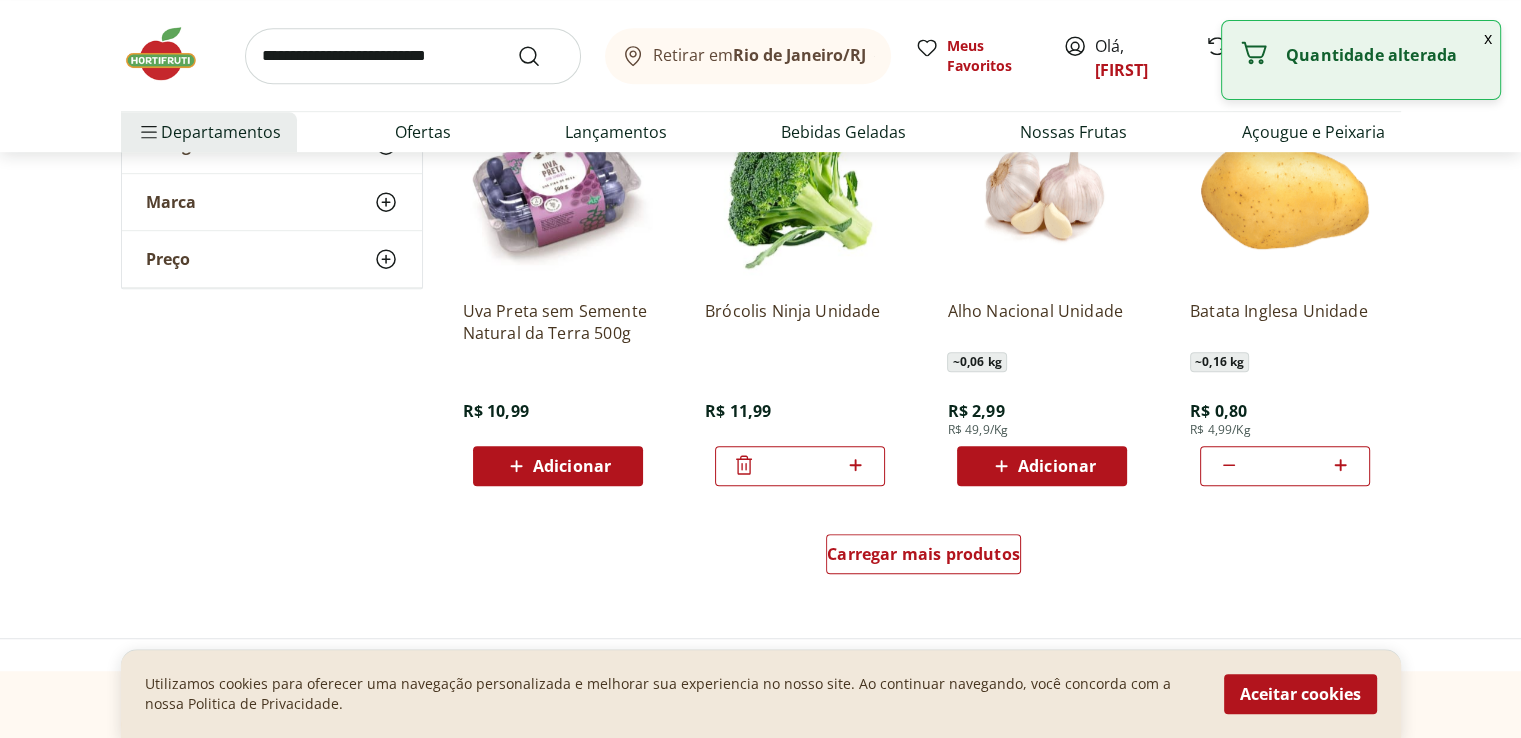 scroll, scrollTop: 1300, scrollLeft: 0, axis: vertical 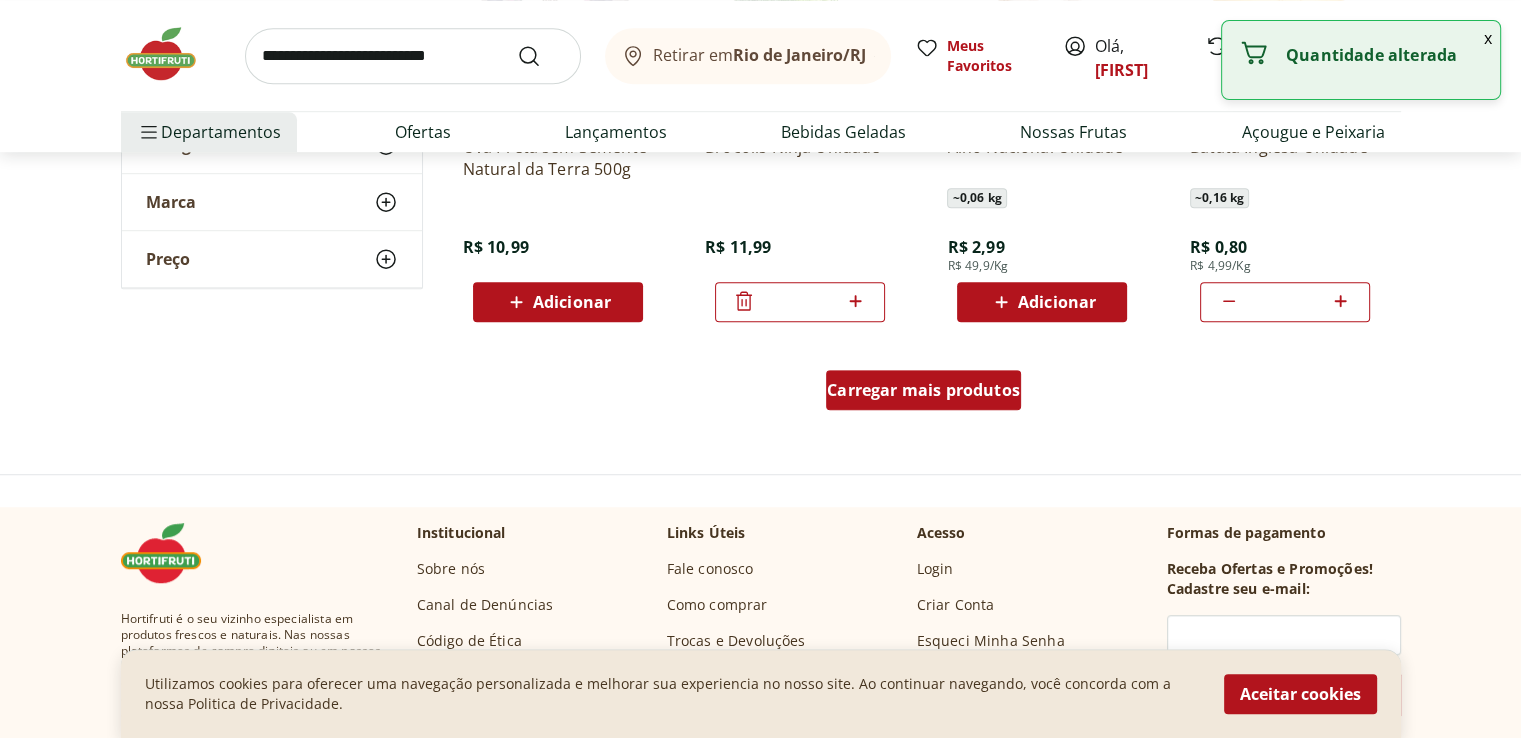 click on "Carregar mais produtos" at bounding box center [923, 390] 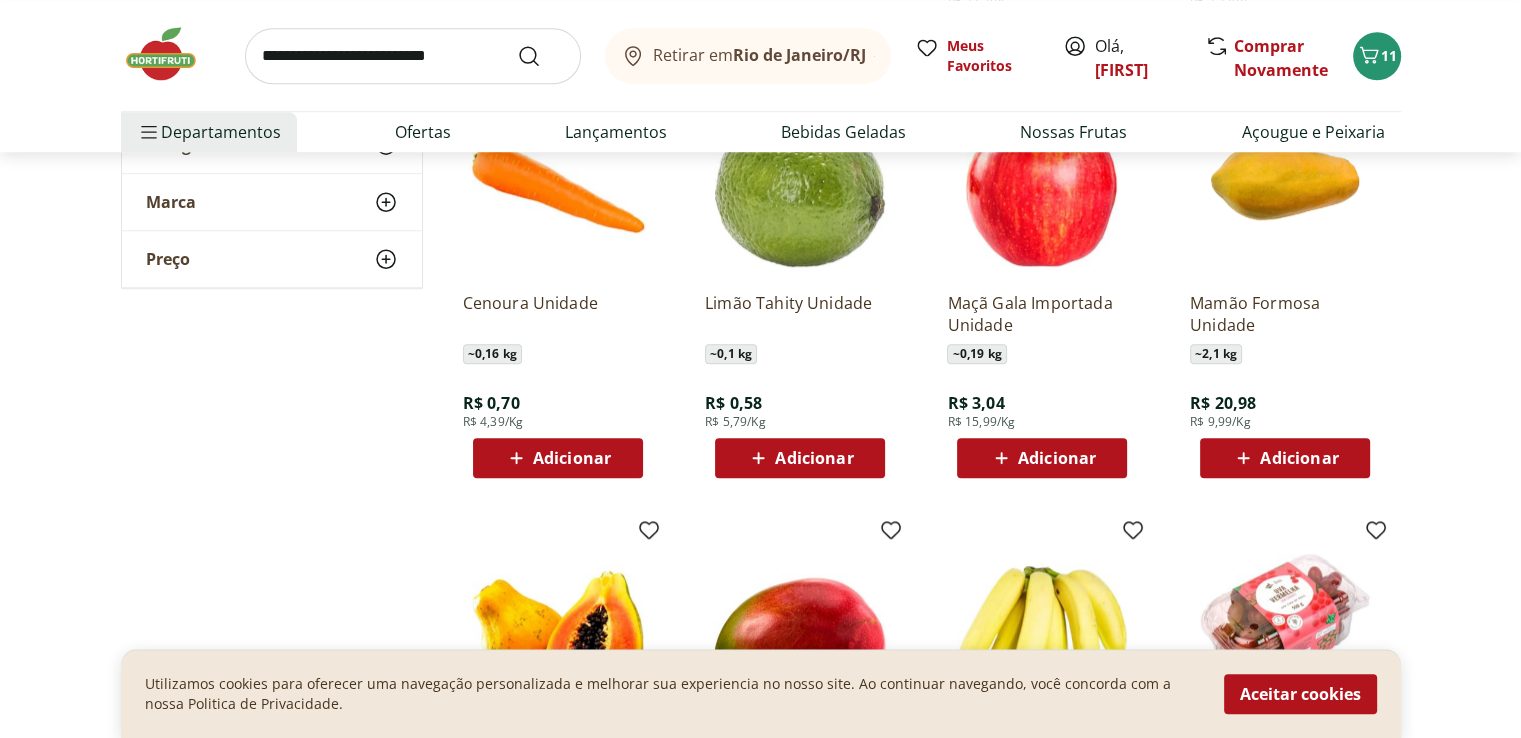 scroll, scrollTop: 1600, scrollLeft: 0, axis: vertical 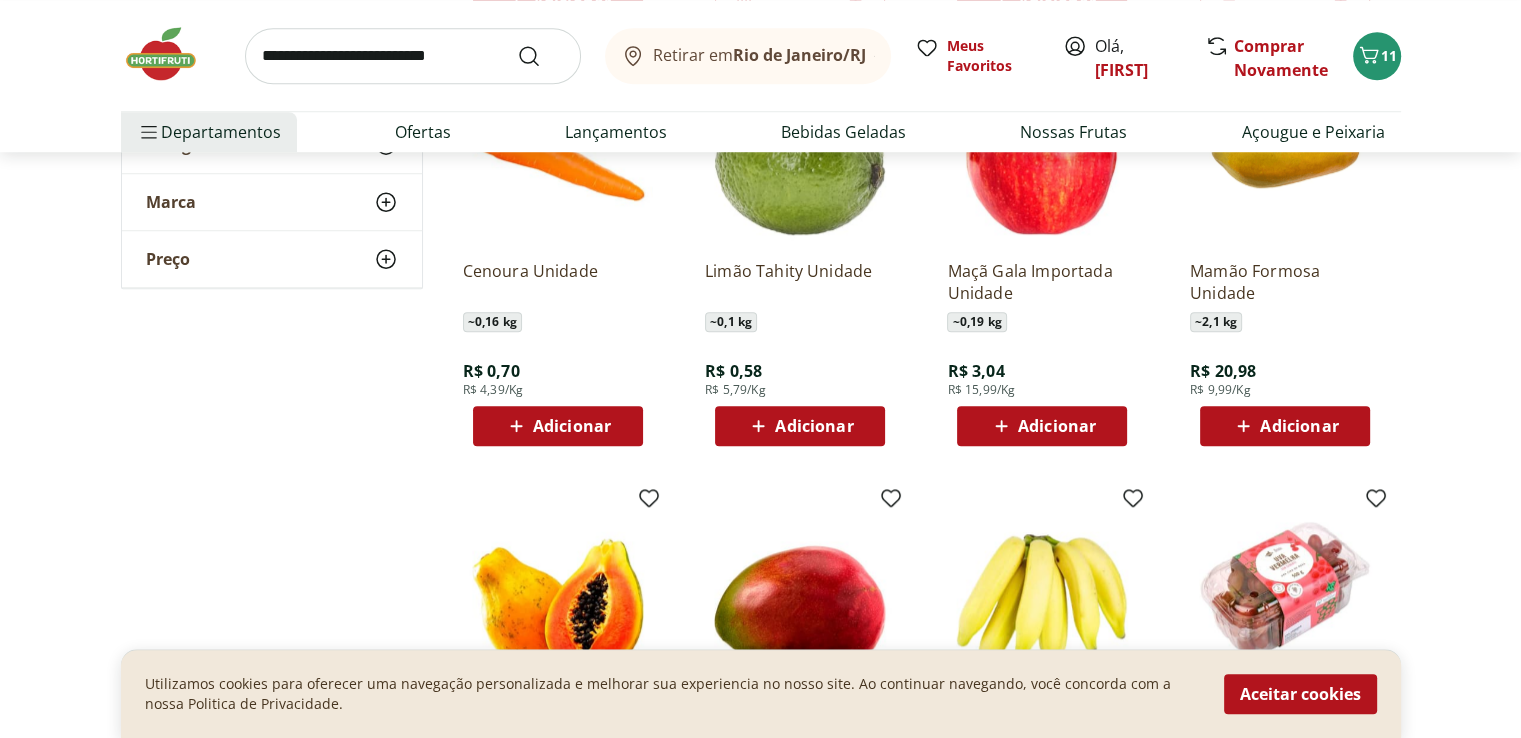 click on "Adicionar" at bounding box center [572, 426] 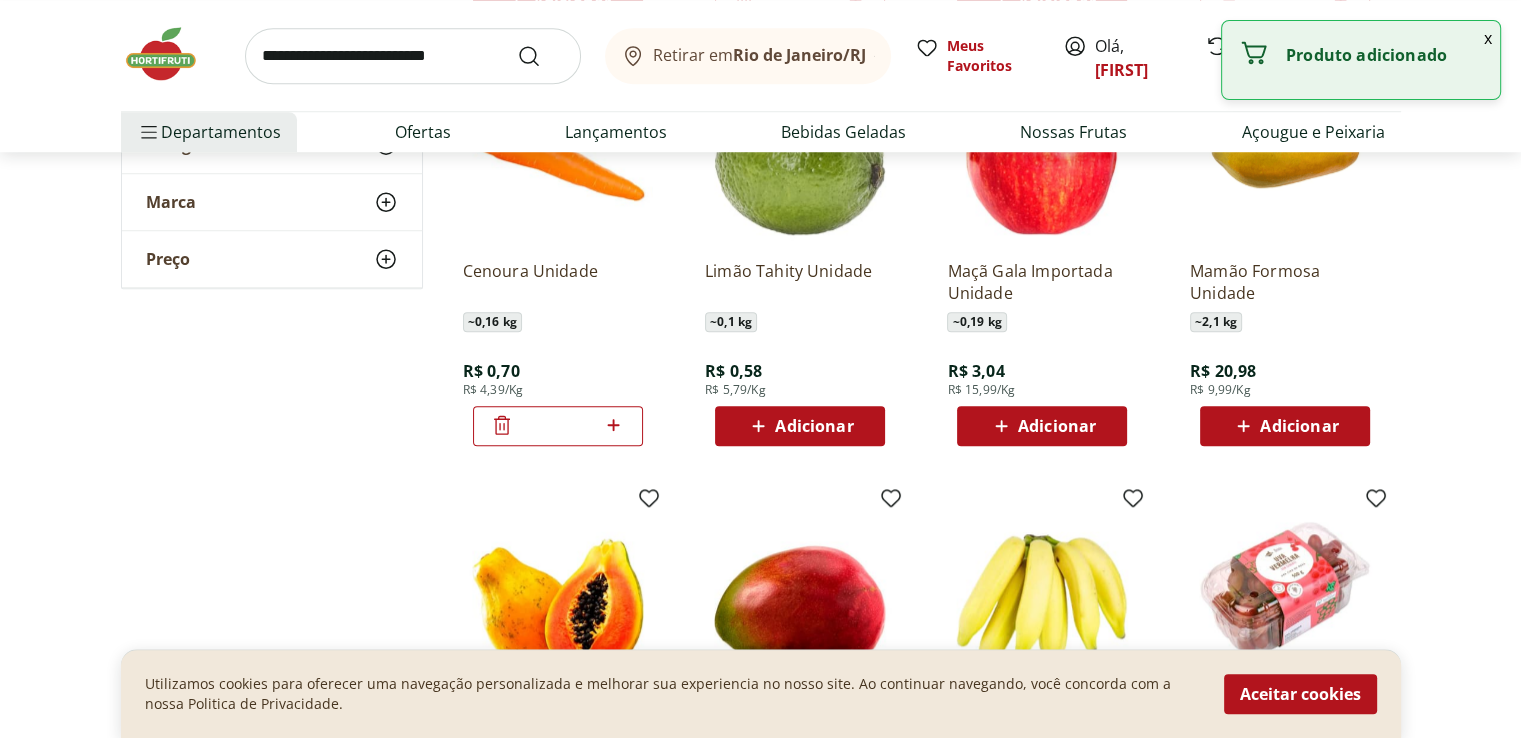 click 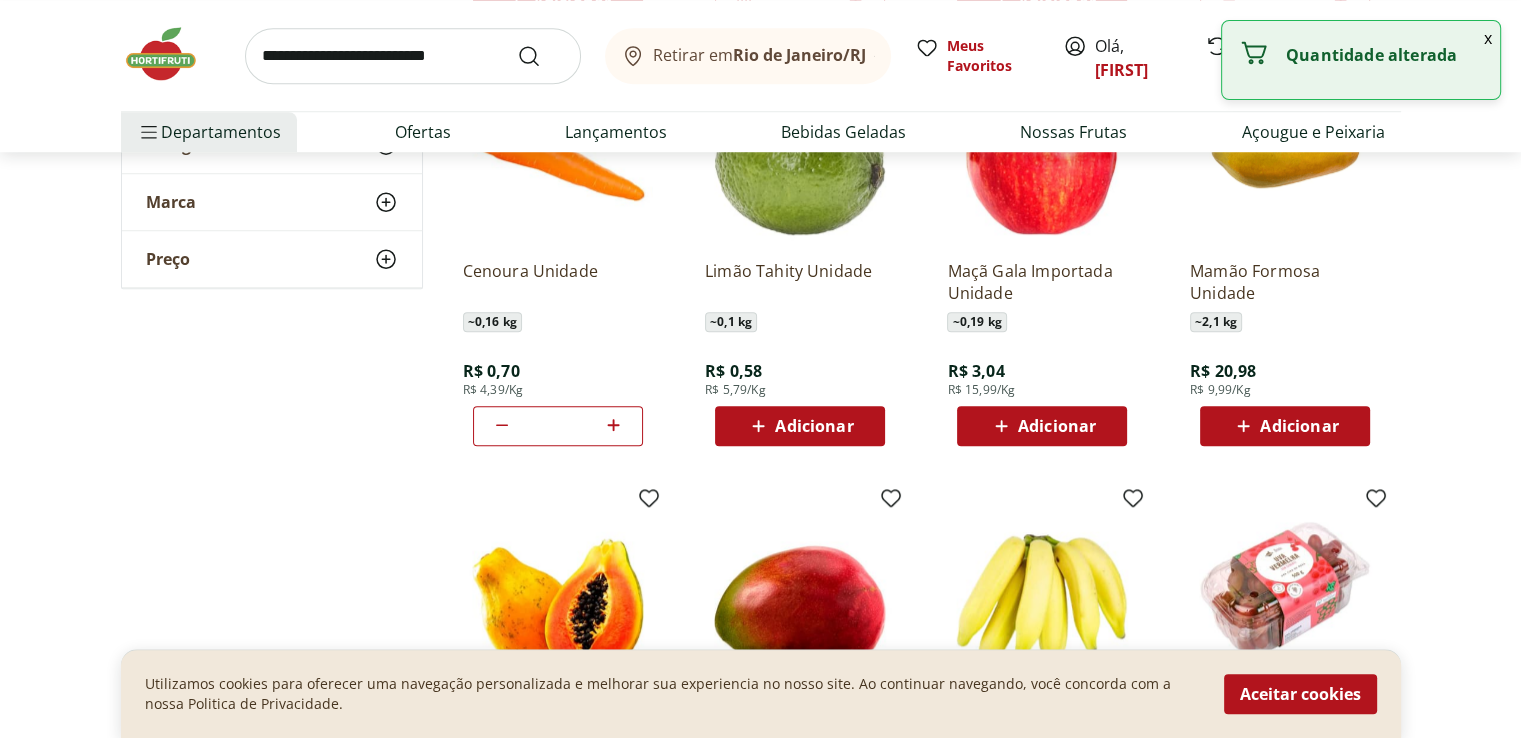 click 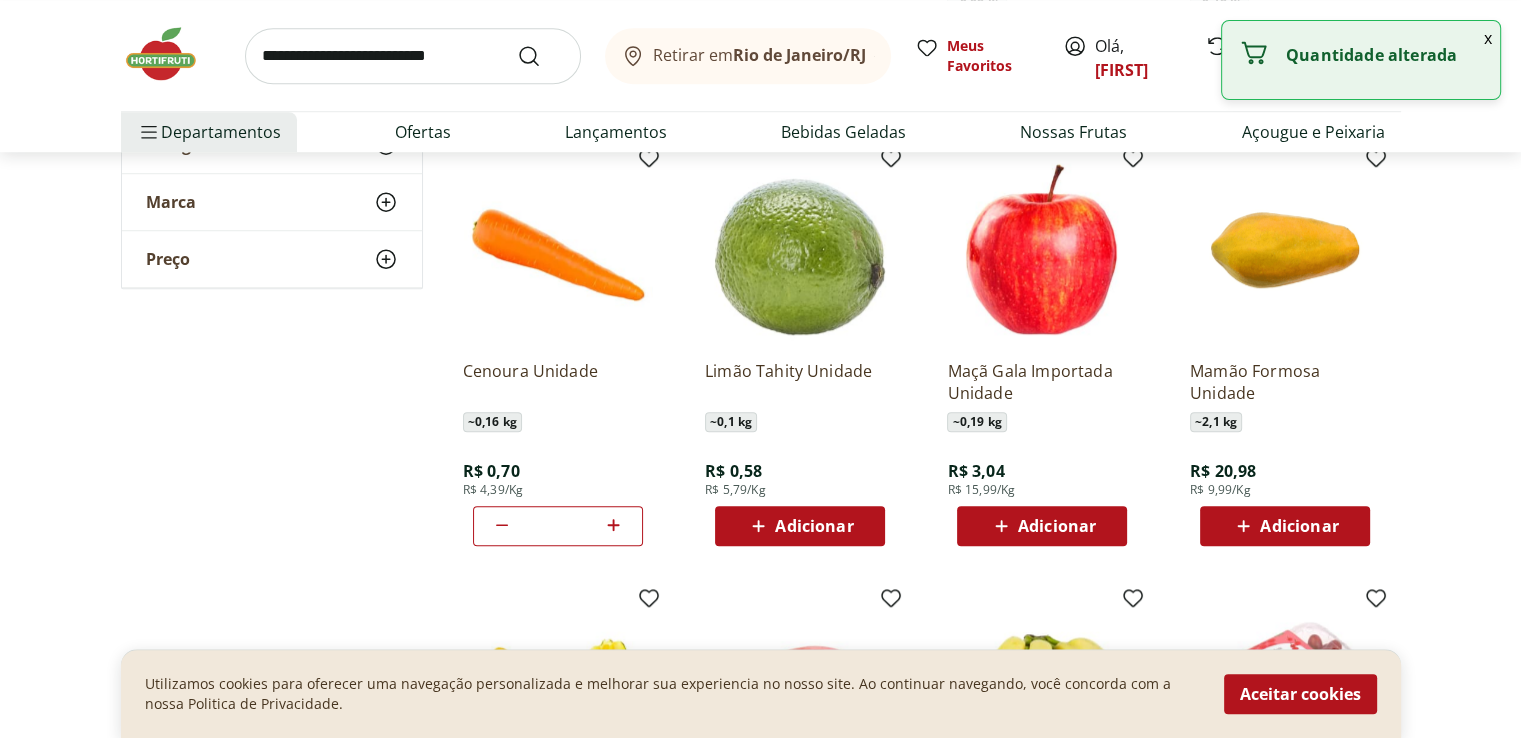 click on "Adicionar" at bounding box center (1042, 526) 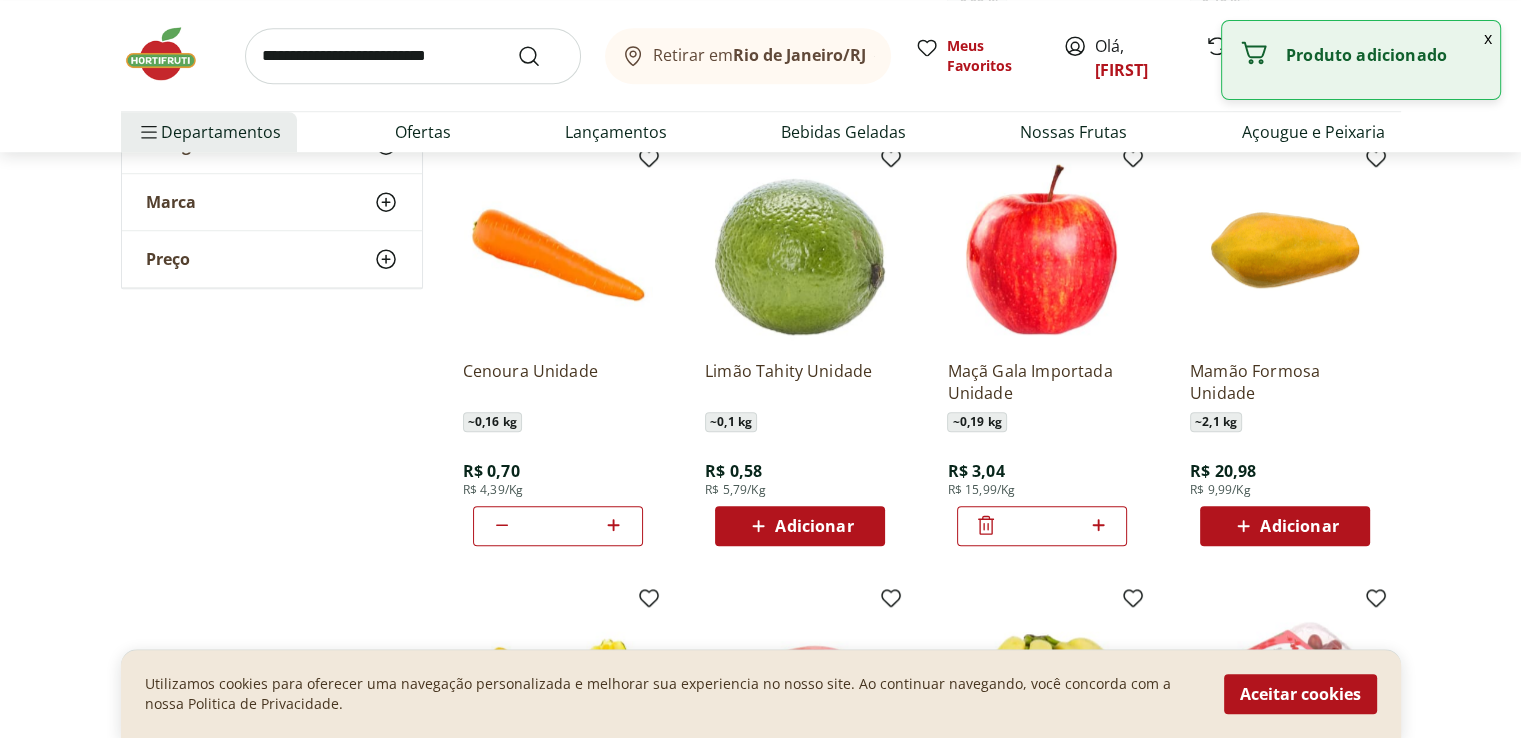click 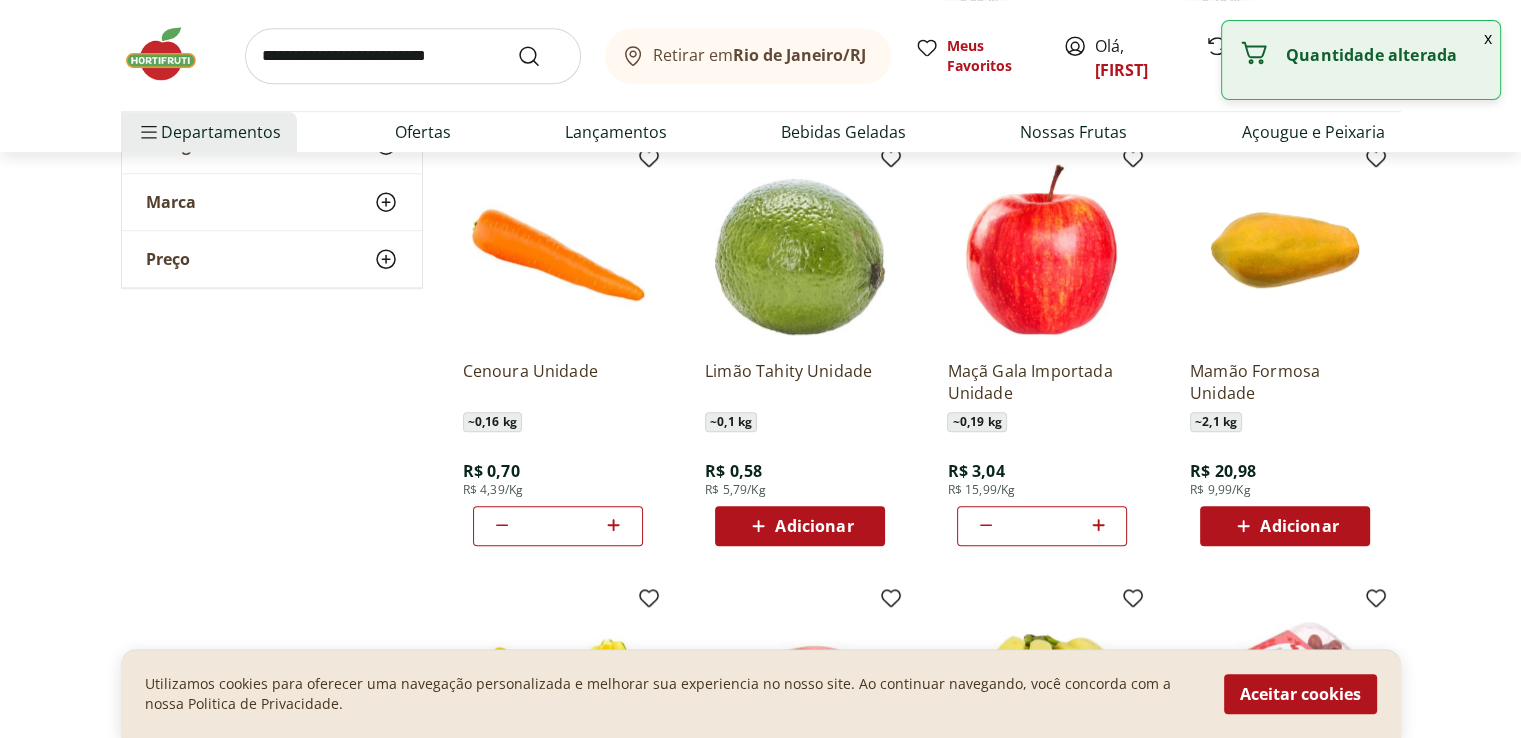 click 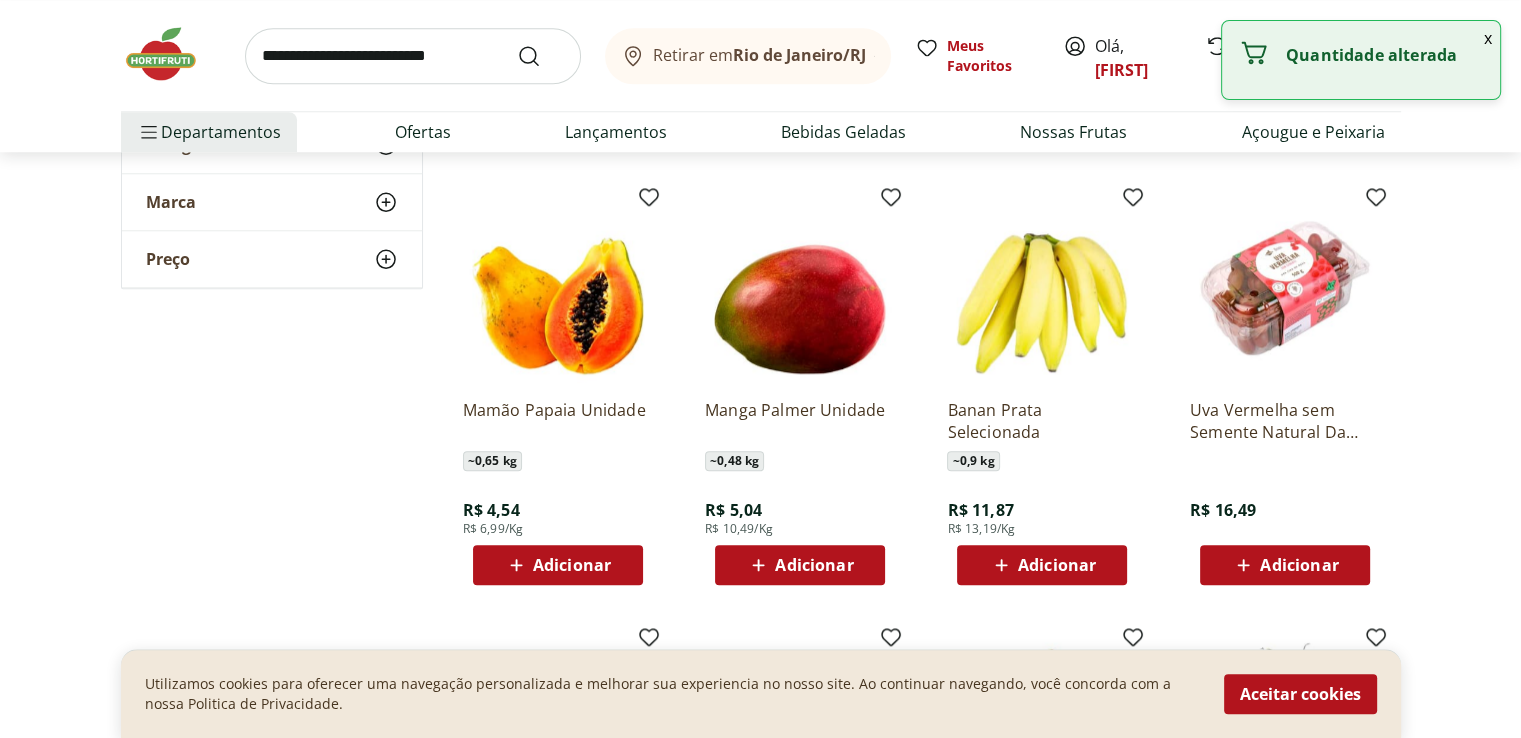 scroll, scrollTop: 2000, scrollLeft: 0, axis: vertical 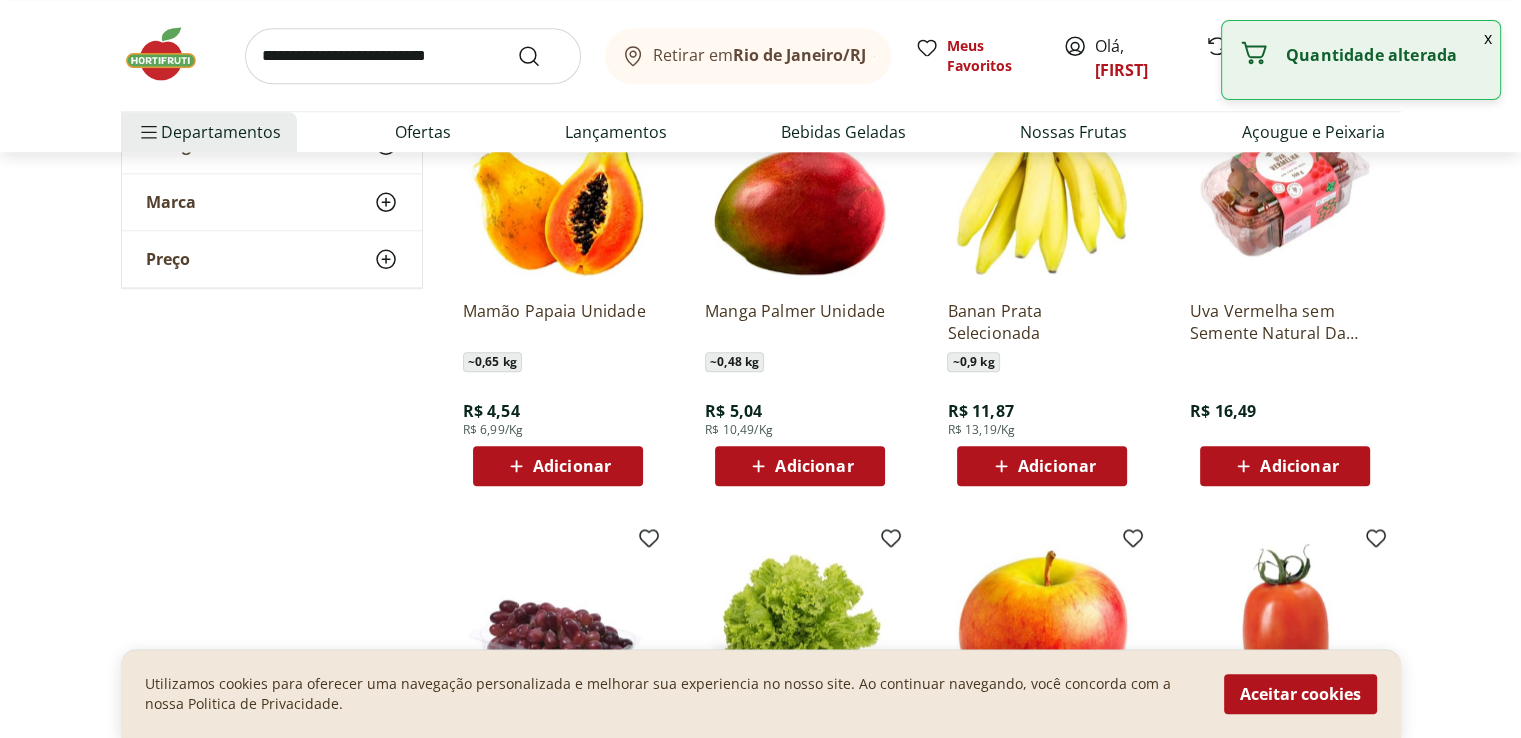click on "Adicionar" at bounding box center (800, 466) 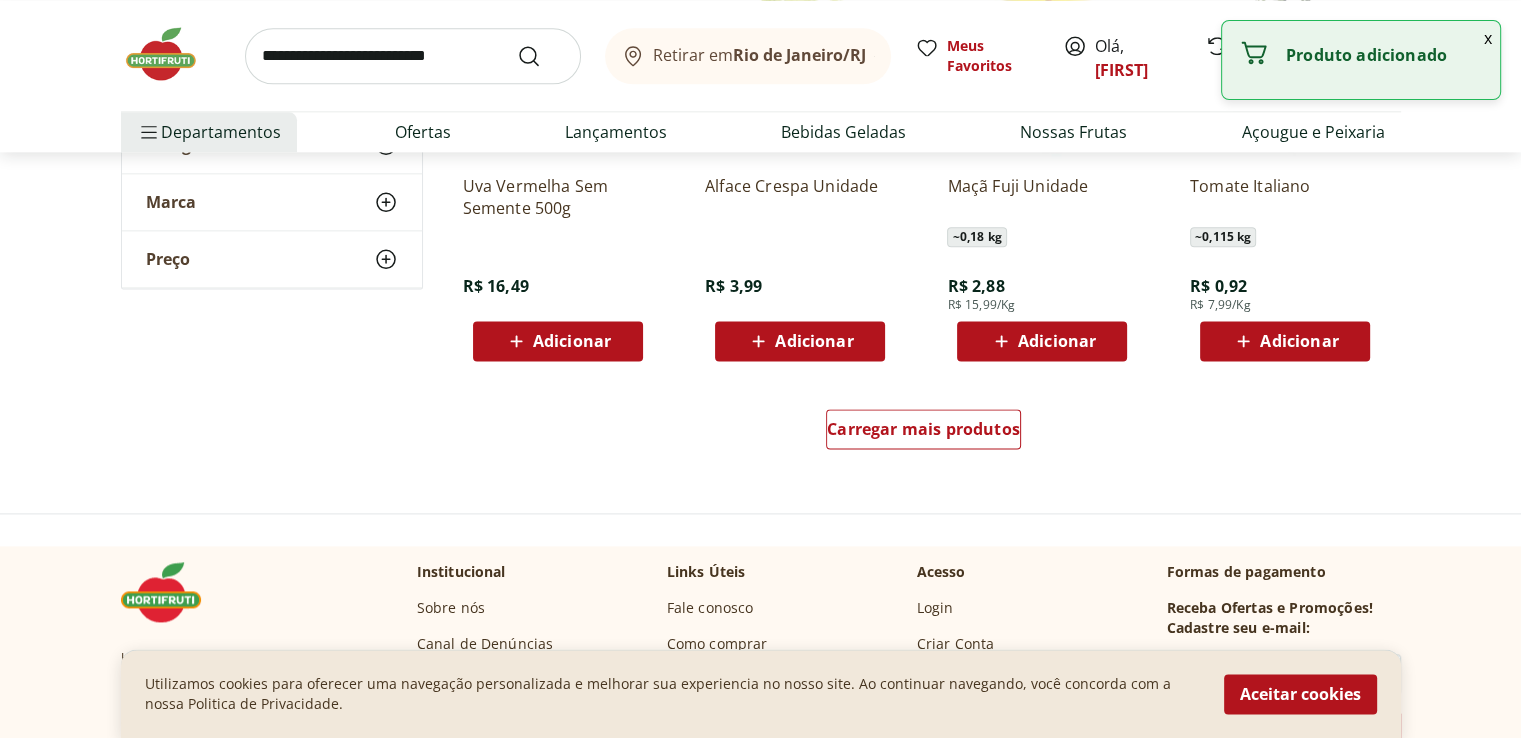 scroll, scrollTop: 2600, scrollLeft: 0, axis: vertical 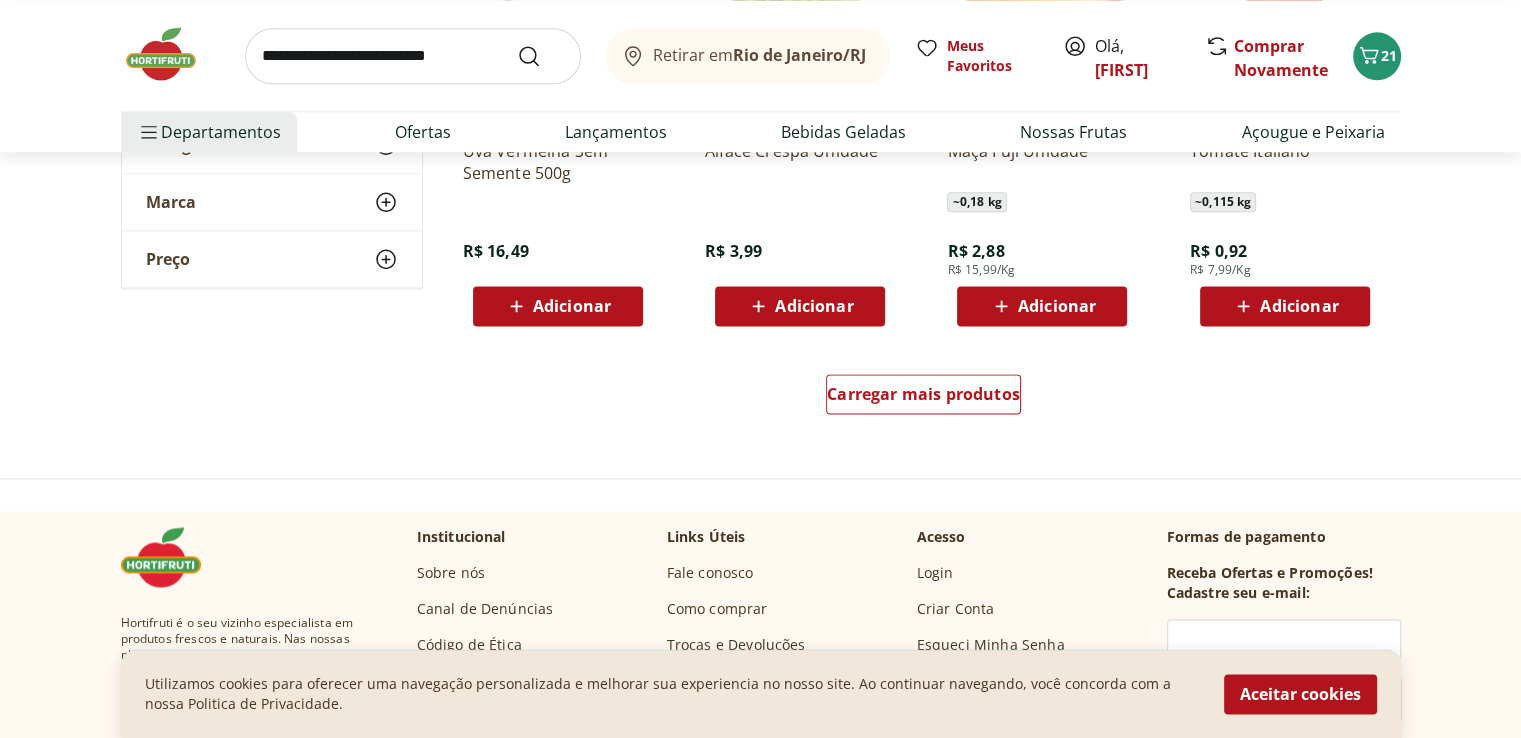 click on "Adicionar" at bounding box center (1285, 306) 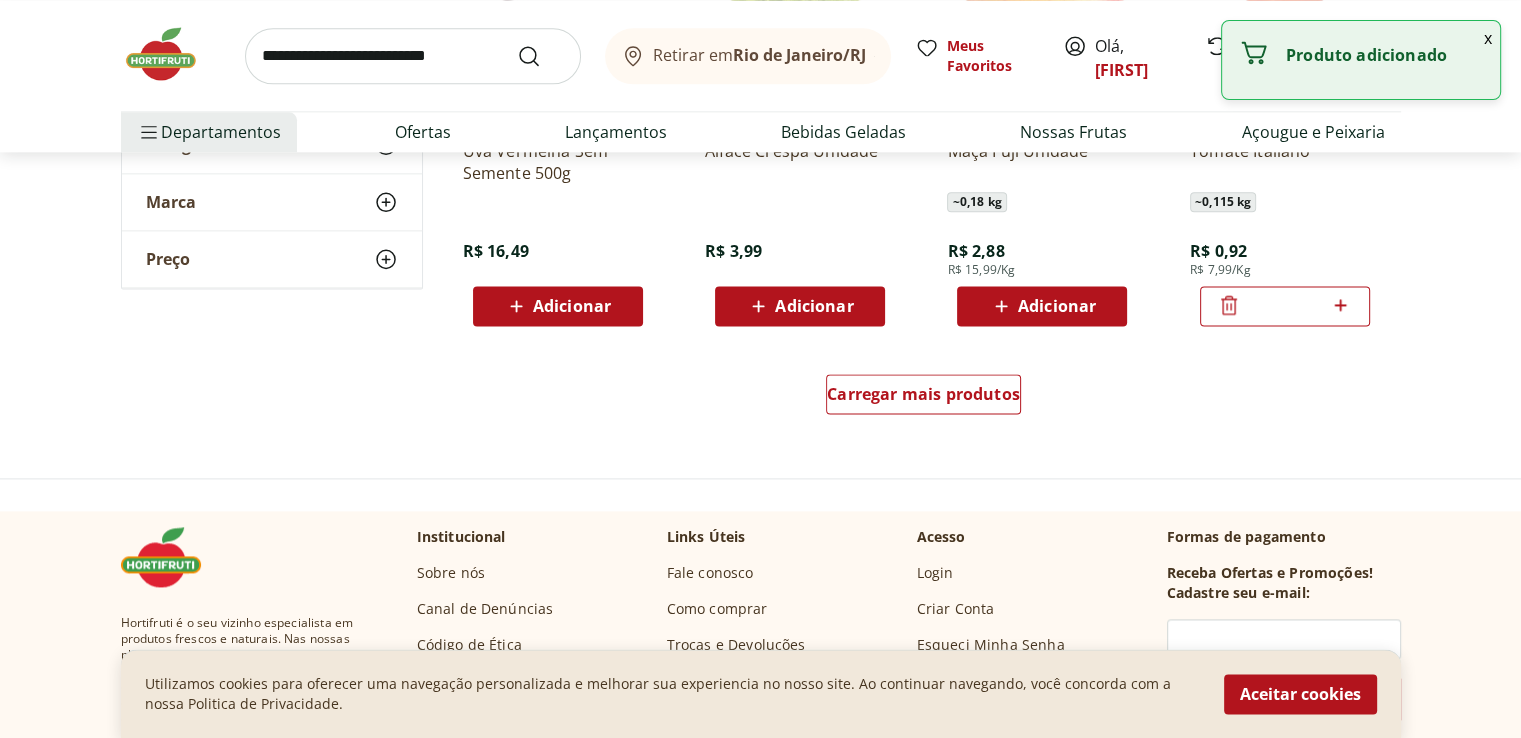 click 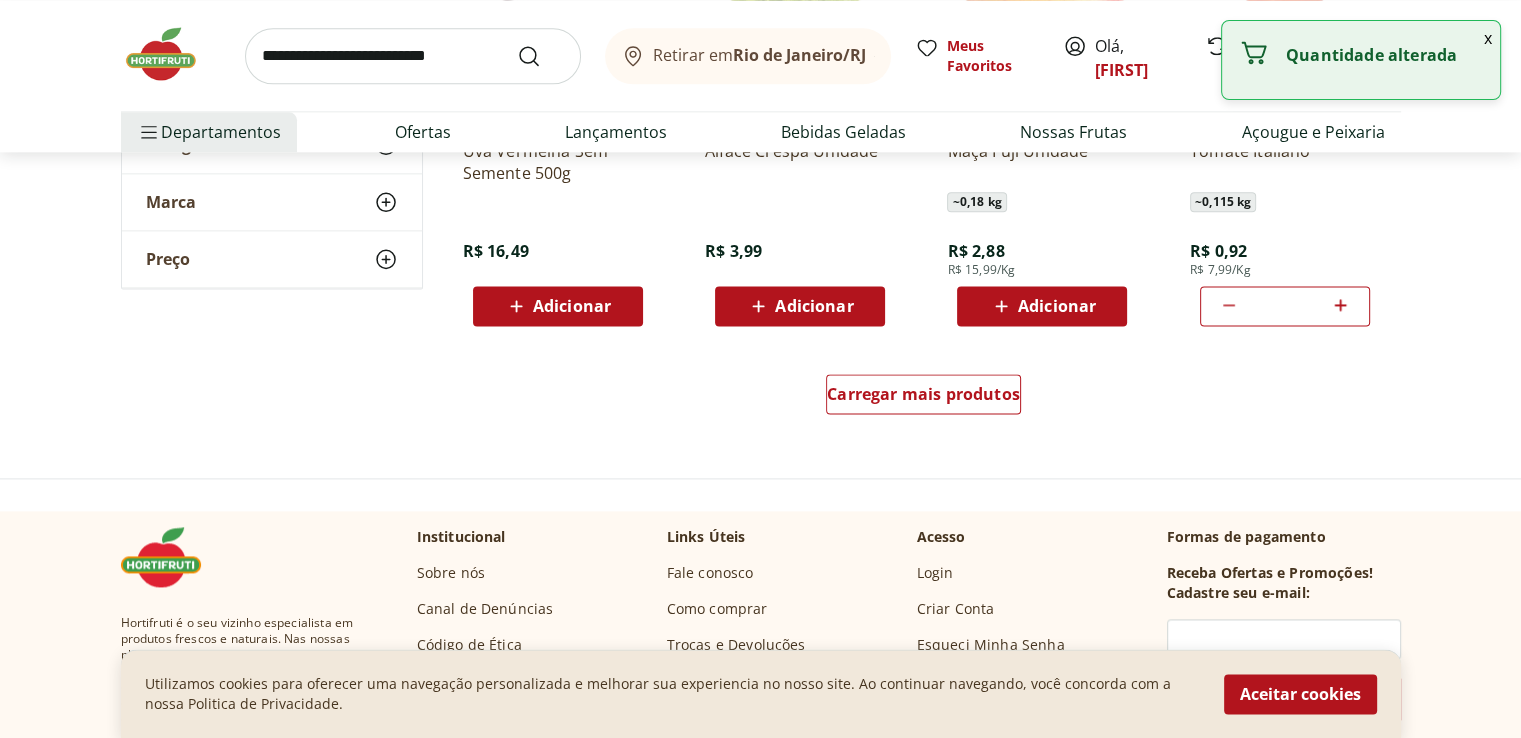 click 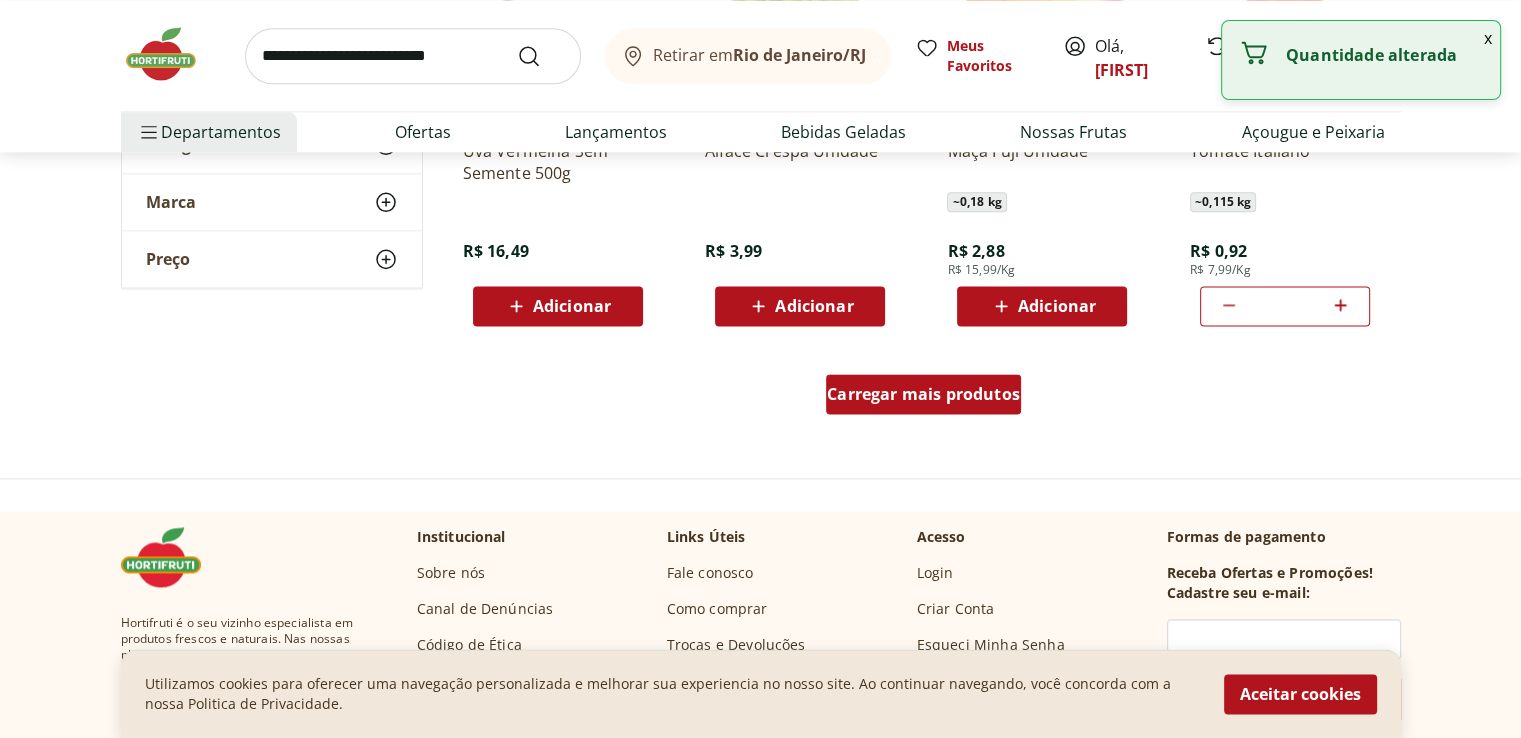 click on "Carregar mais produtos" at bounding box center (923, 394) 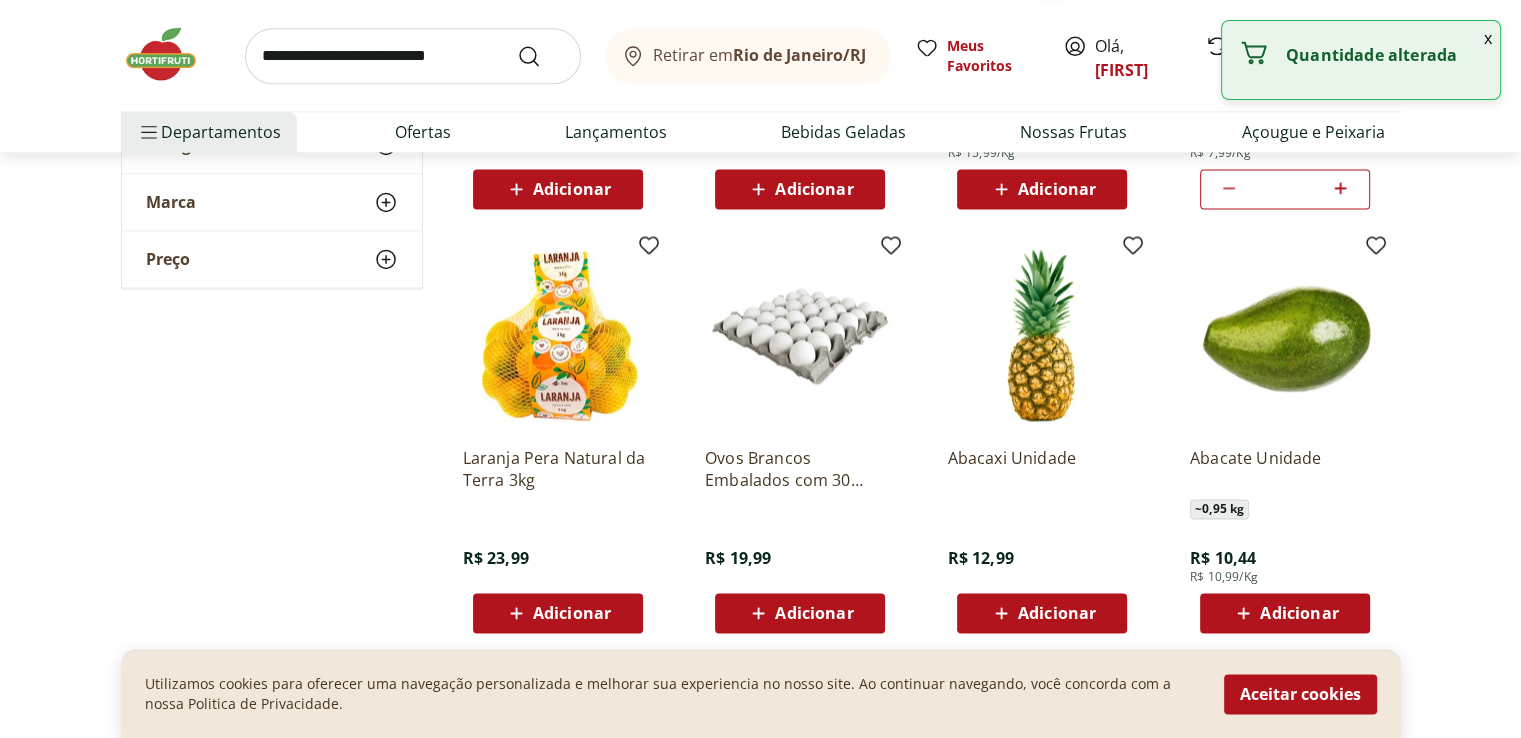 scroll, scrollTop: 2800, scrollLeft: 0, axis: vertical 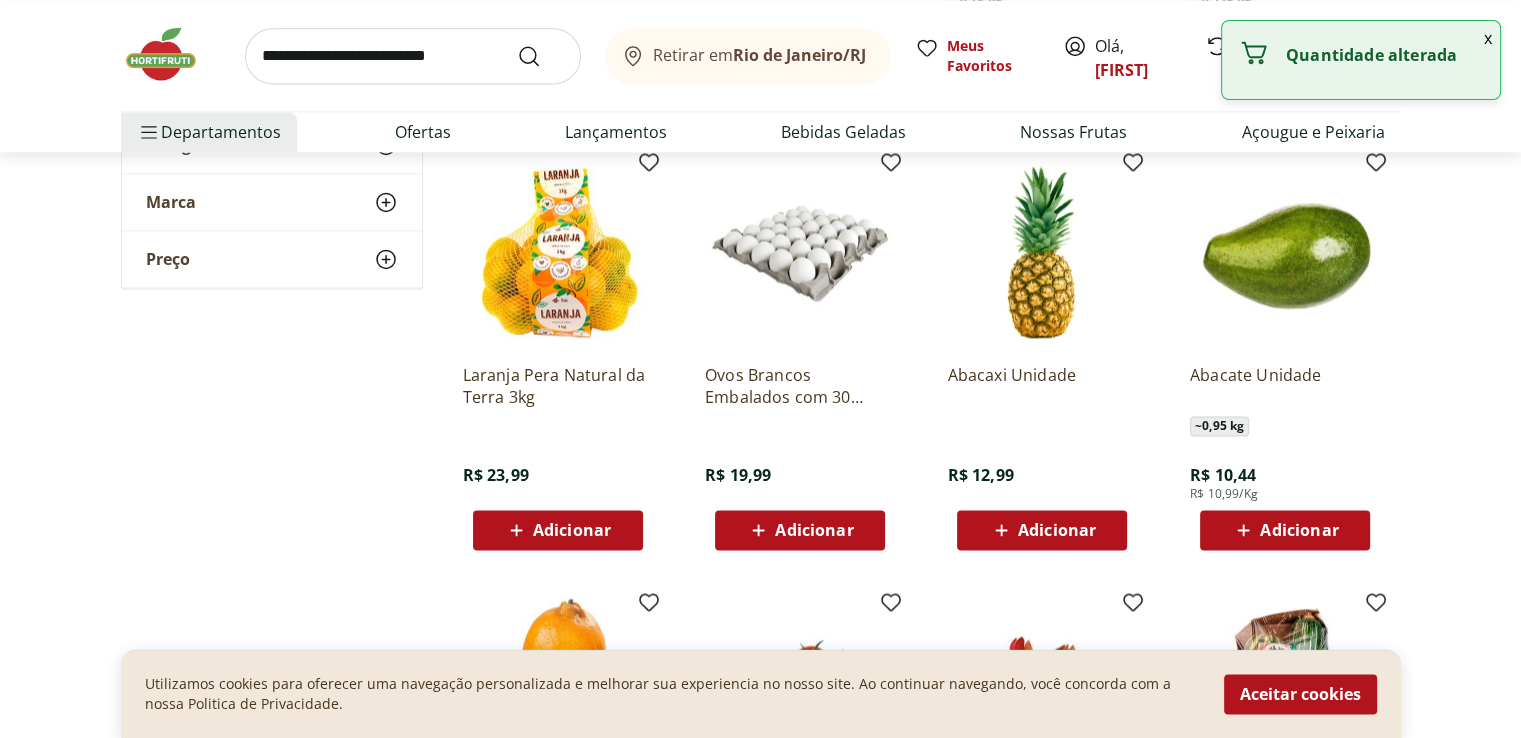 click on "Adicionar" at bounding box center [1285, 530] 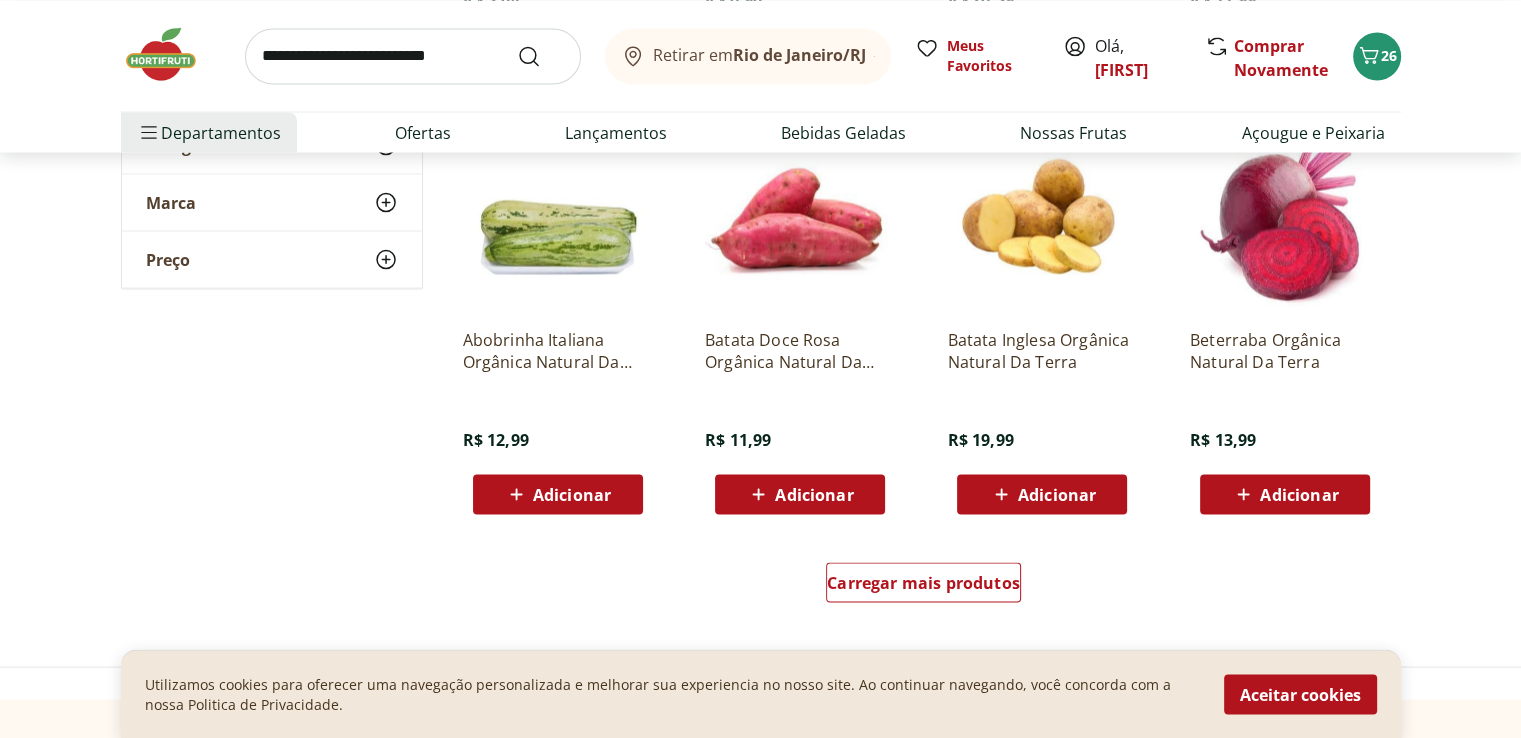 scroll, scrollTop: 4000, scrollLeft: 0, axis: vertical 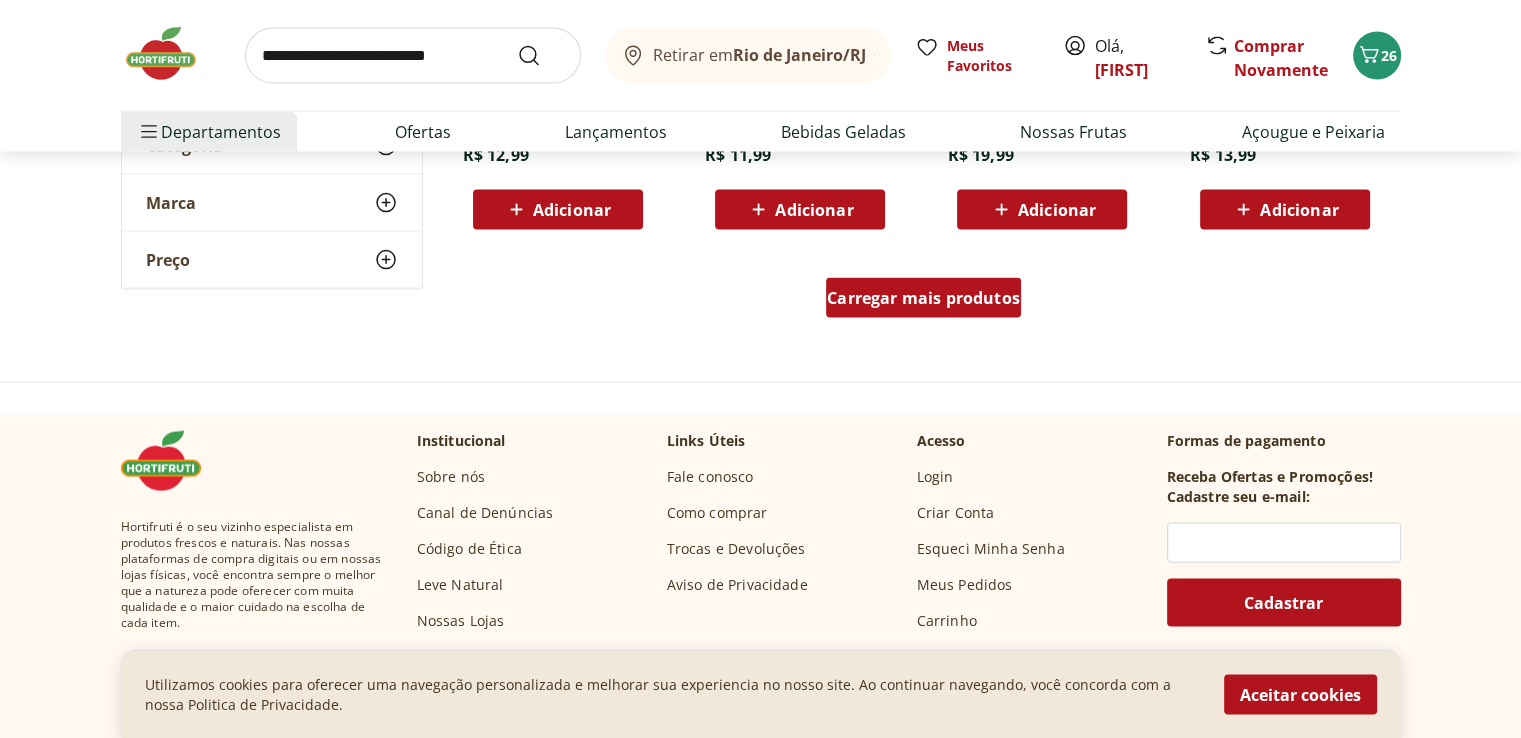 click on "Carregar mais produtos" at bounding box center (923, 298) 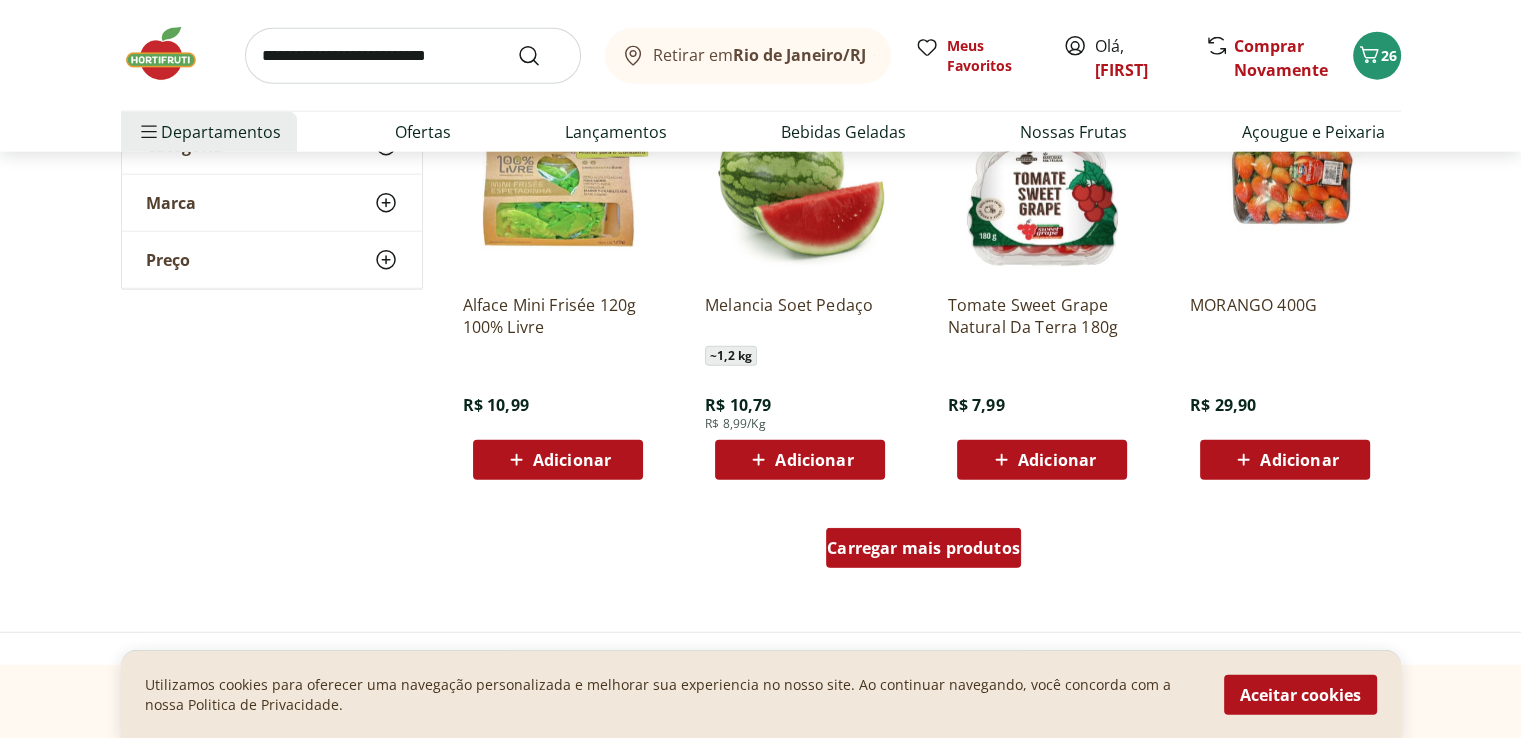 scroll, scrollTop: 5100, scrollLeft: 0, axis: vertical 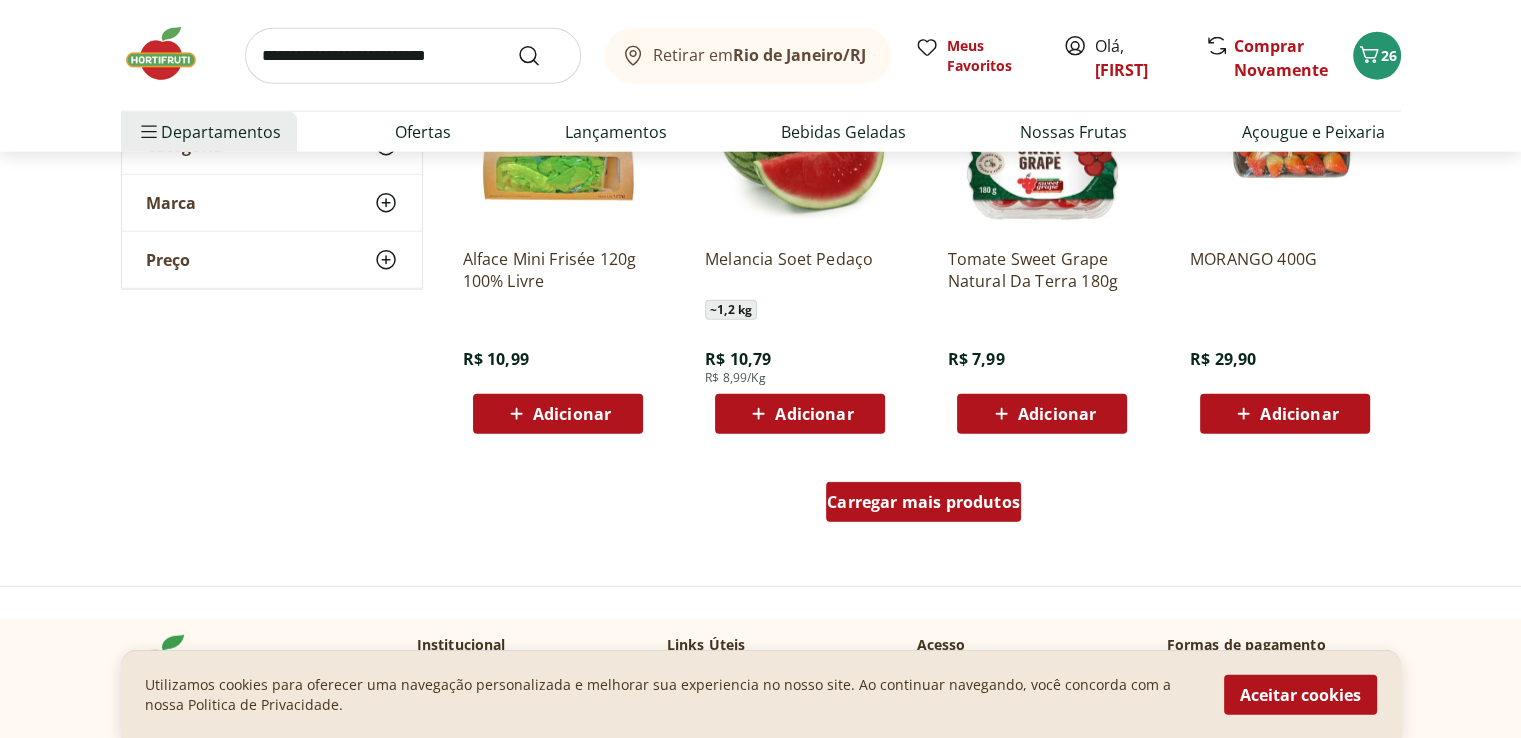 click on "Carregar mais produtos" at bounding box center [923, 506] 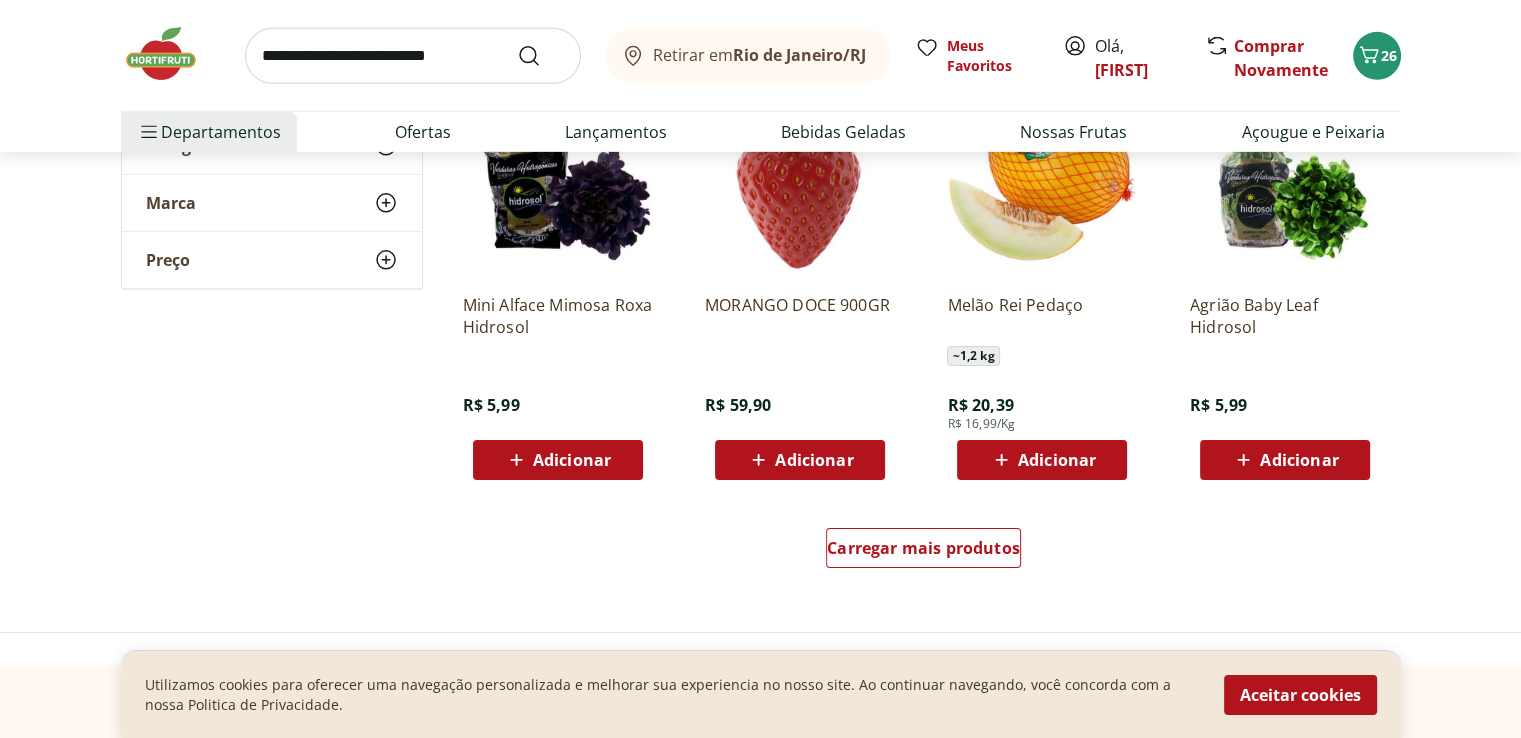 scroll, scrollTop: 6400, scrollLeft: 0, axis: vertical 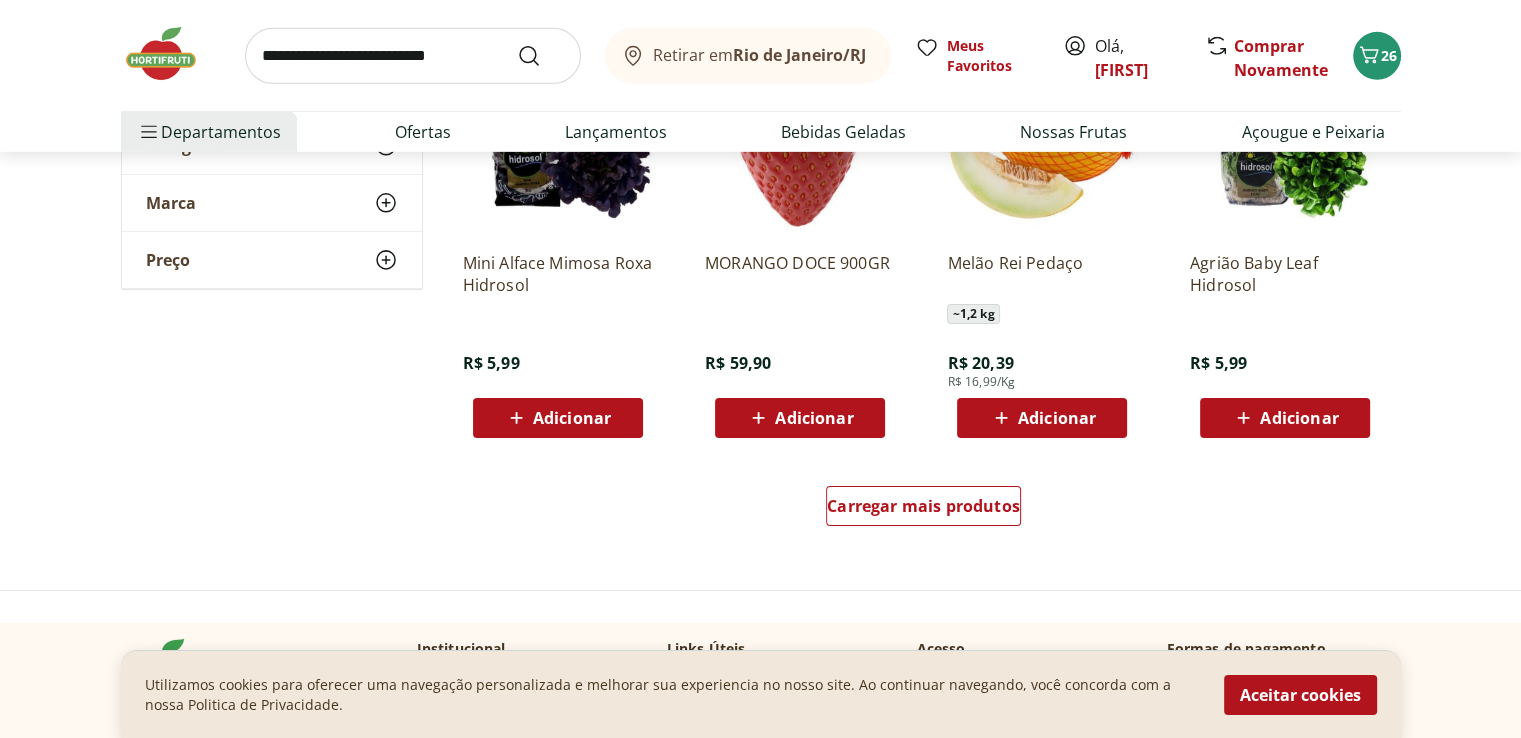 click on "Adicionar" at bounding box center [1284, 418] 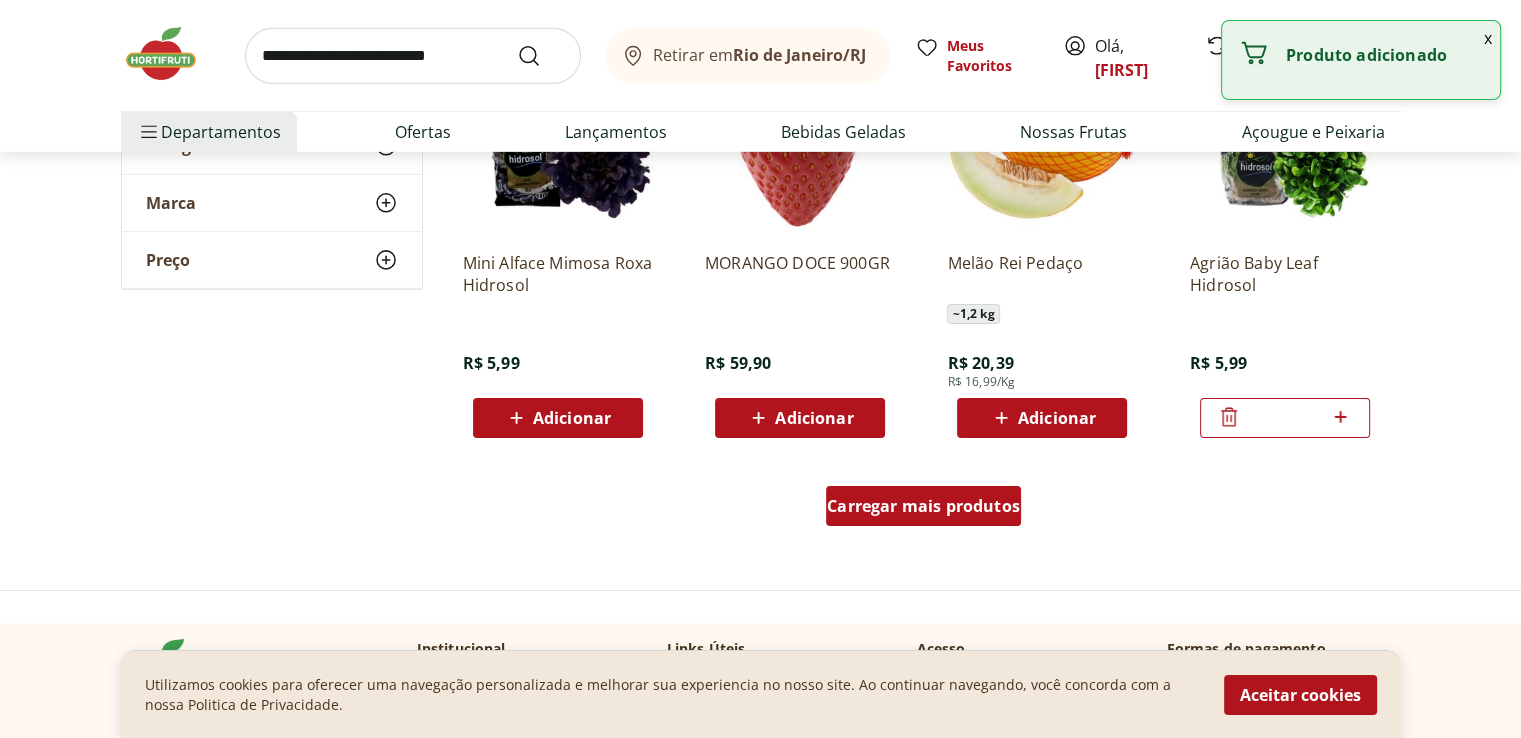click on "Carregar mais produtos" at bounding box center (923, 506) 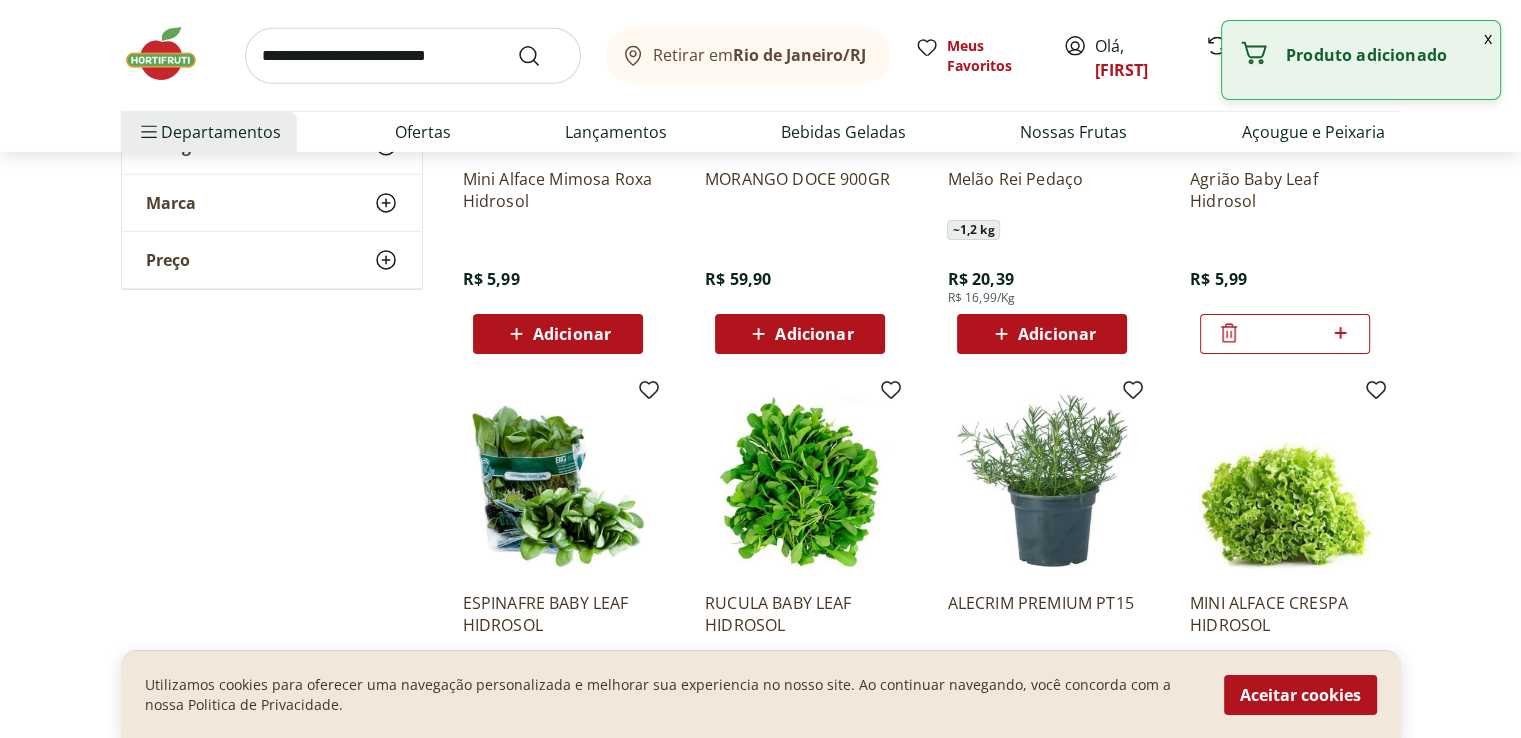 scroll, scrollTop: 6700, scrollLeft: 0, axis: vertical 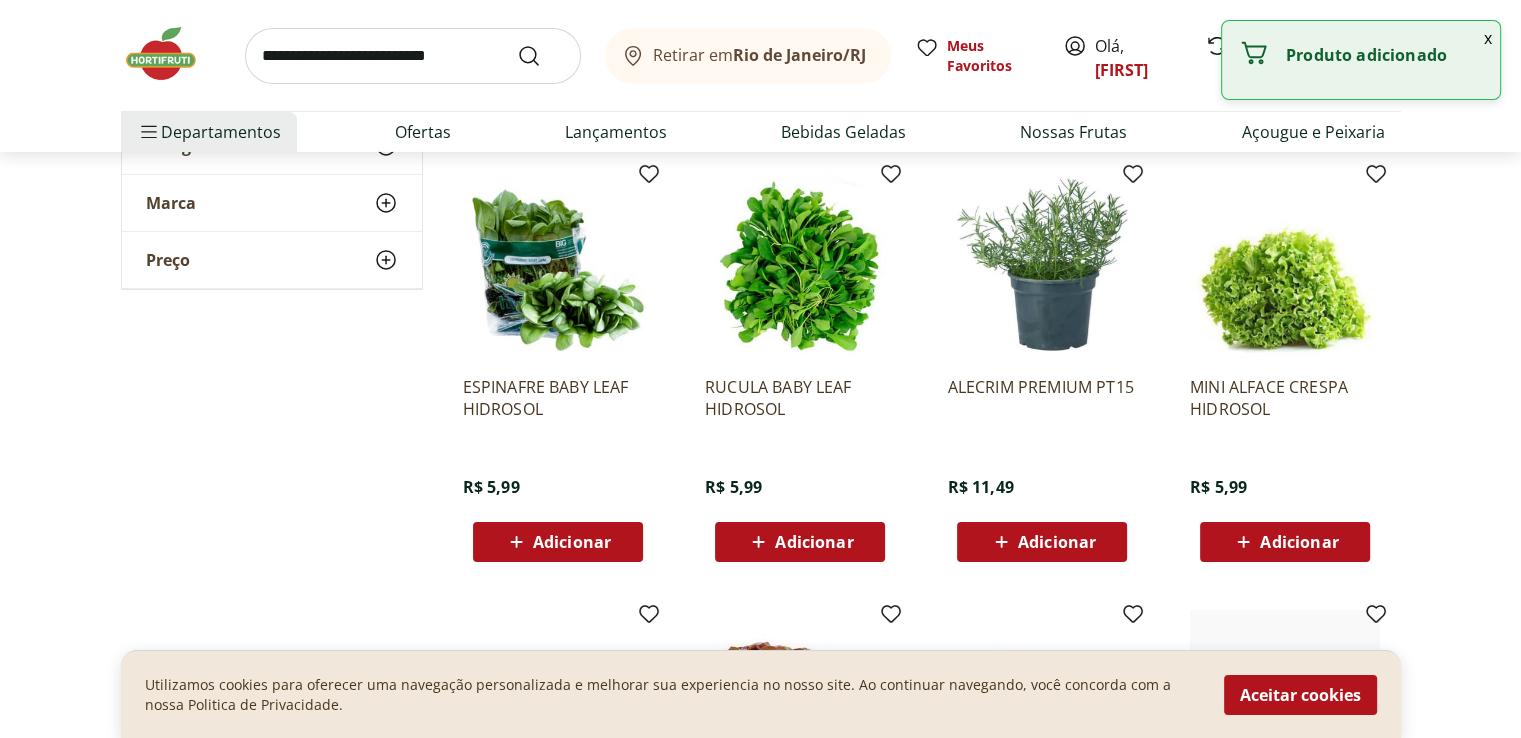 click on "Adicionar" at bounding box center (572, 542) 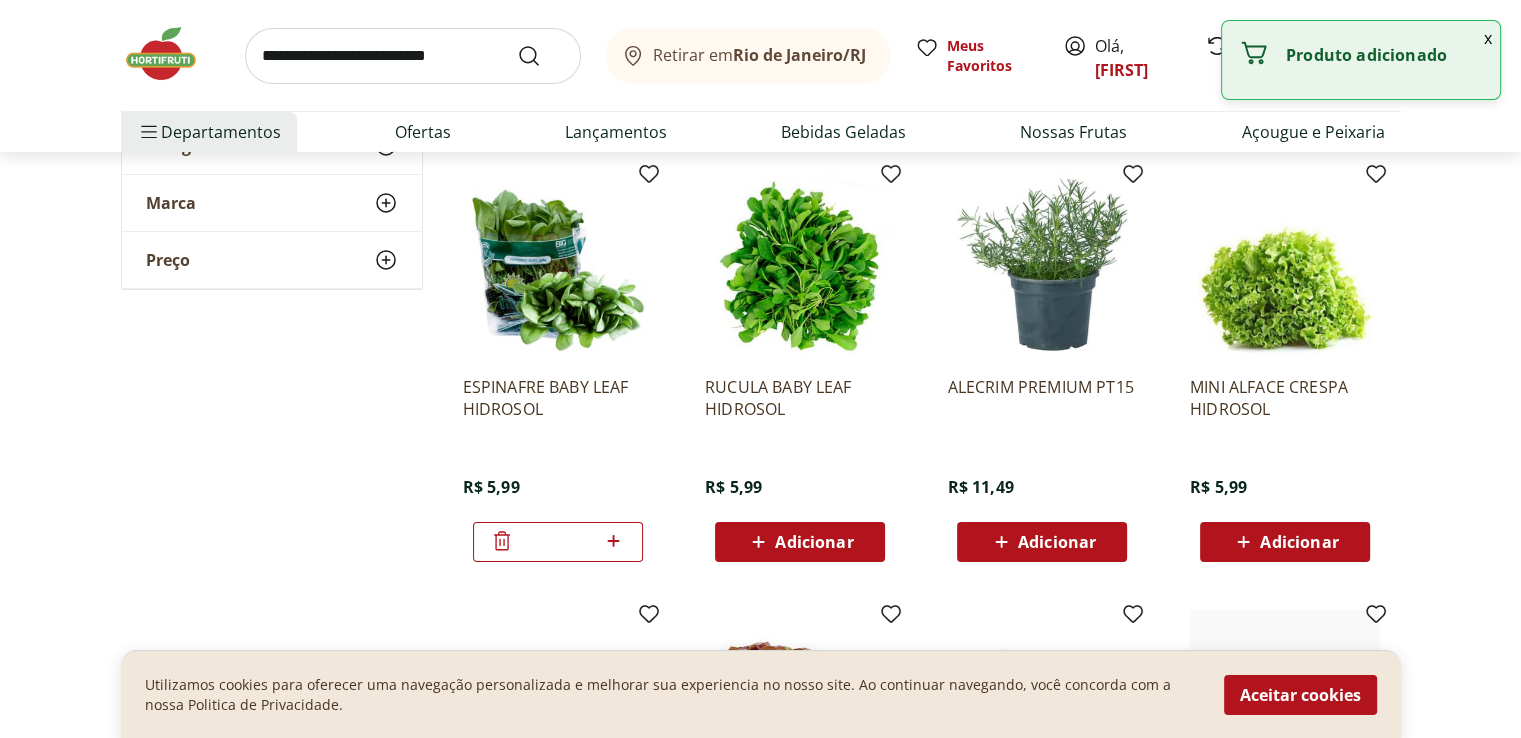click 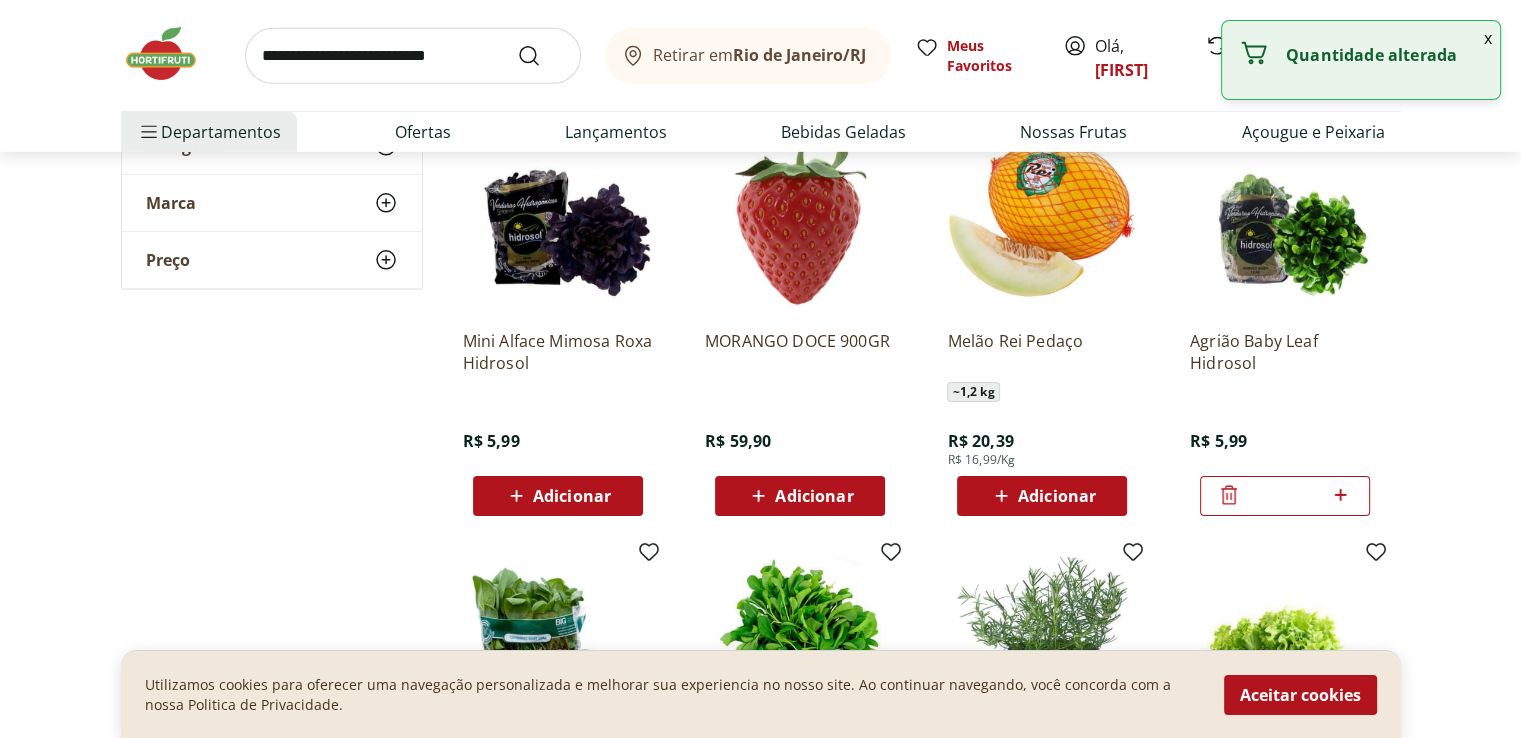 scroll, scrollTop: 6300, scrollLeft: 0, axis: vertical 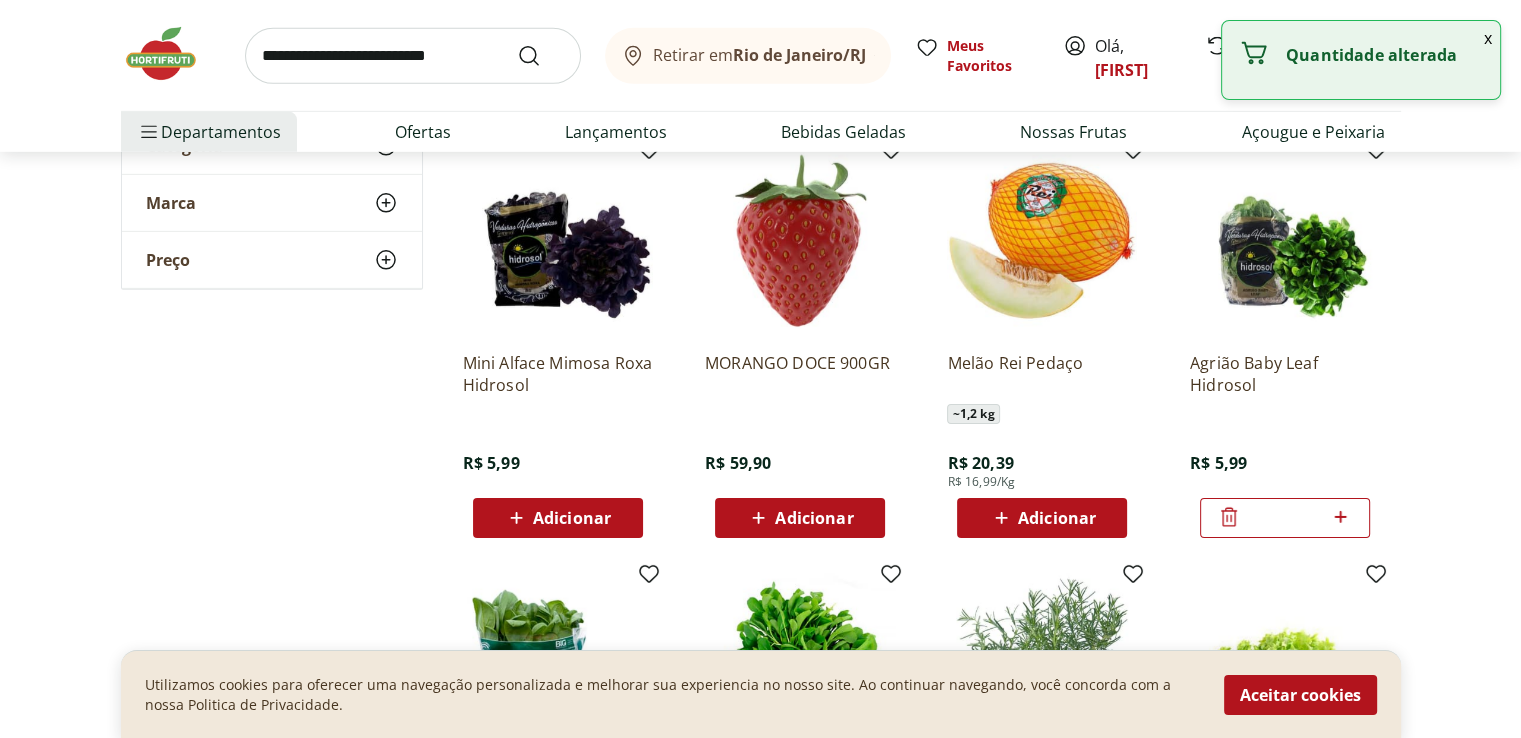 click 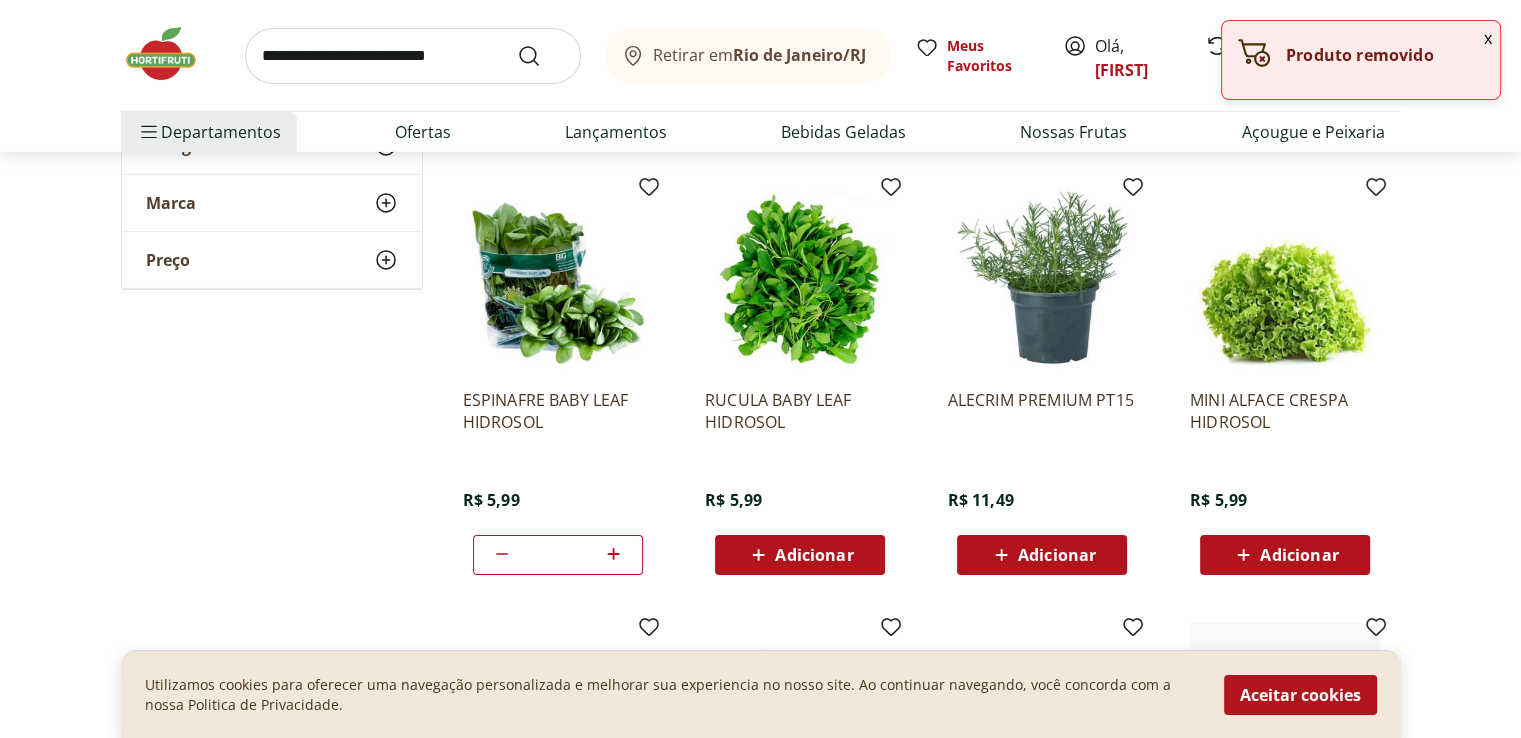 scroll, scrollTop: 6700, scrollLeft: 0, axis: vertical 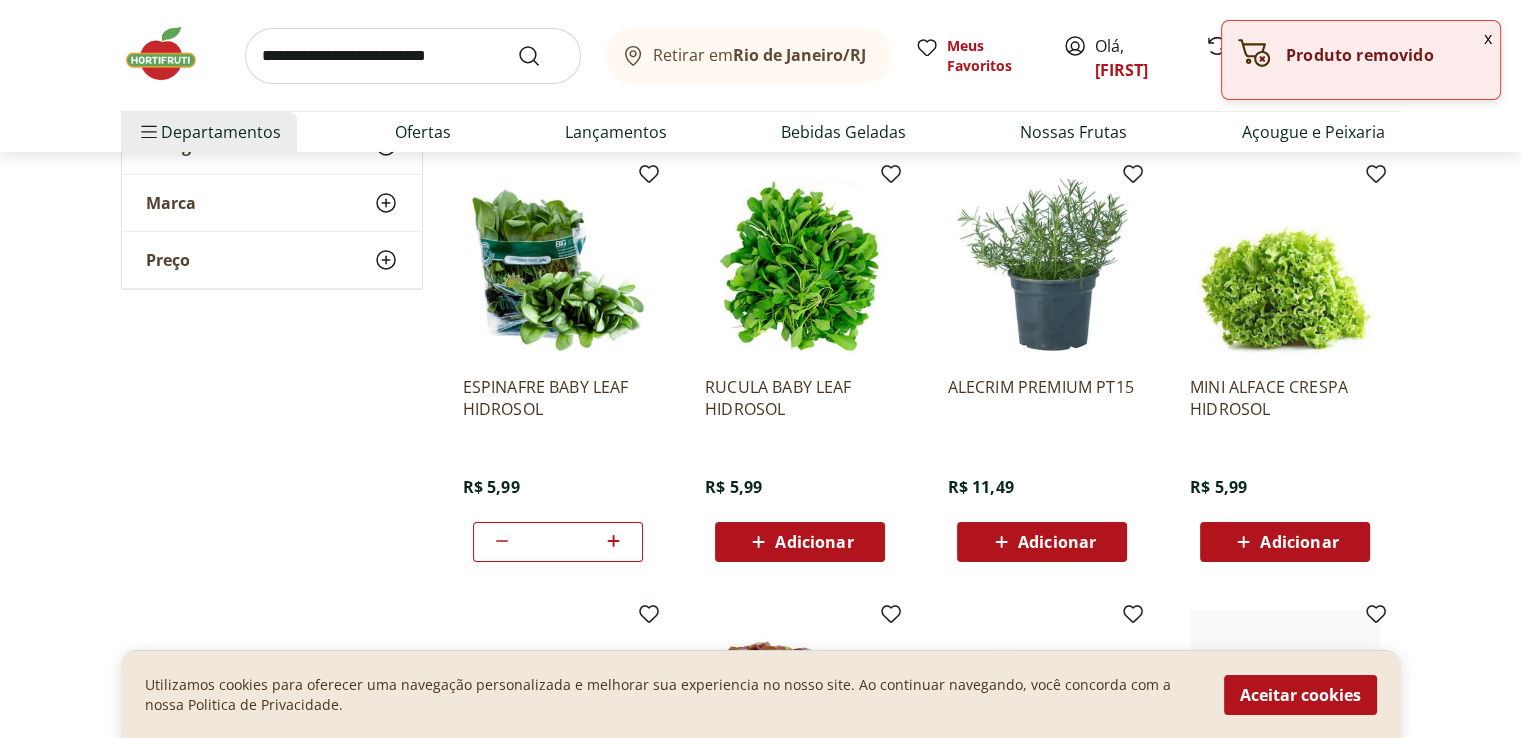 click on "Adicionar" at bounding box center [814, 542] 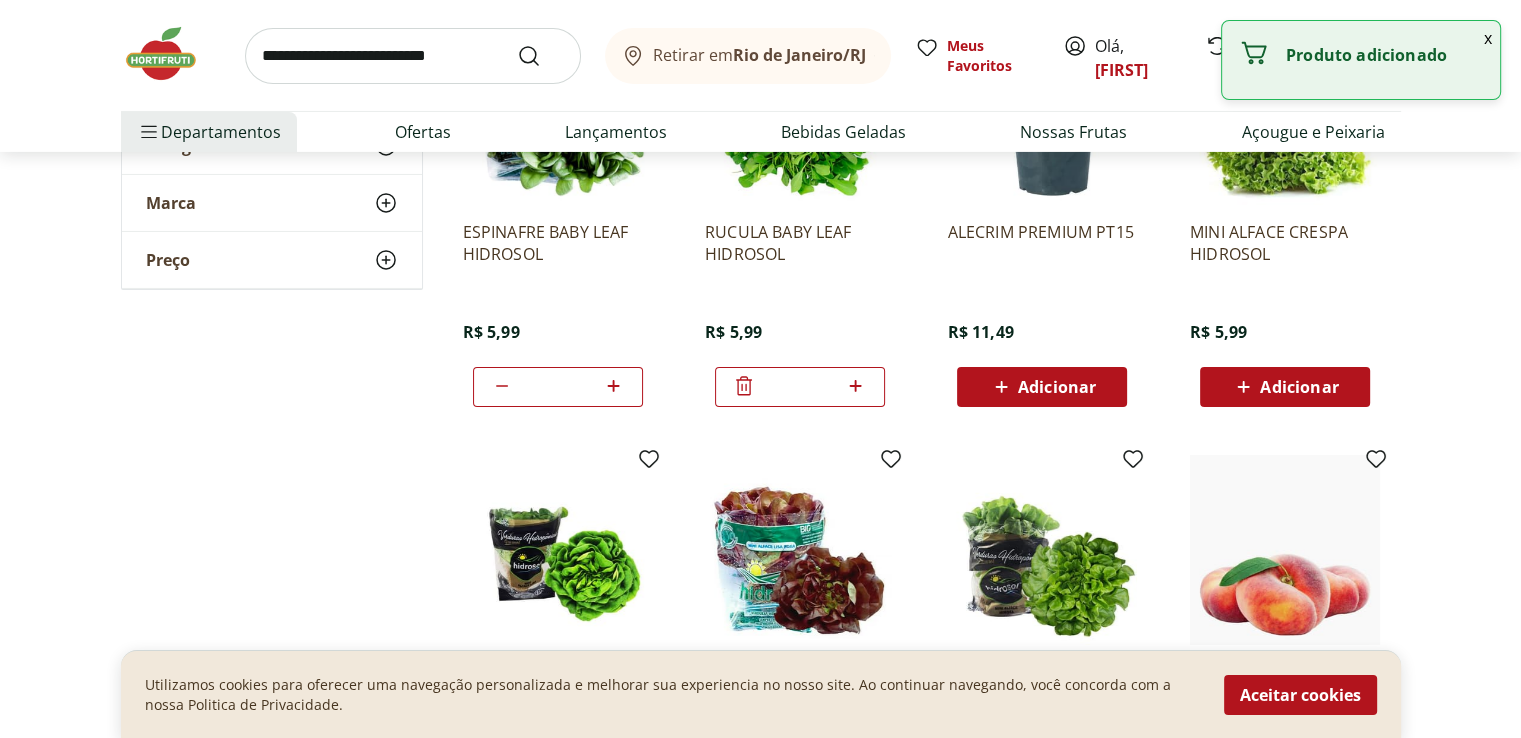 scroll, scrollTop: 7100, scrollLeft: 0, axis: vertical 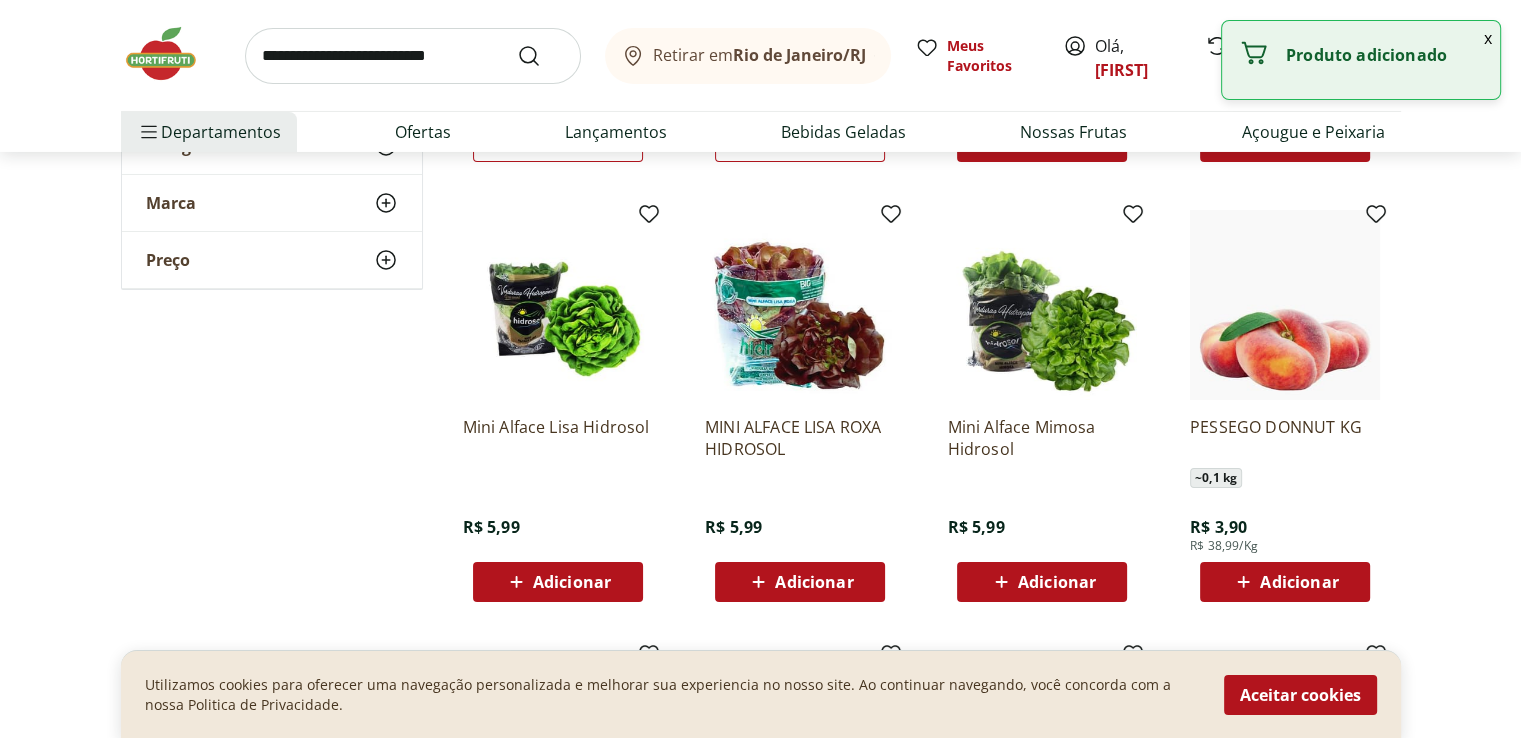 click on "Adicionar" at bounding box center [572, 582] 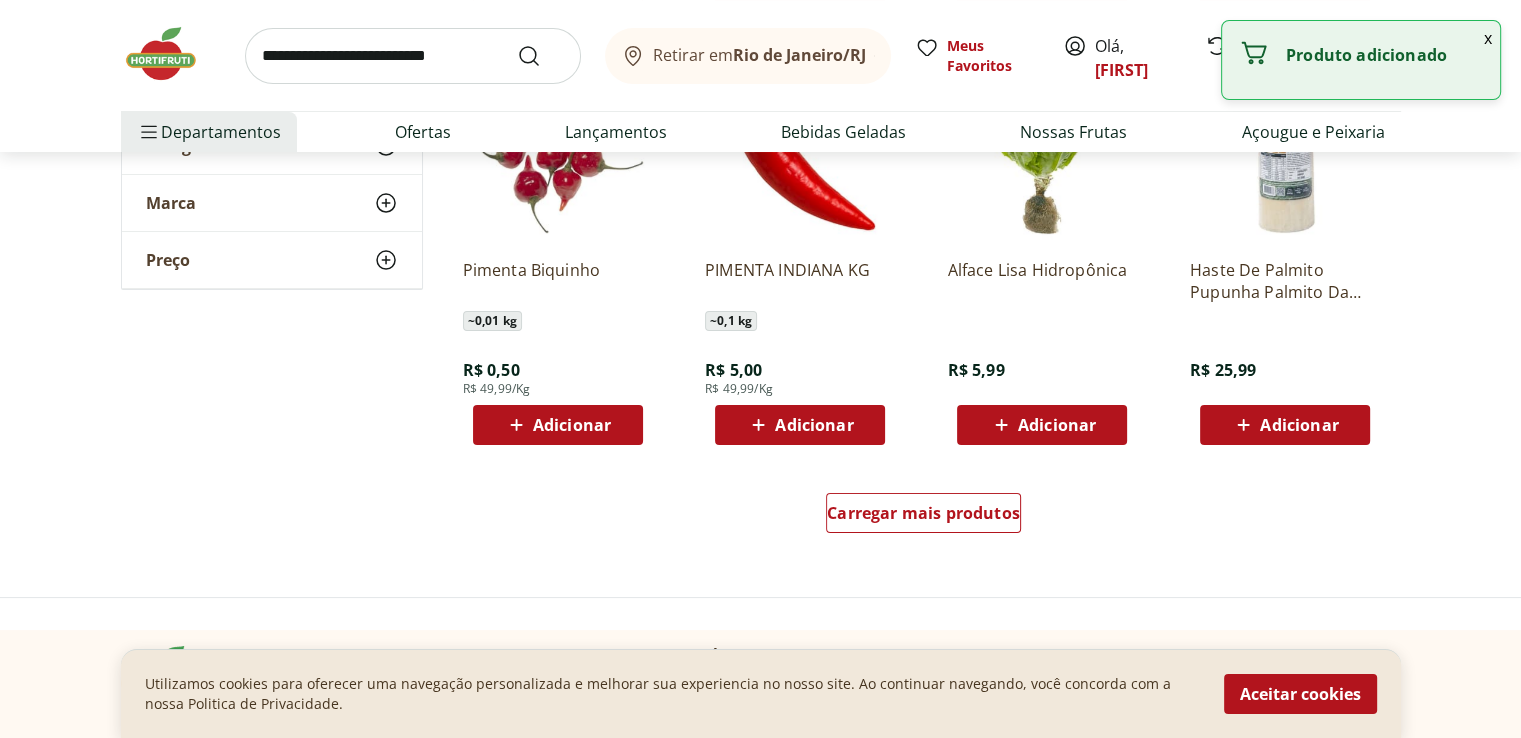 scroll, scrollTop: 7800, scrollLeft: 0, axis: vertical 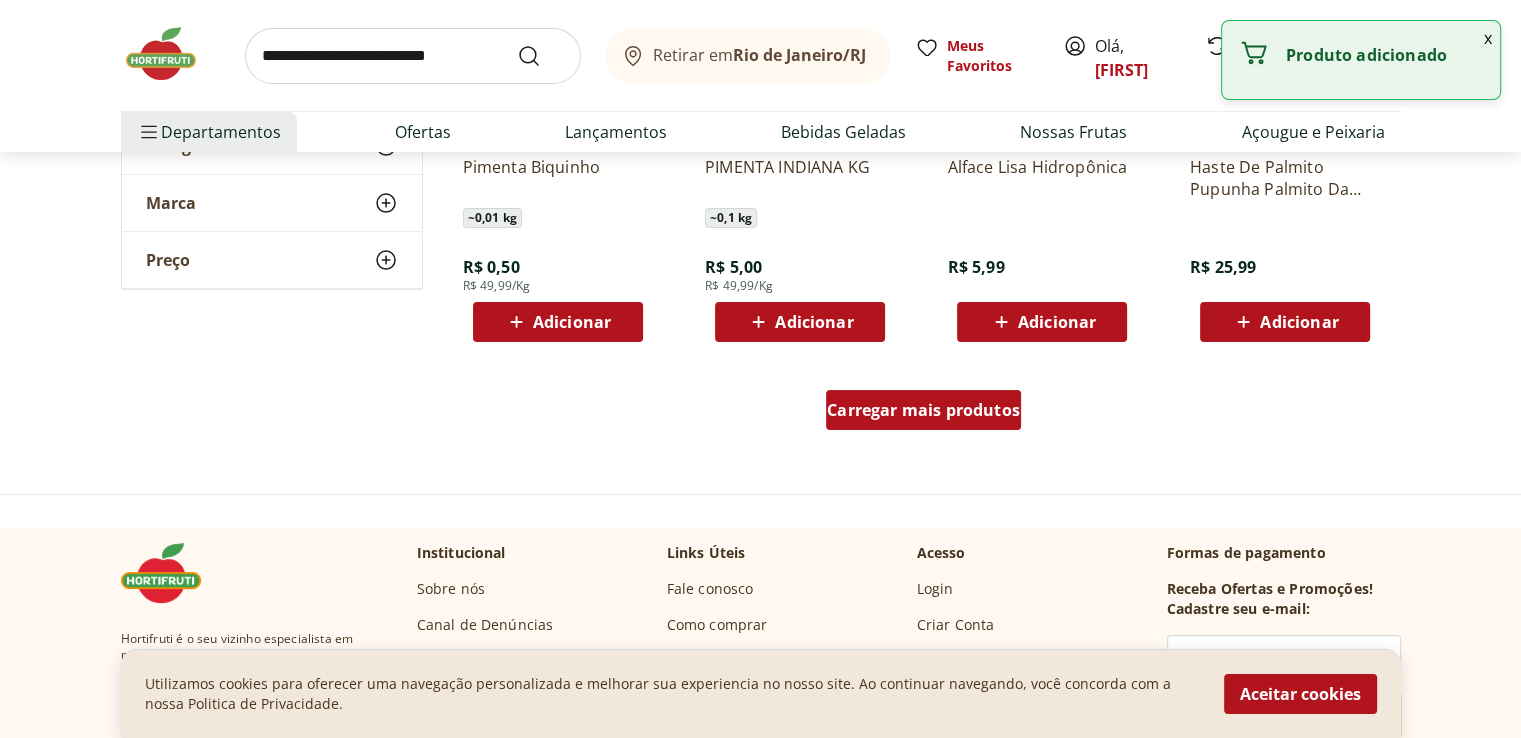 click on "Carregar mais produtos" at bounding box center (923, 410) 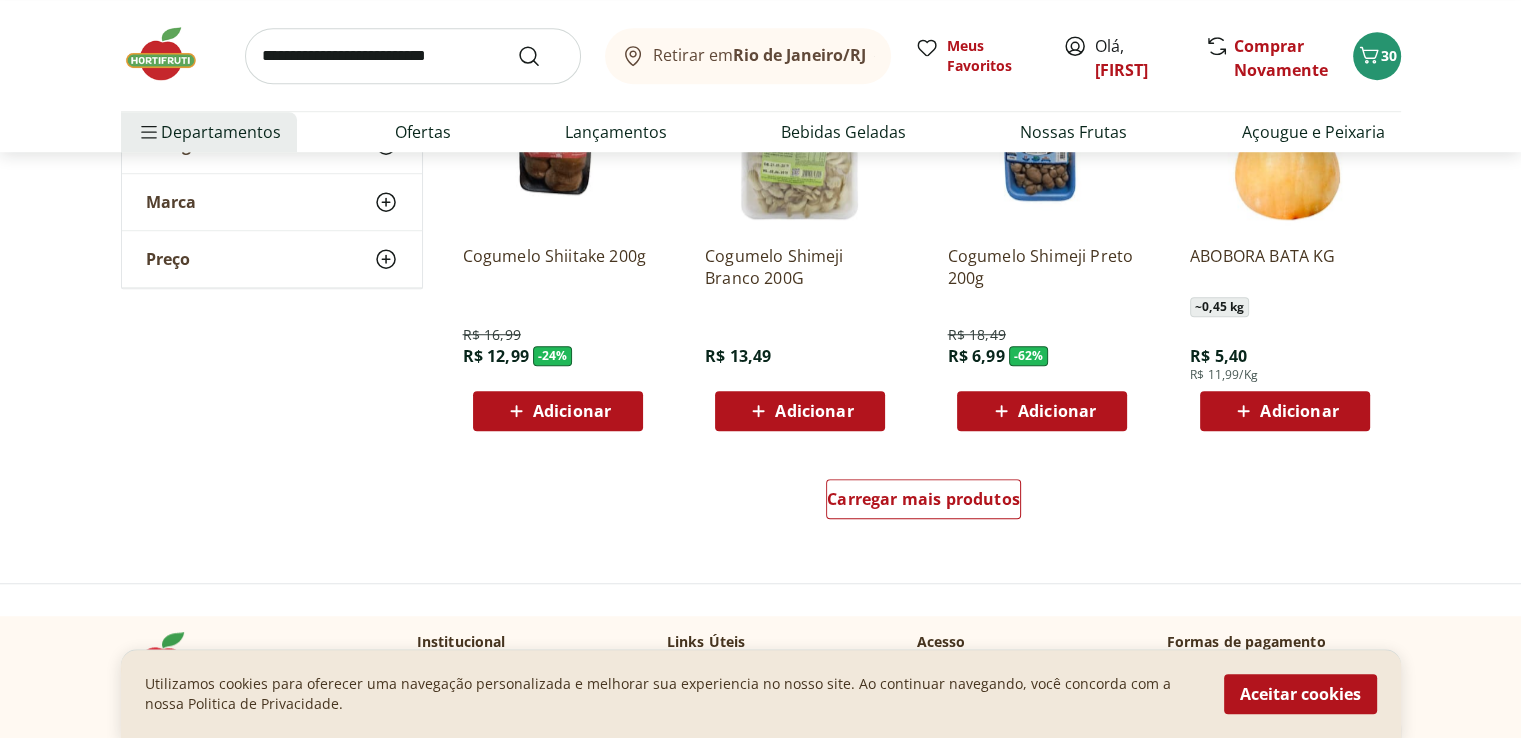 scroll, scrollTop: 9100, scrollLeft: 0, axis: vertical 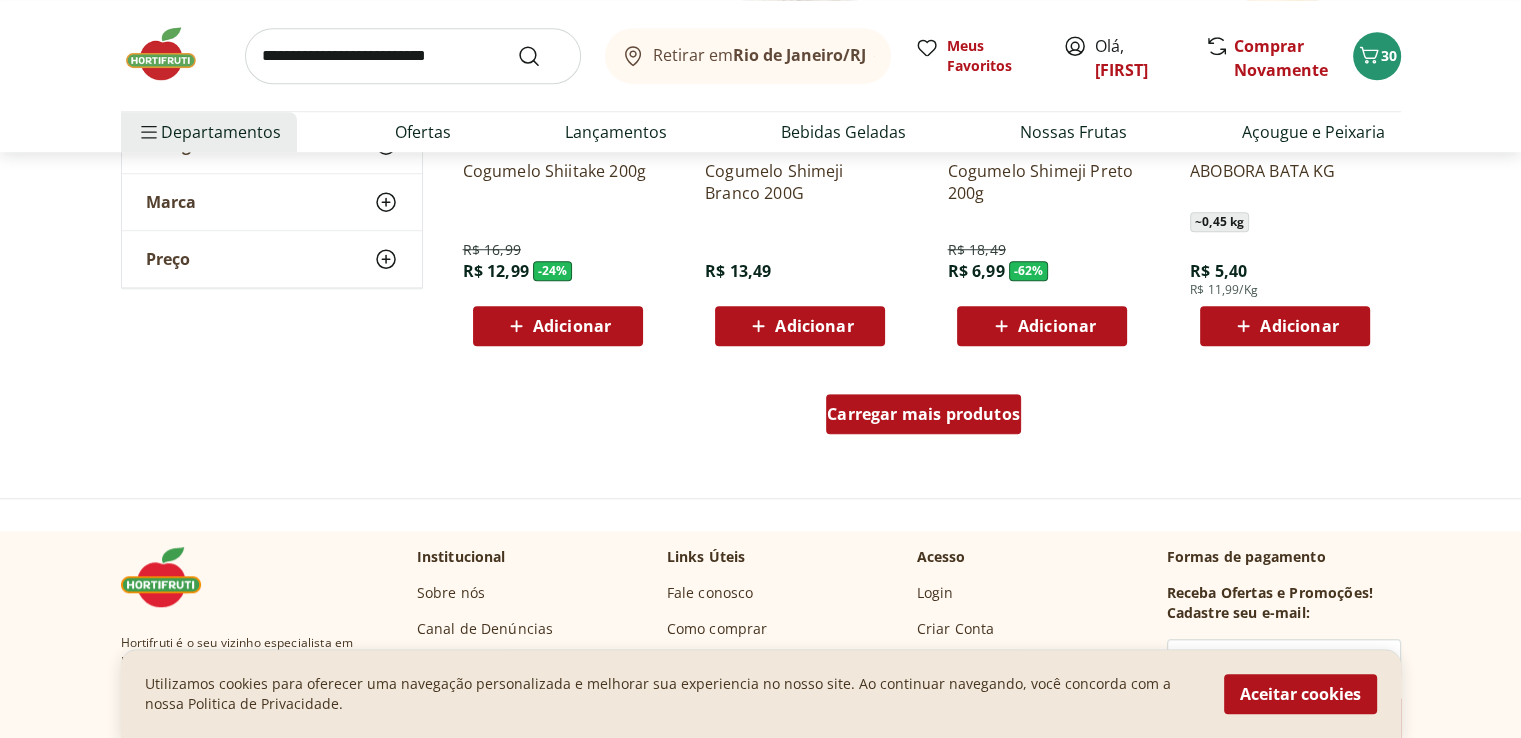 click on "Carregar mais produtos" at bounding box center [923, 414] 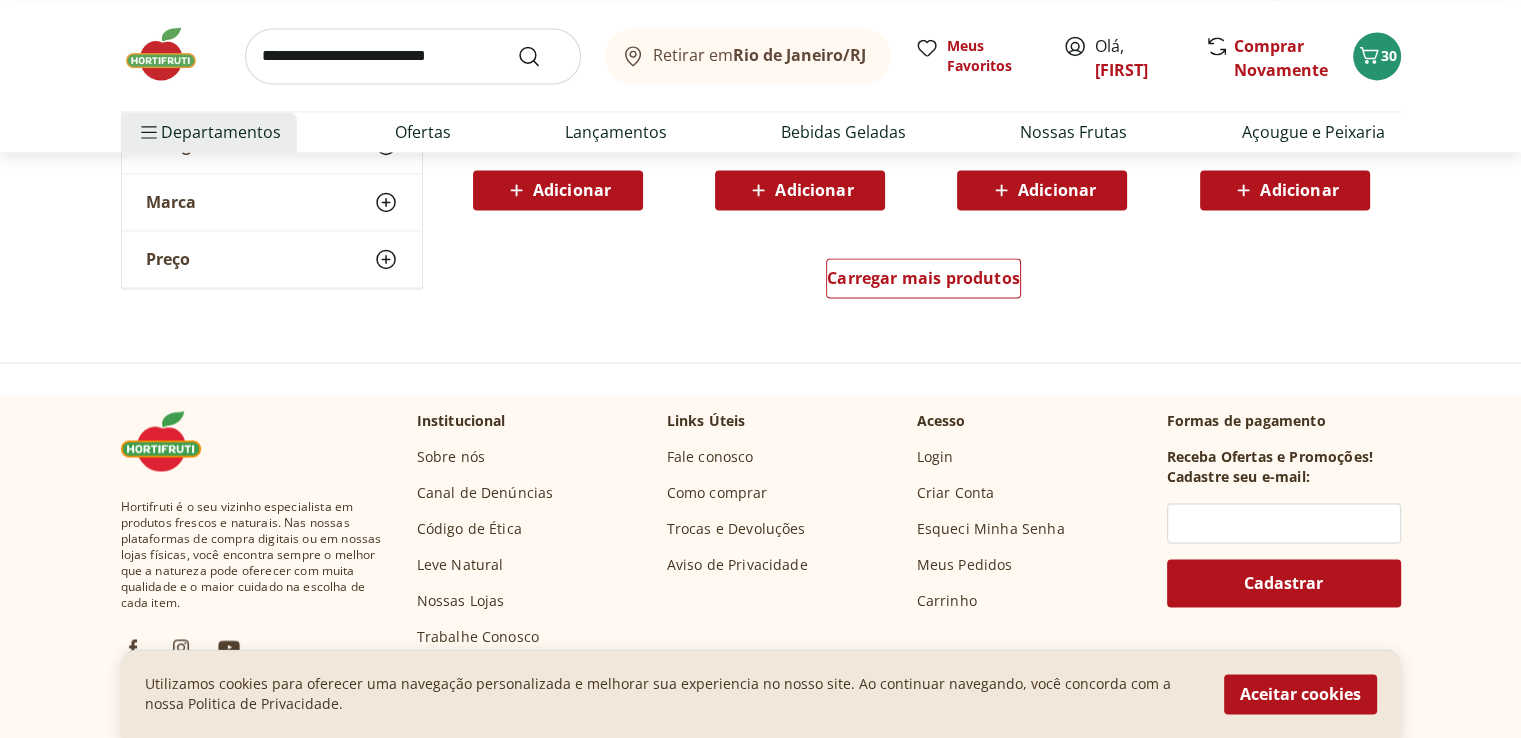 scroll, scrollTop: 10600, scrollLeft: 0, axis: vertical 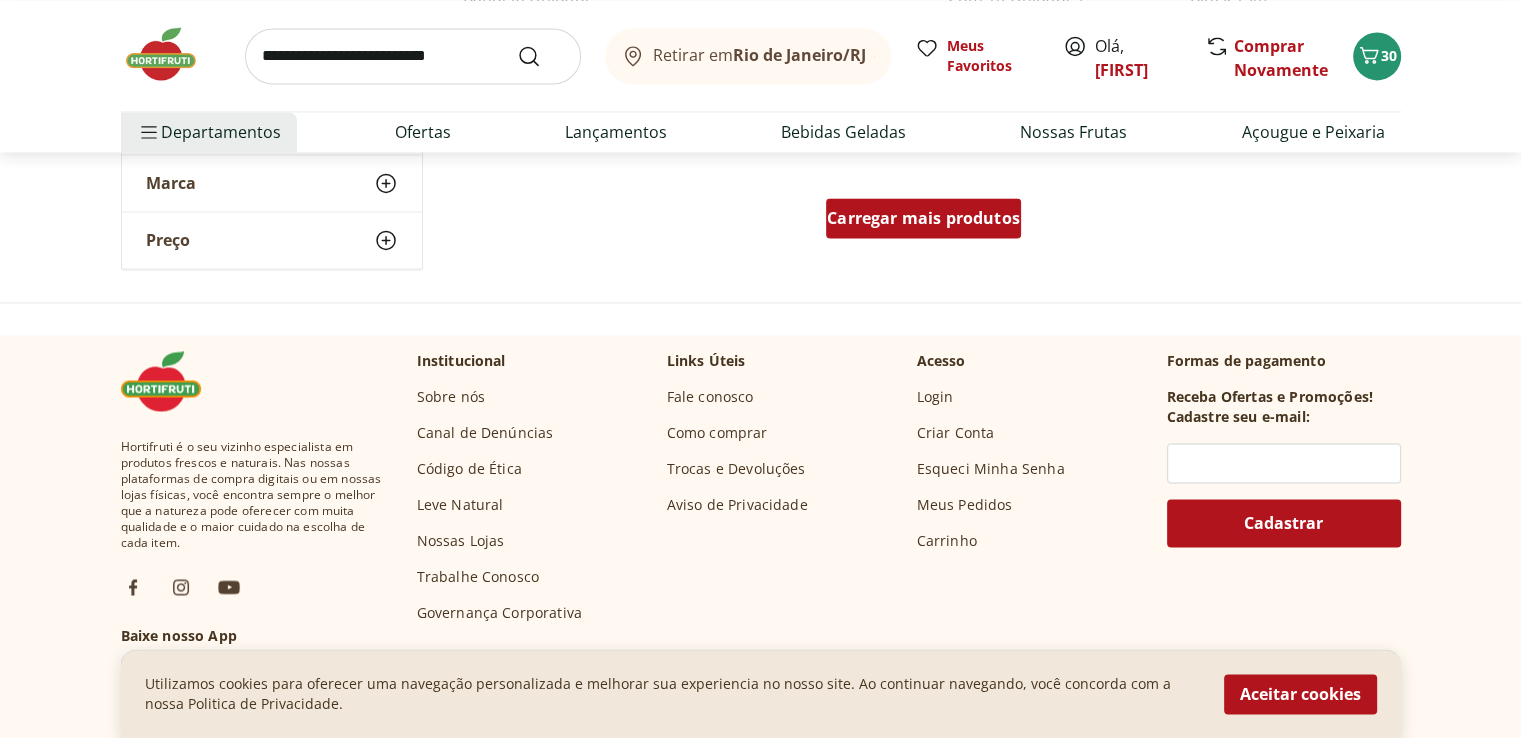 click on "Carregar mais produtos" at bounding box center (923, 218) 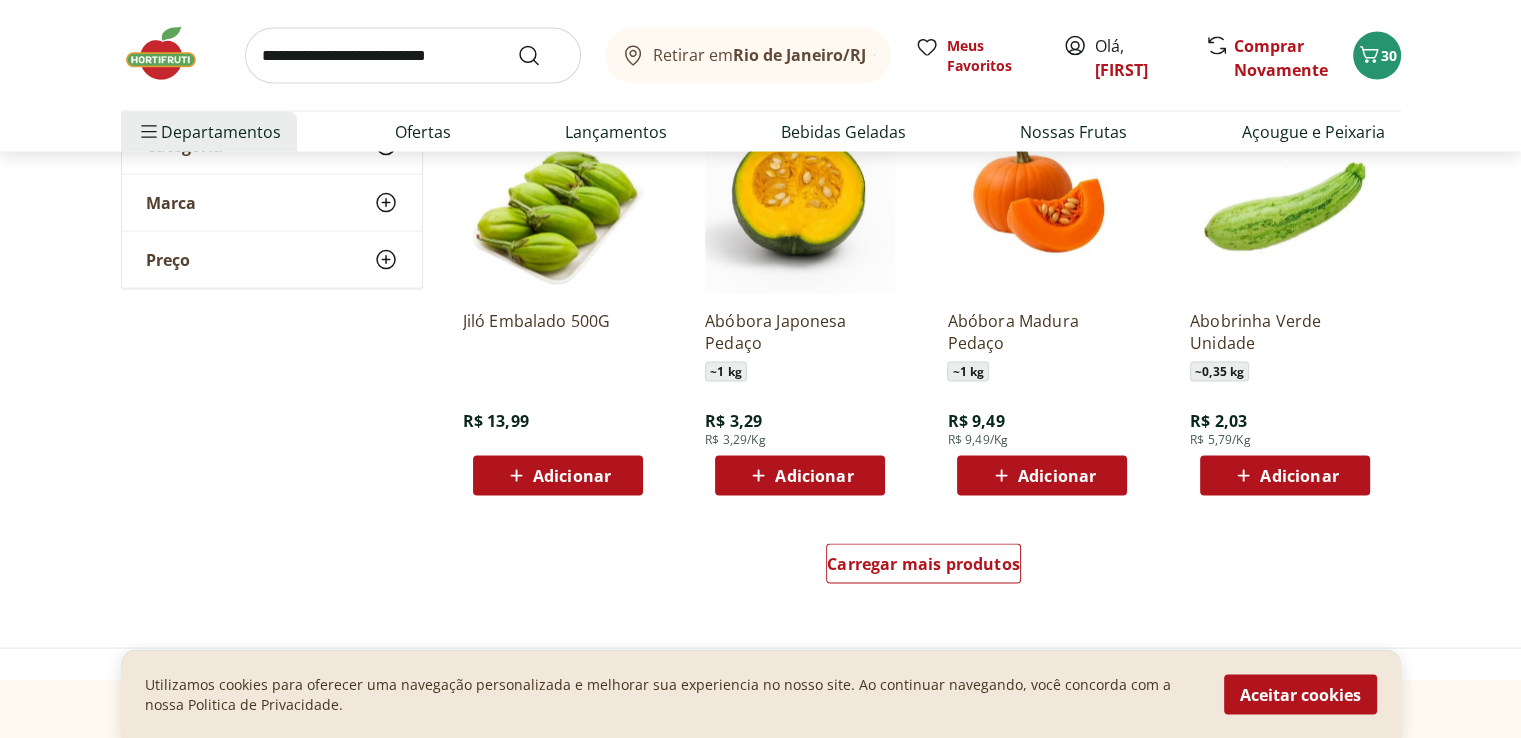 scroll, scrollTop: 11600, scrollLeft: 0, axis: vertical 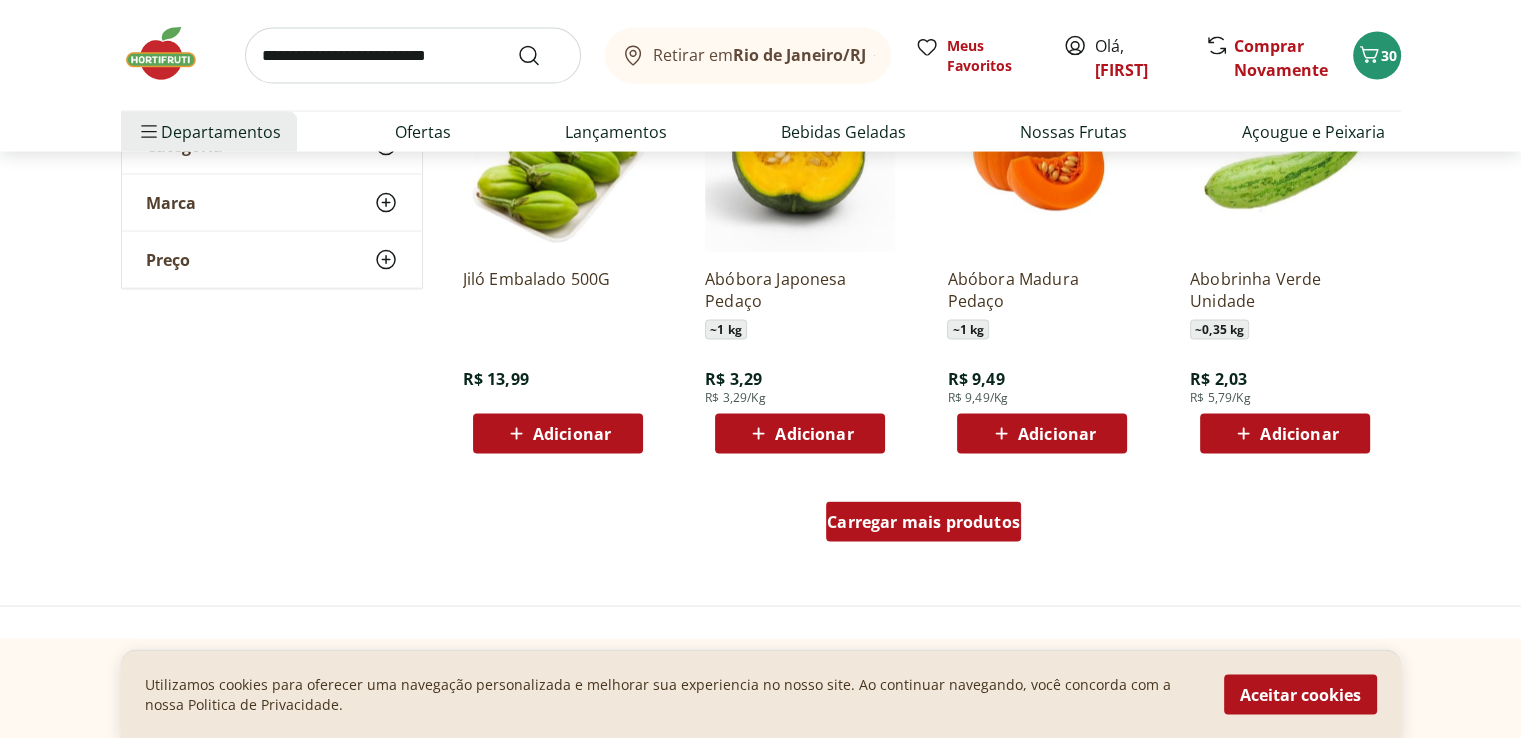 click on "Carregar mais produtos" at bounding box center [923, 526] 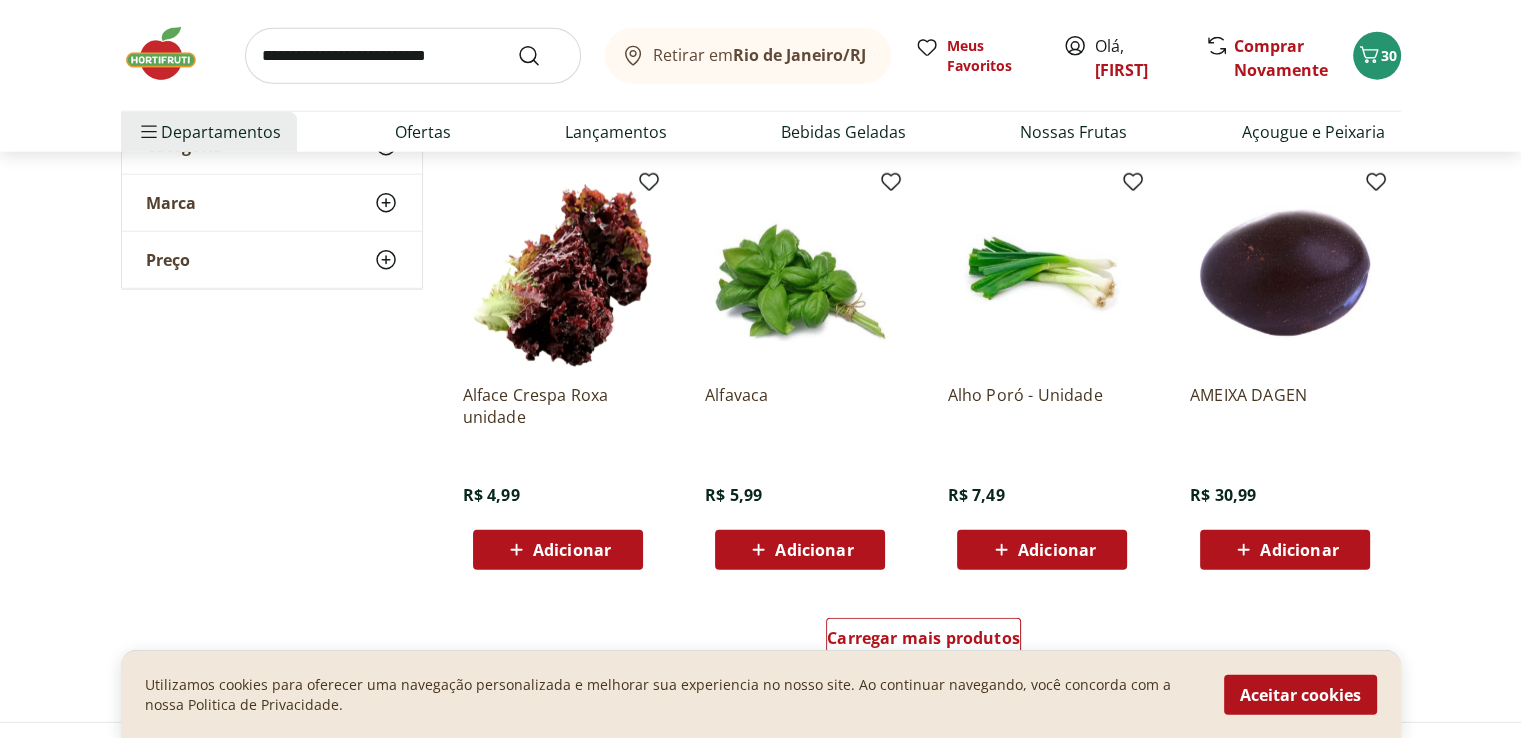 scroll, scrollTop: 13000, scrollLeft: 0, axis: vertical 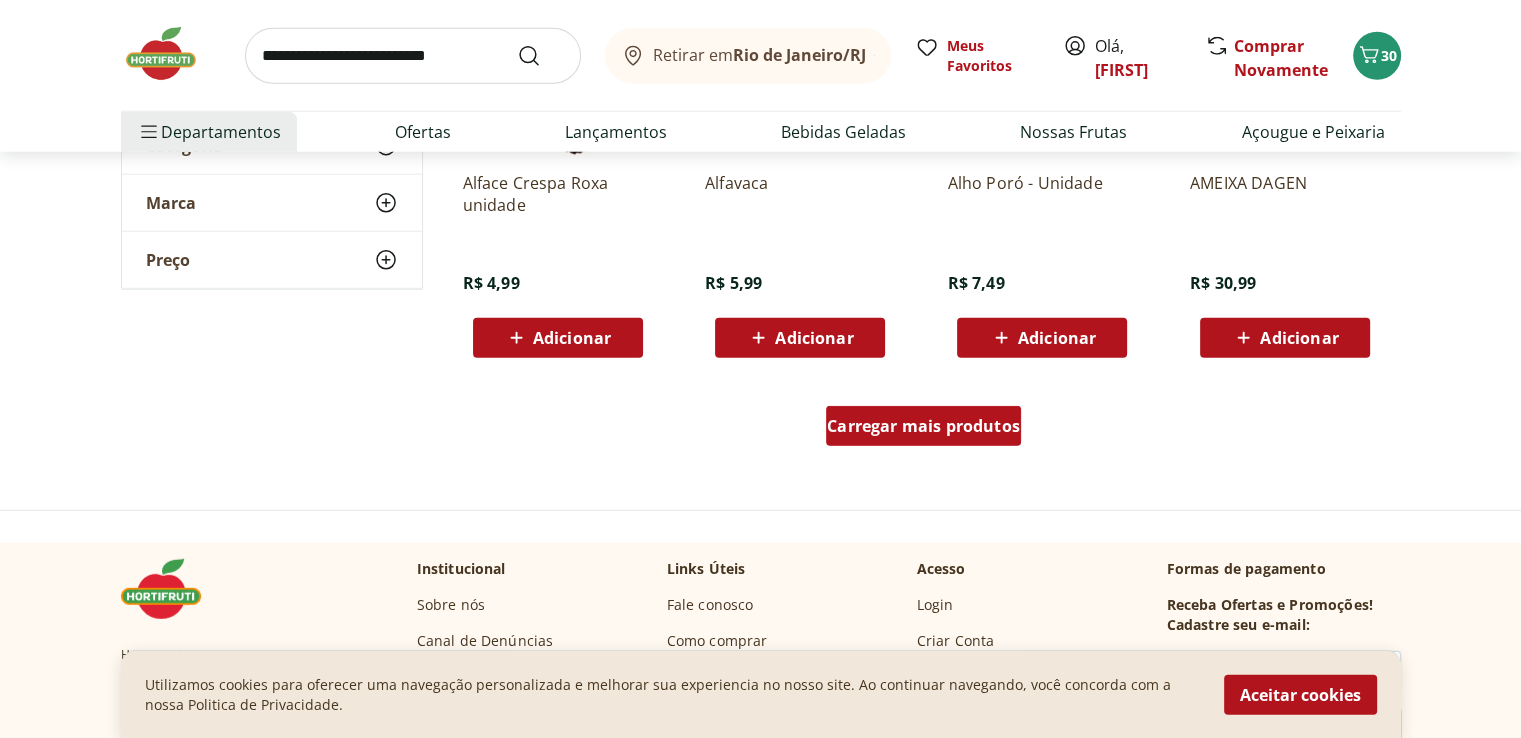 click on "Carregar mais produtos" at bounding box center [923, 426] 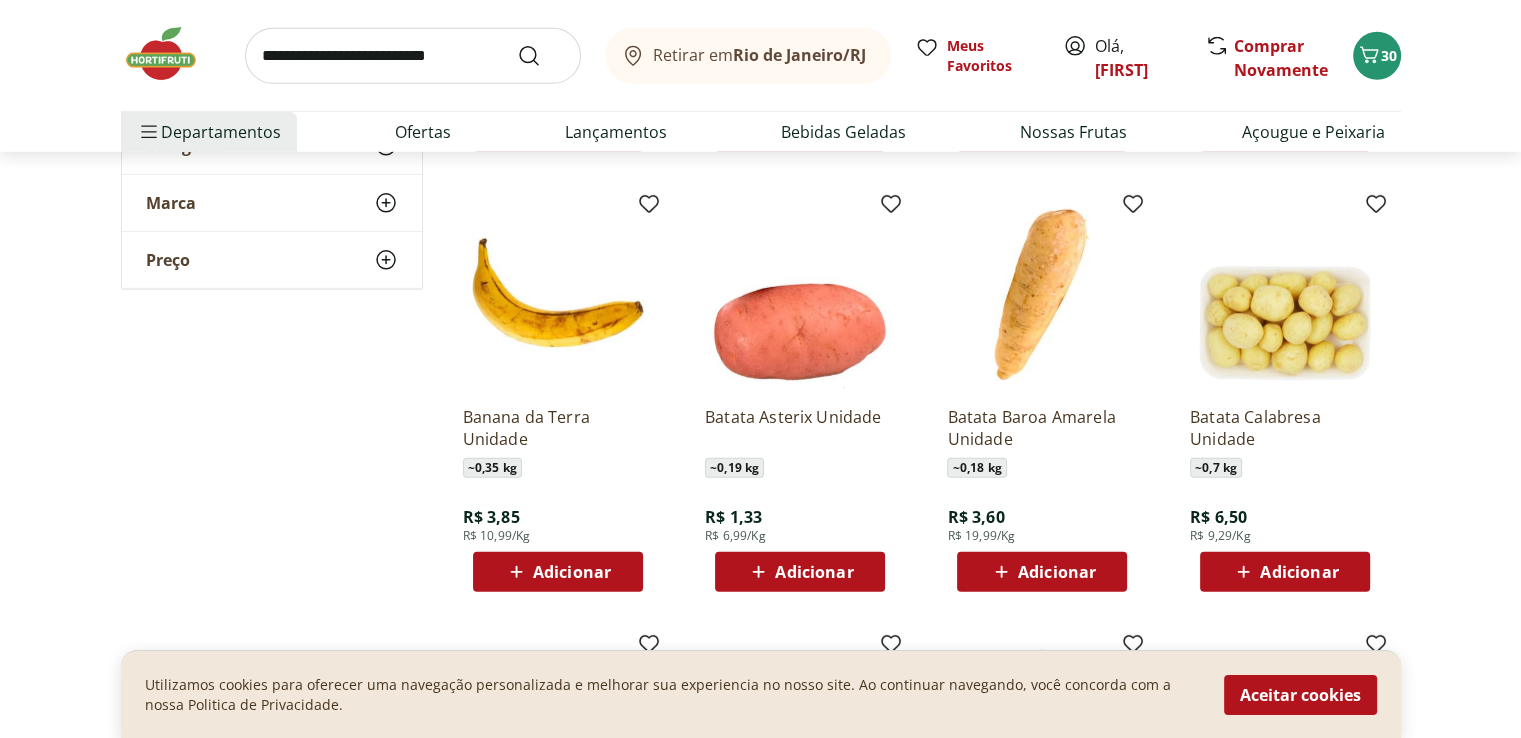 scroll, scrollTop: 13800, scrollLeft: 0, axis: vertical 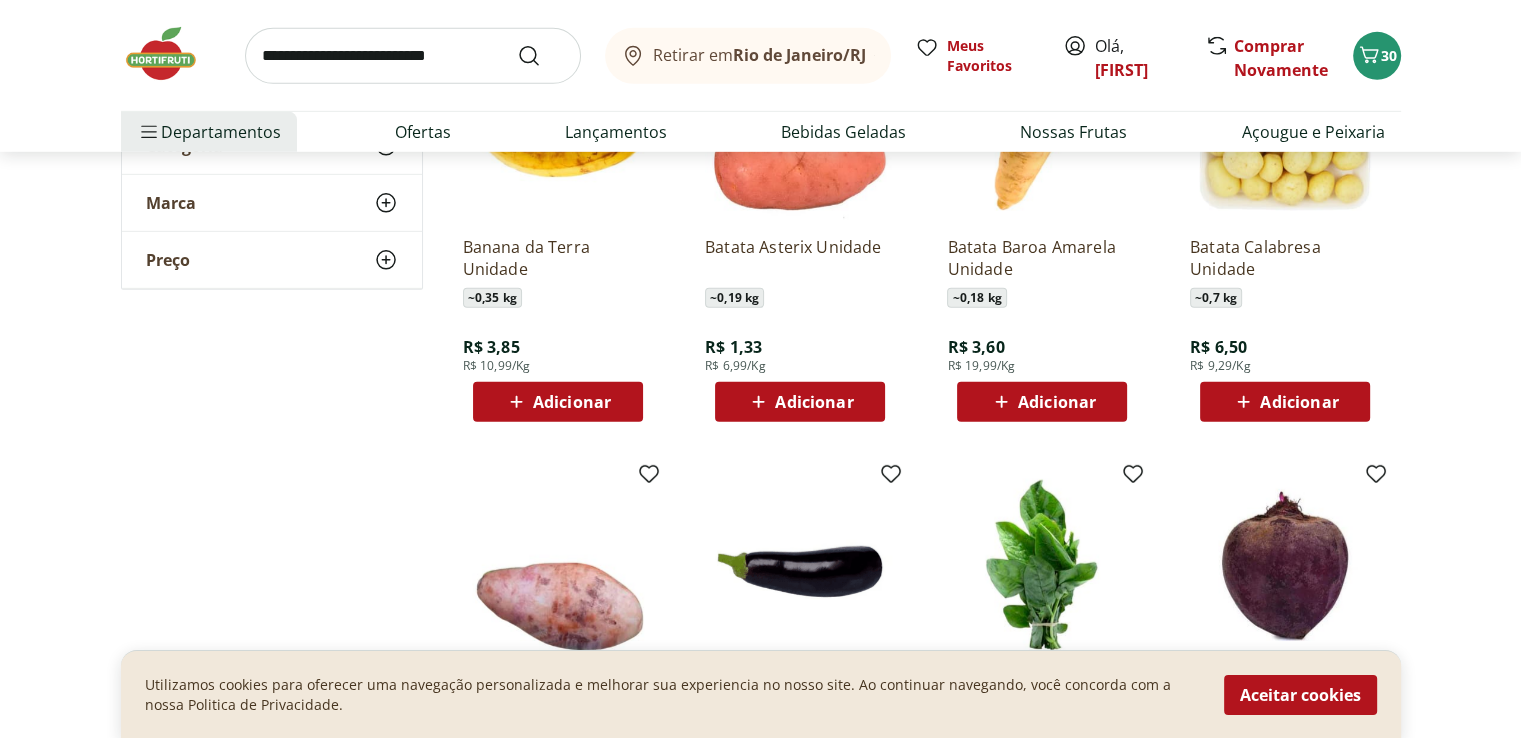 click on "Adicionar" at bounding box center [1057, 402] 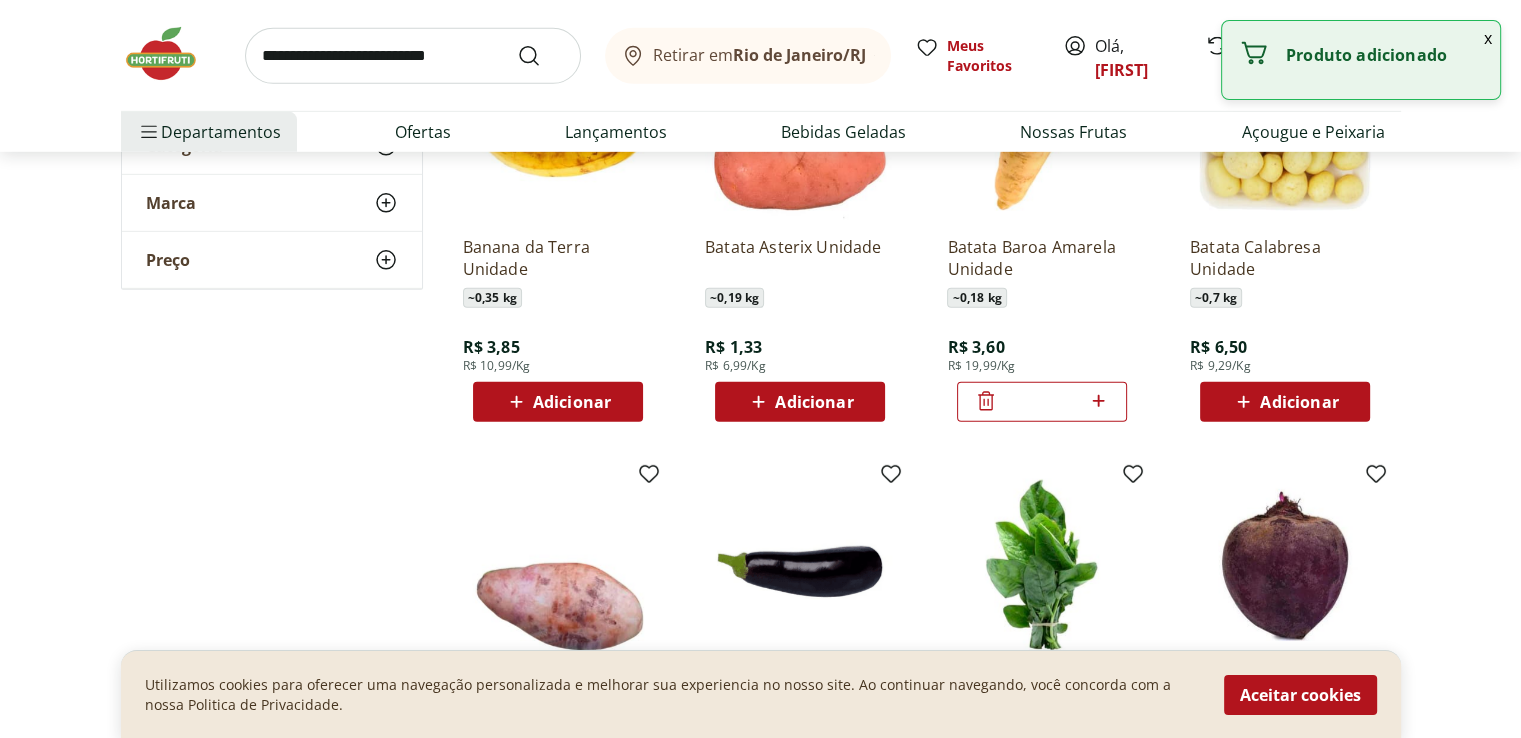 click 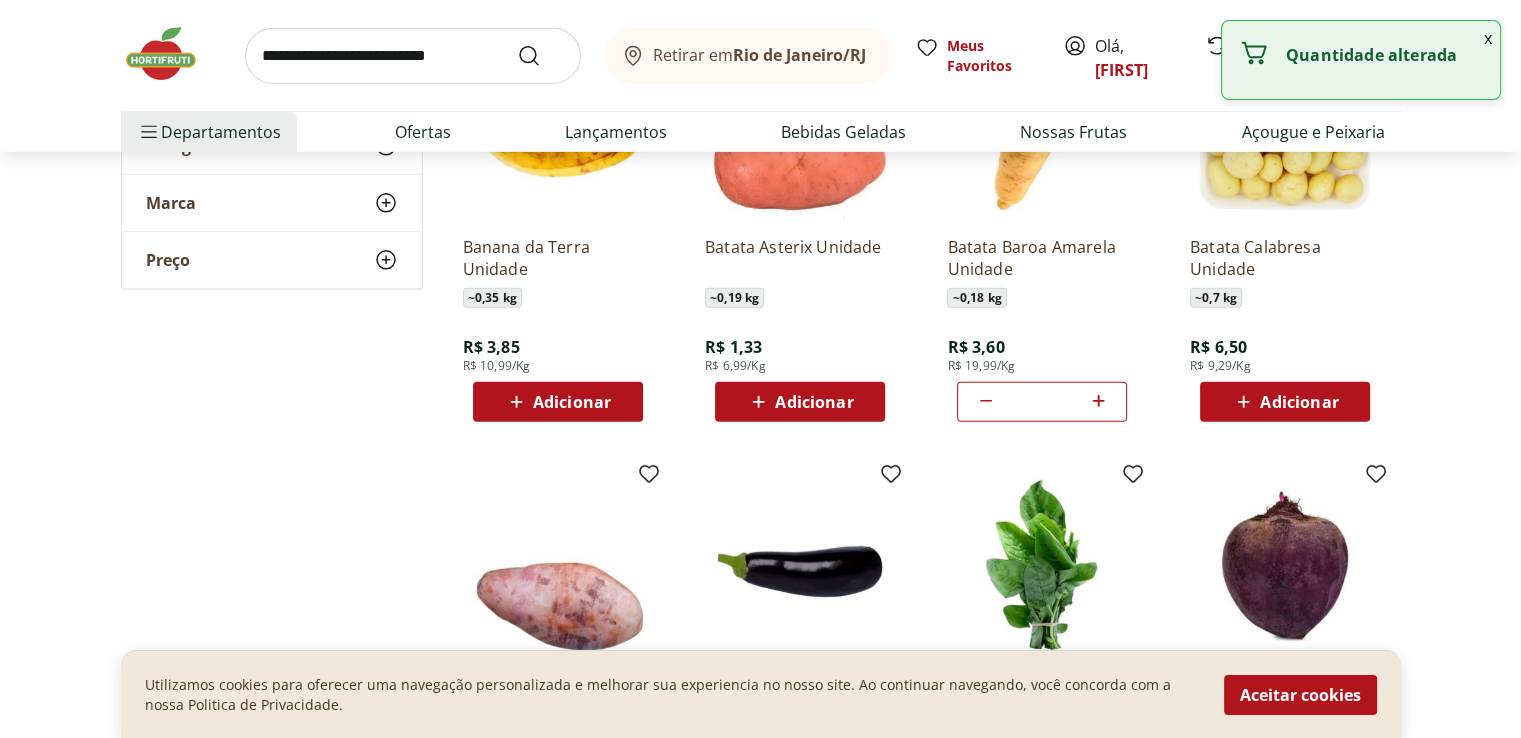 click 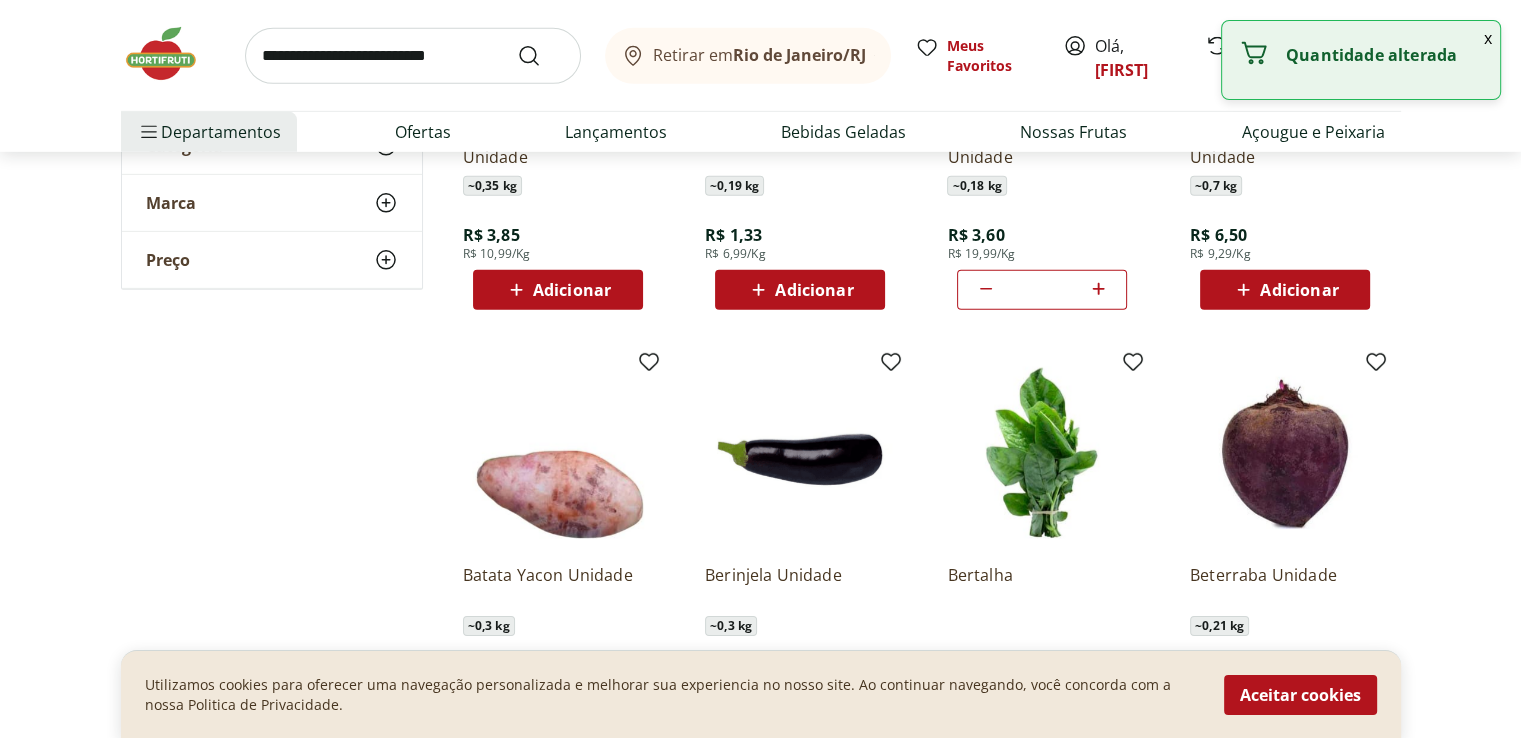 scroll, scrollTop: 14100, scrollLeft: 0, axis: vertical 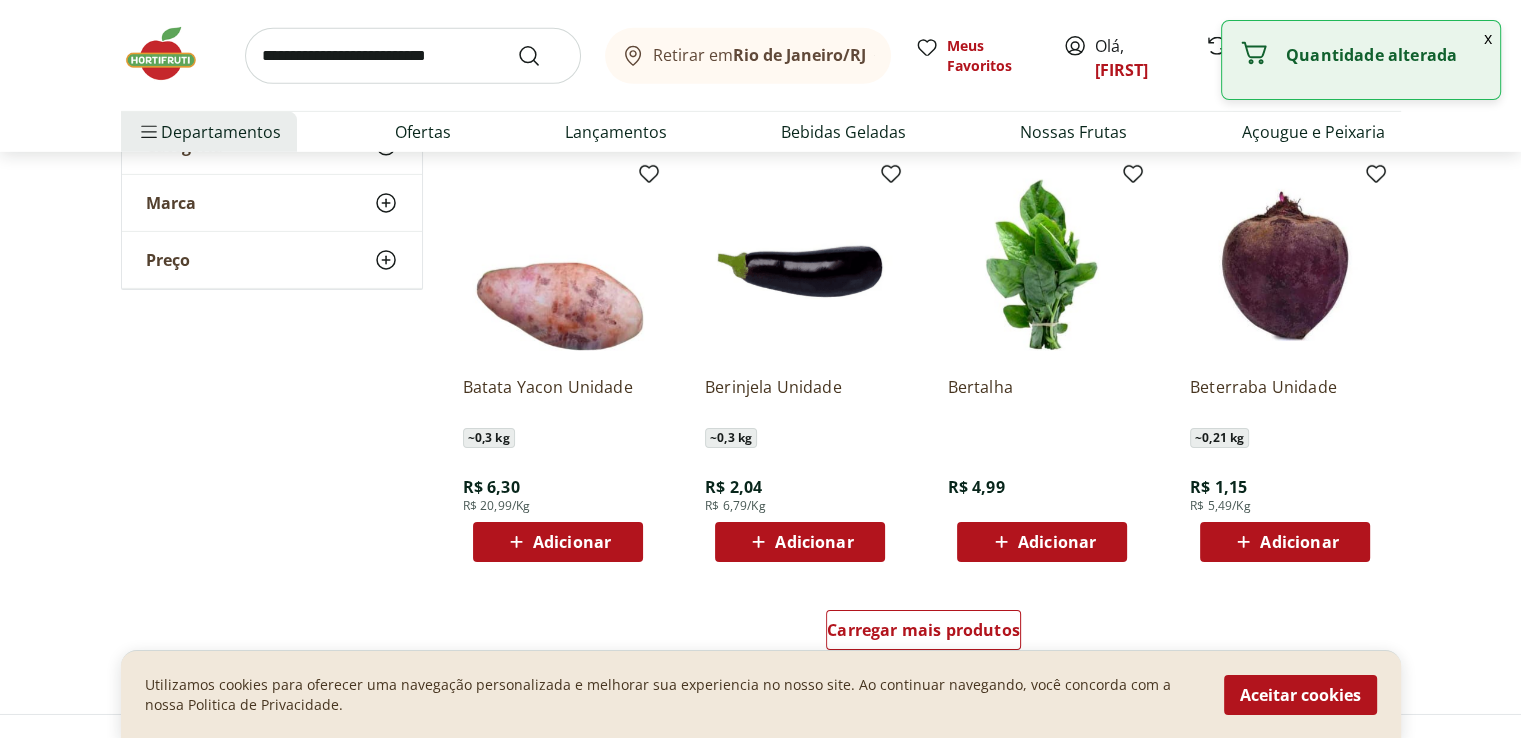 click on "Adicionar" at bounding box center [814, 542] 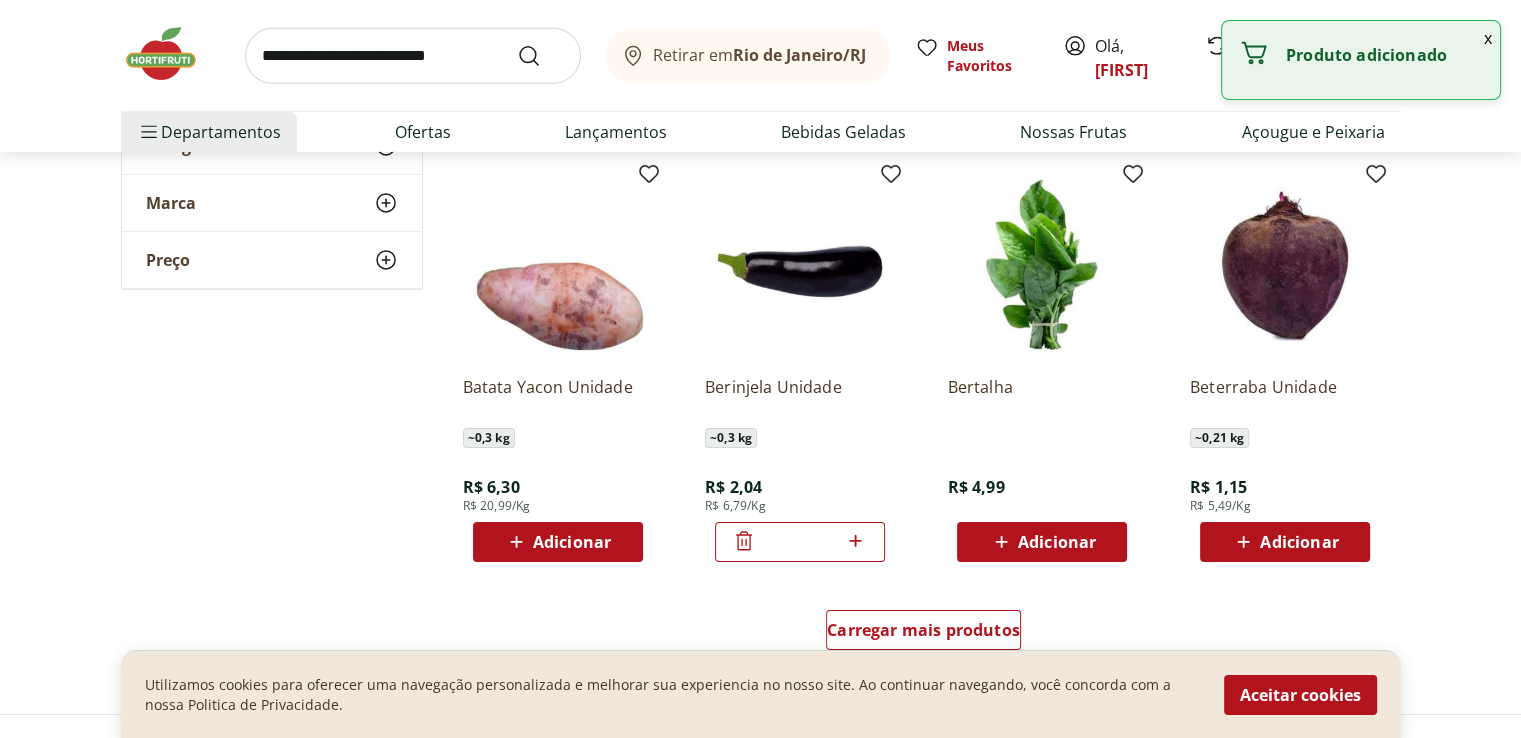 click 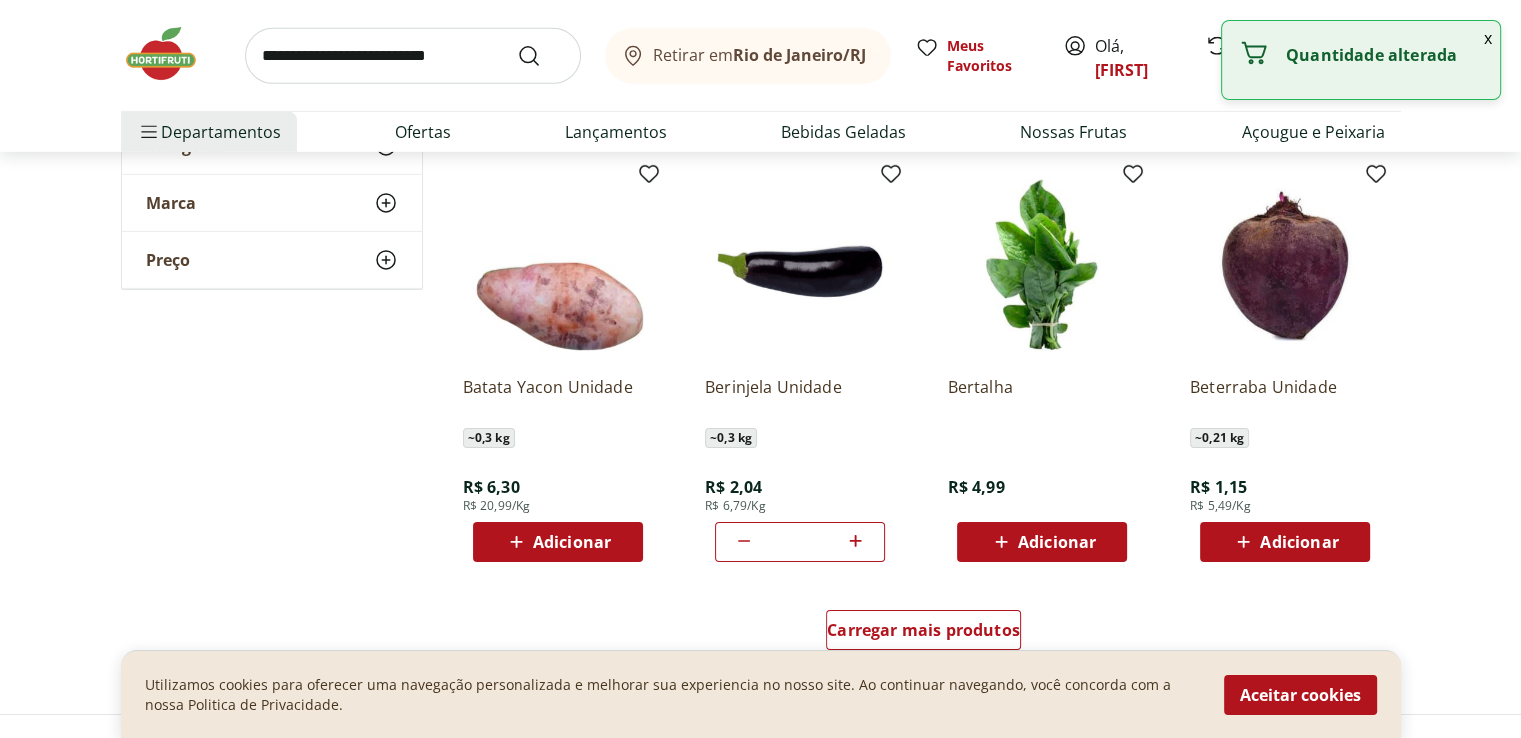 click on "Adicionar" at bounding box center [1299, 542] 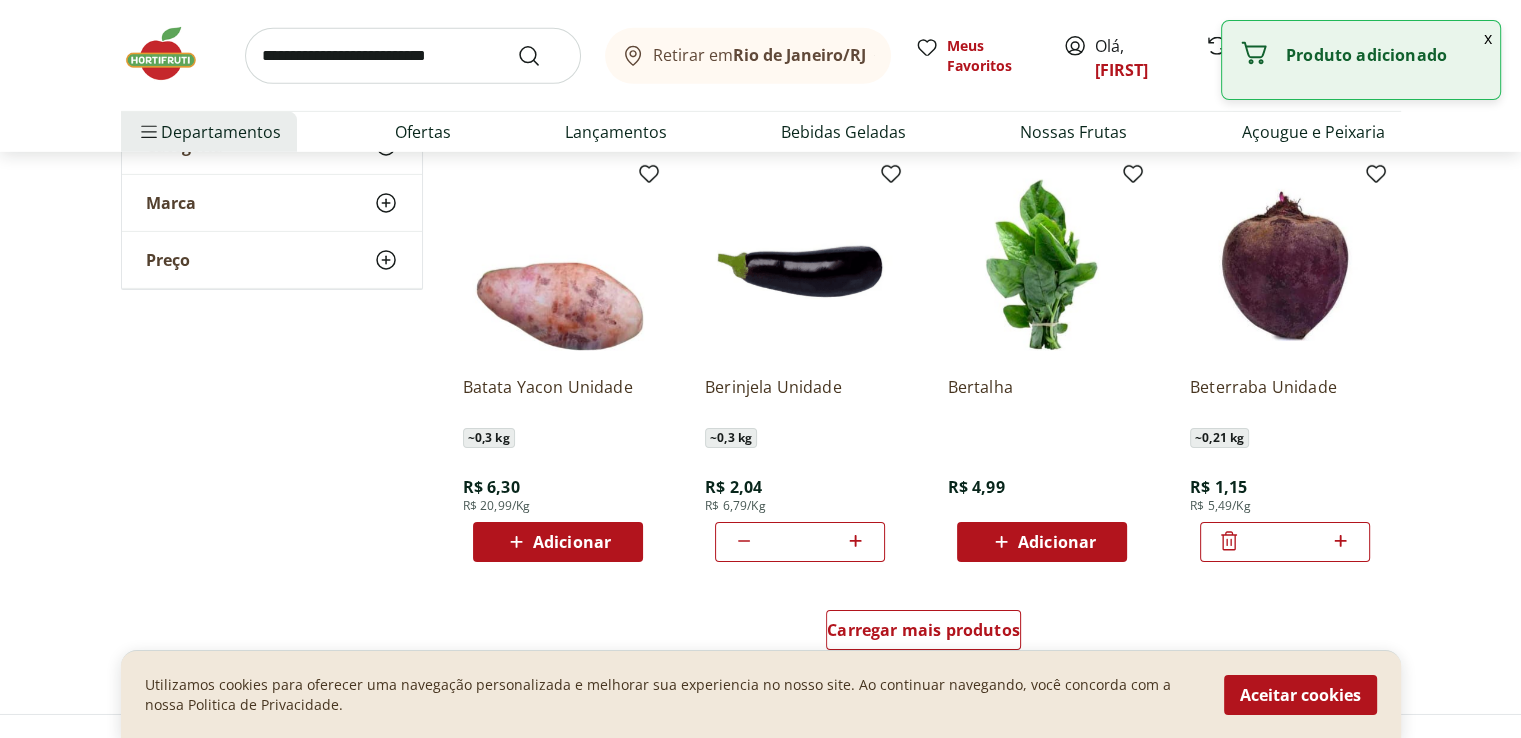 drag, startPoint x: 1311, startPoint y: 541, endPoint x: 1346, endPoint y: 540, distance: 35.014282 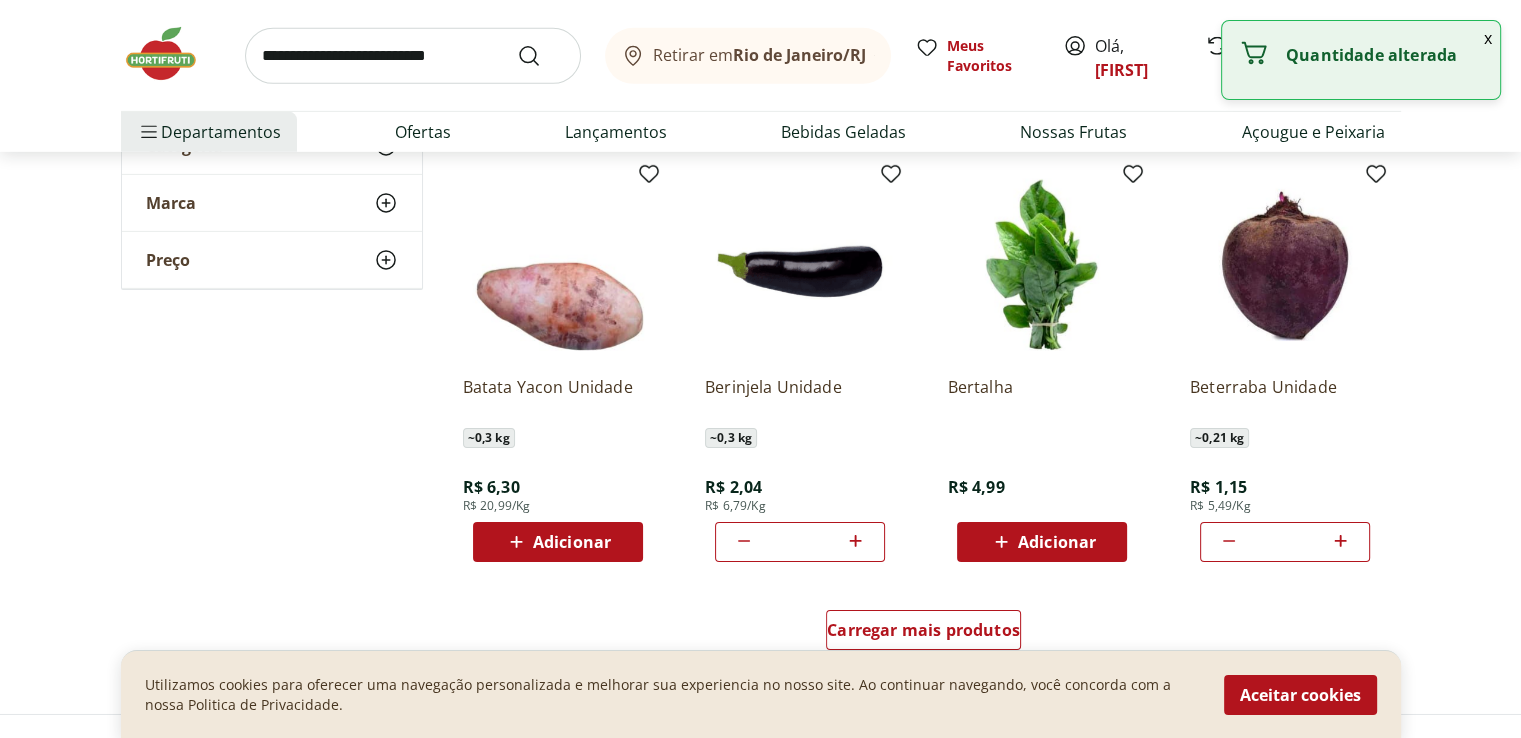 click 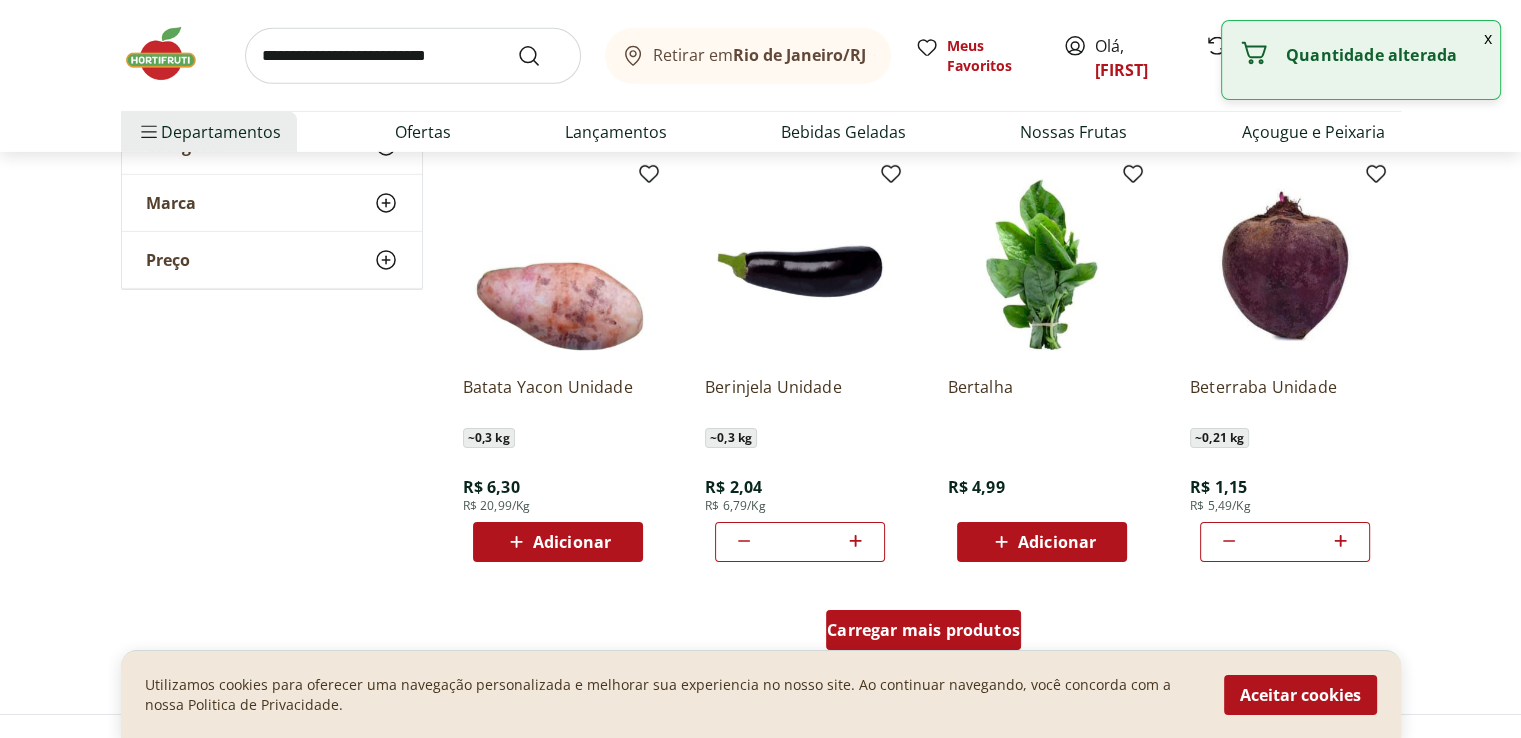 click on "Carregar mais produtos" at bounding box center [923, 630] 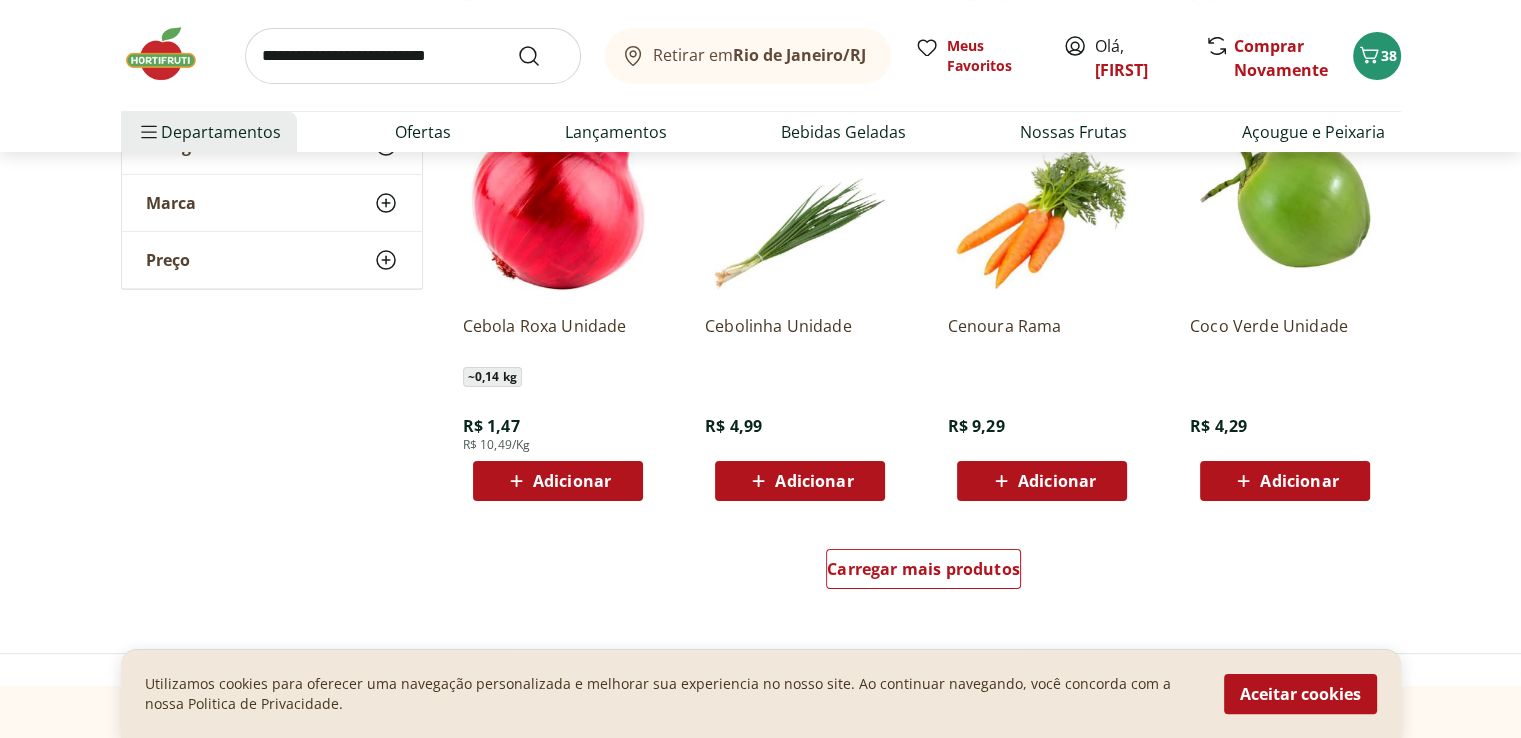 scroll, scrollTop: 15500, scrollLeft: 0, axis: vertical 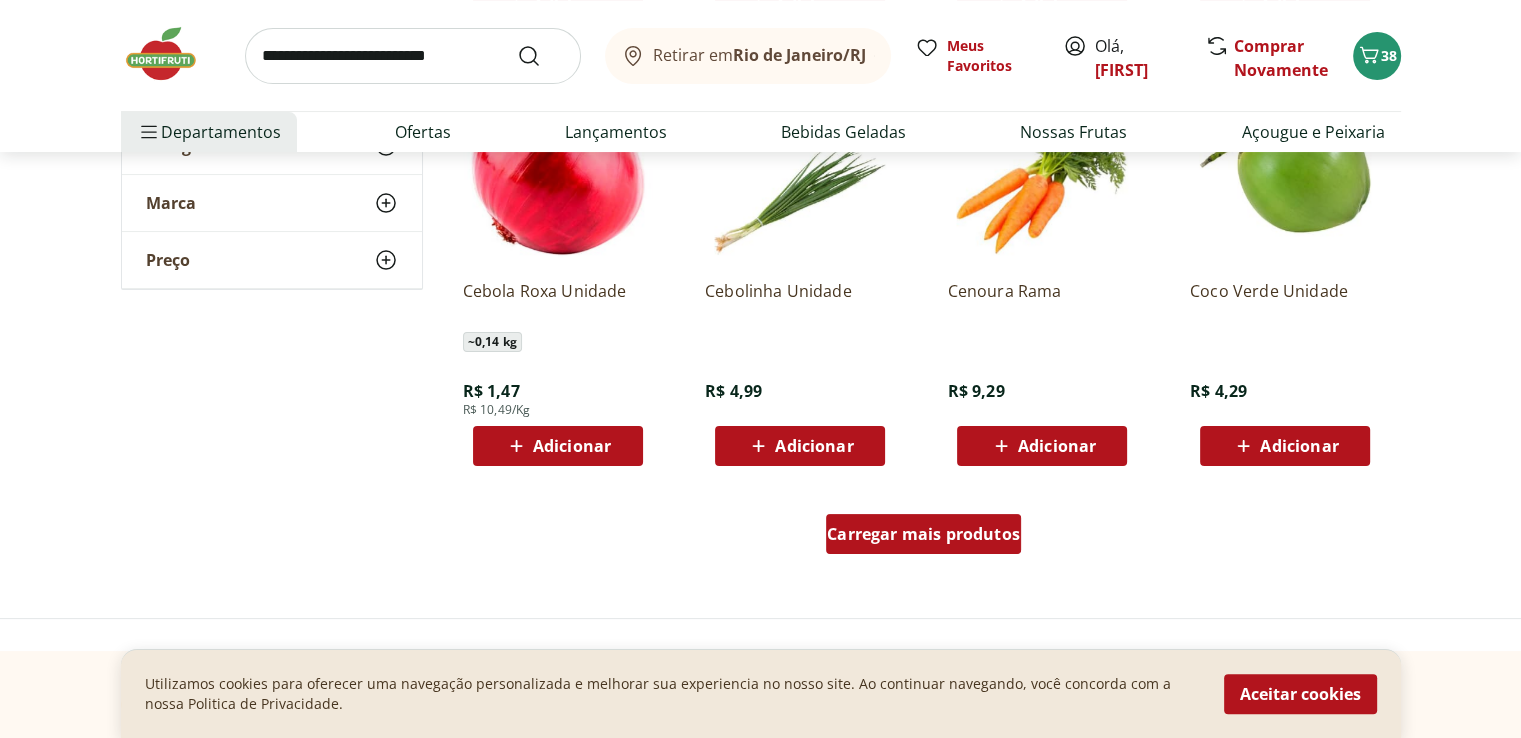 click on "Carregar mais produtos" at bounding box center [923, 534] 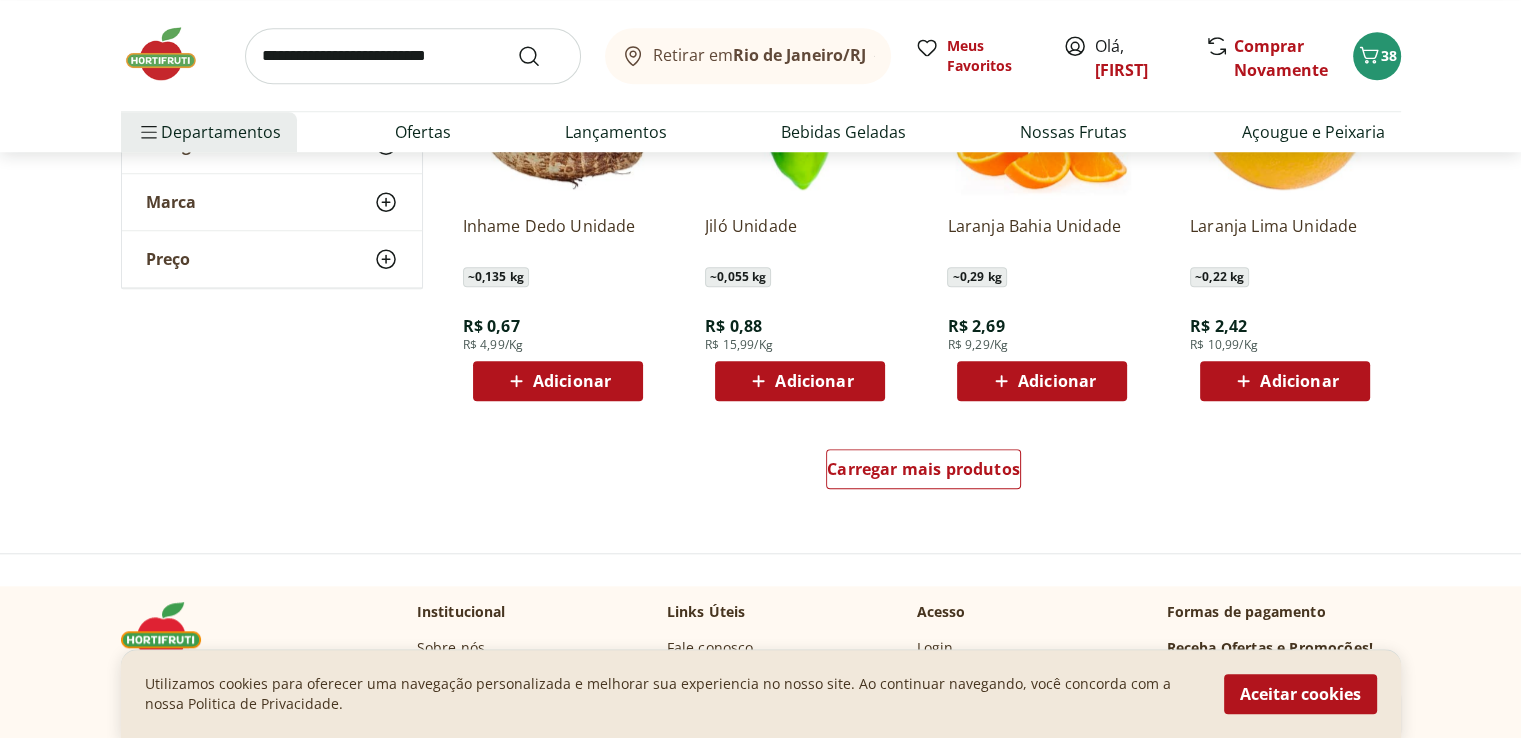 scroll, scrollTop: 16900, scrollLeft: 0, axis: vertical 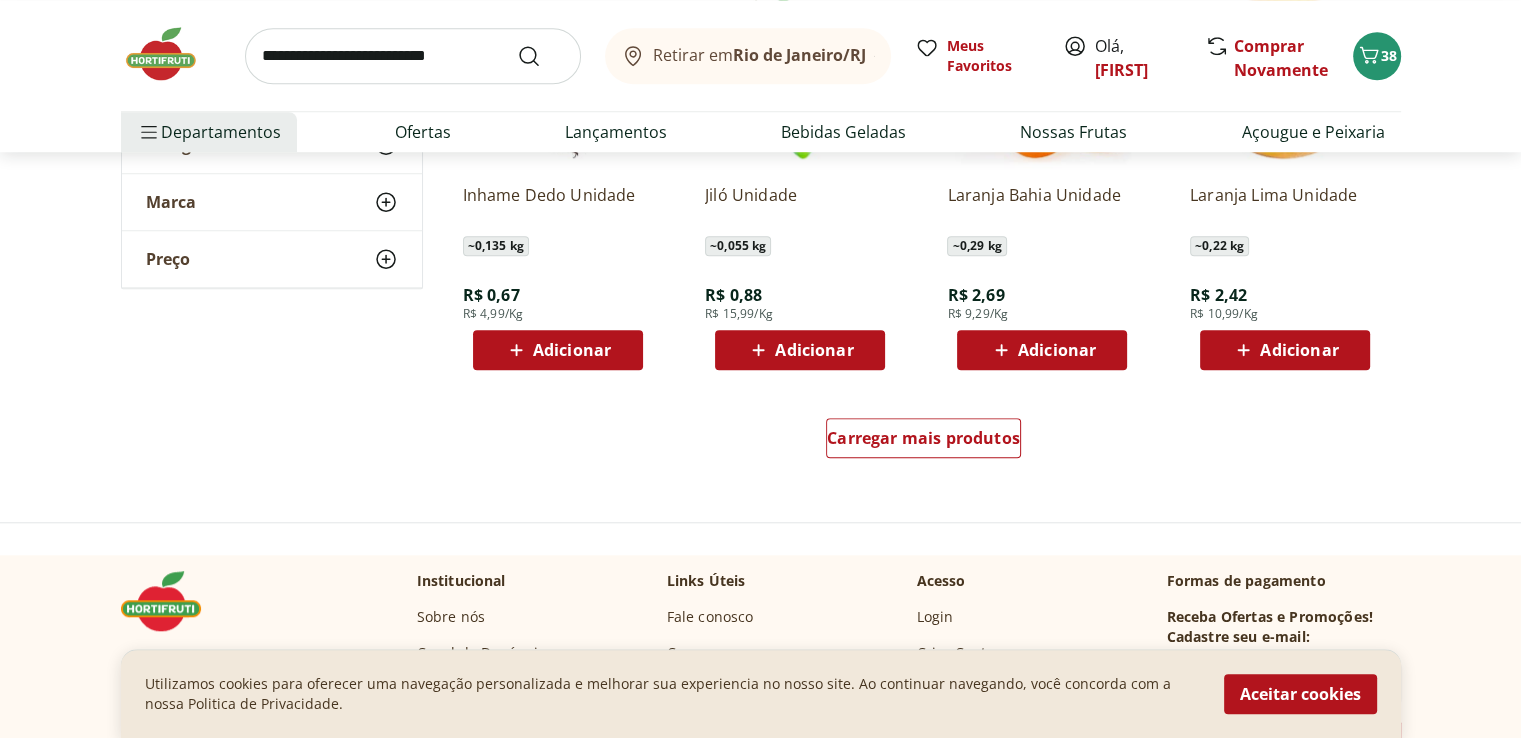 click on "Adicionar" at bounding box center [572, 350] 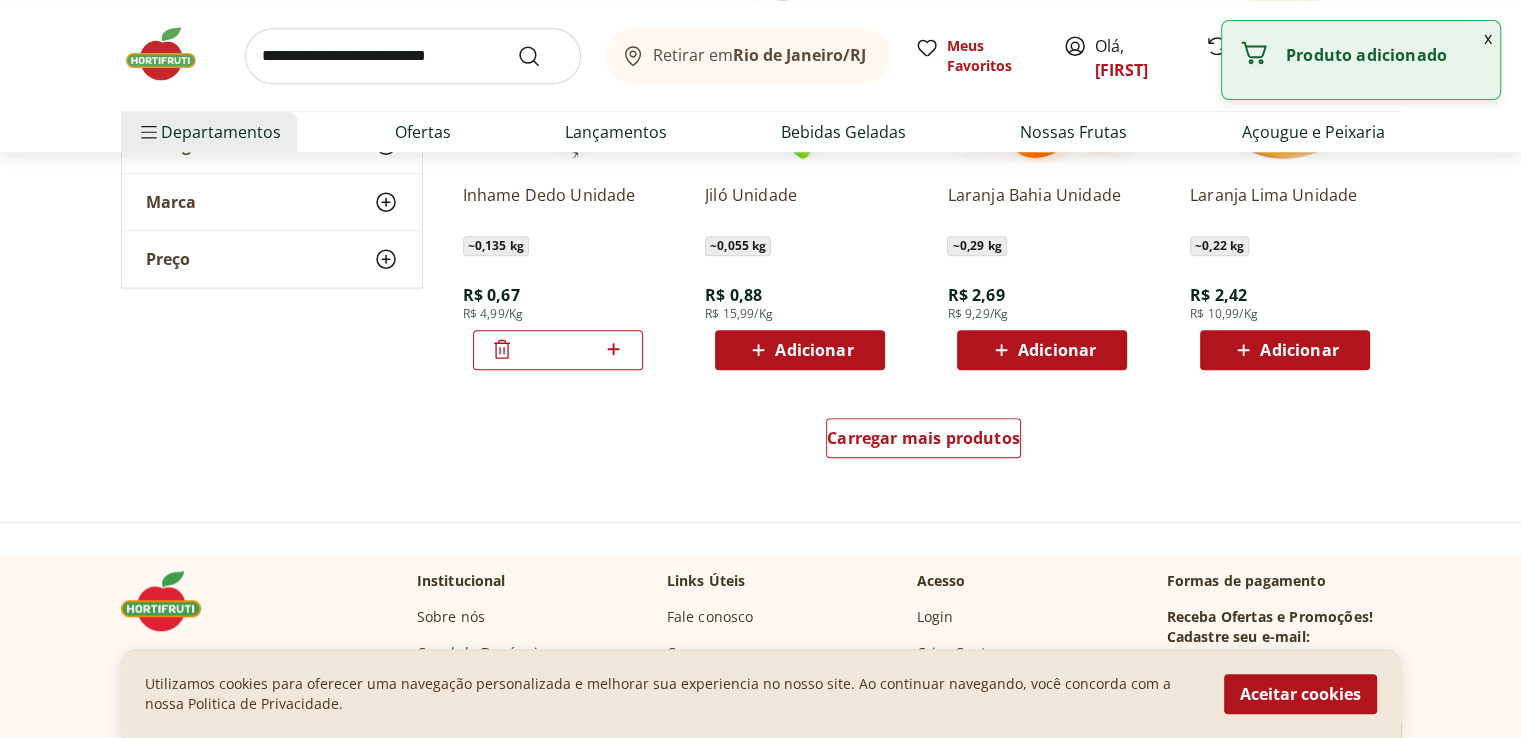 click on "*" at bounding box center [558, 350] 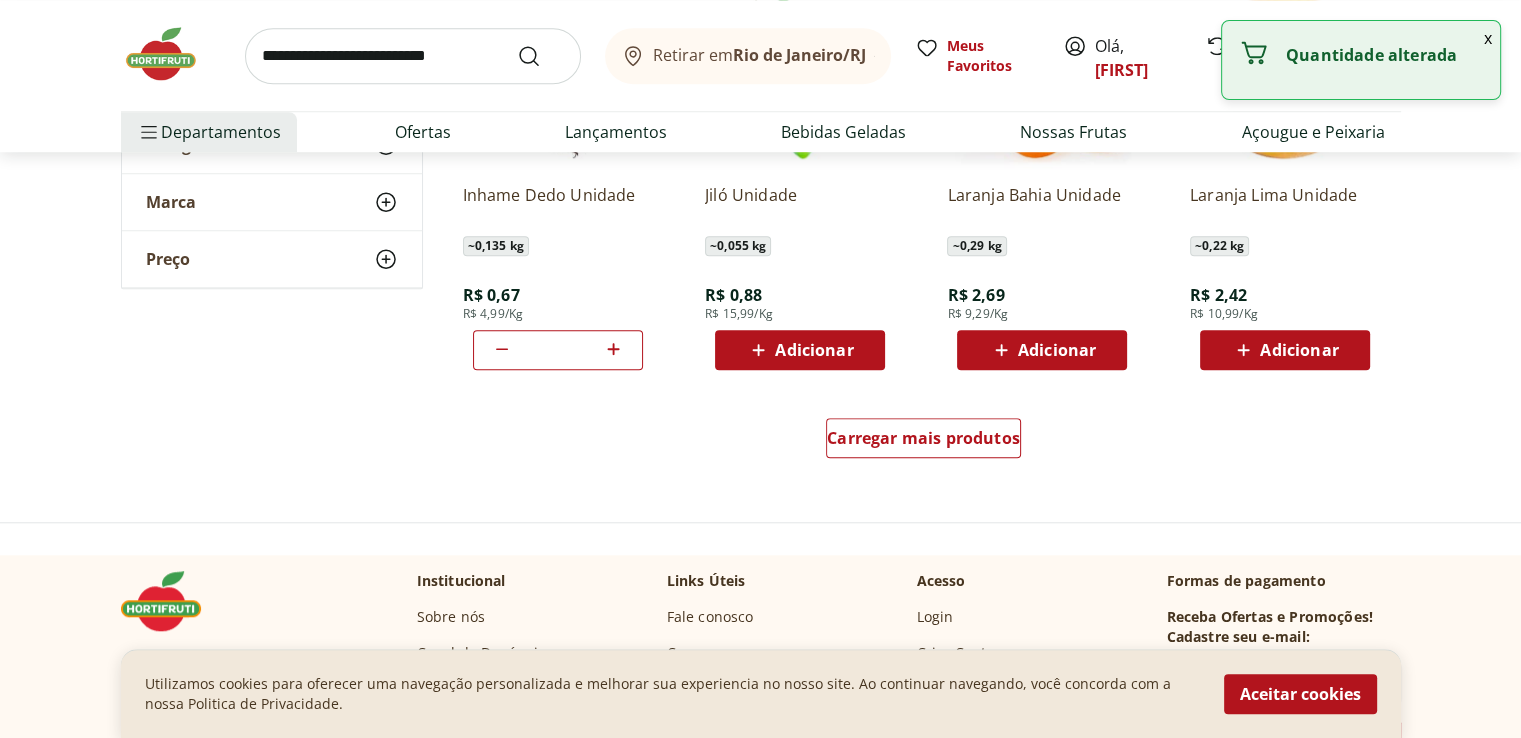 click 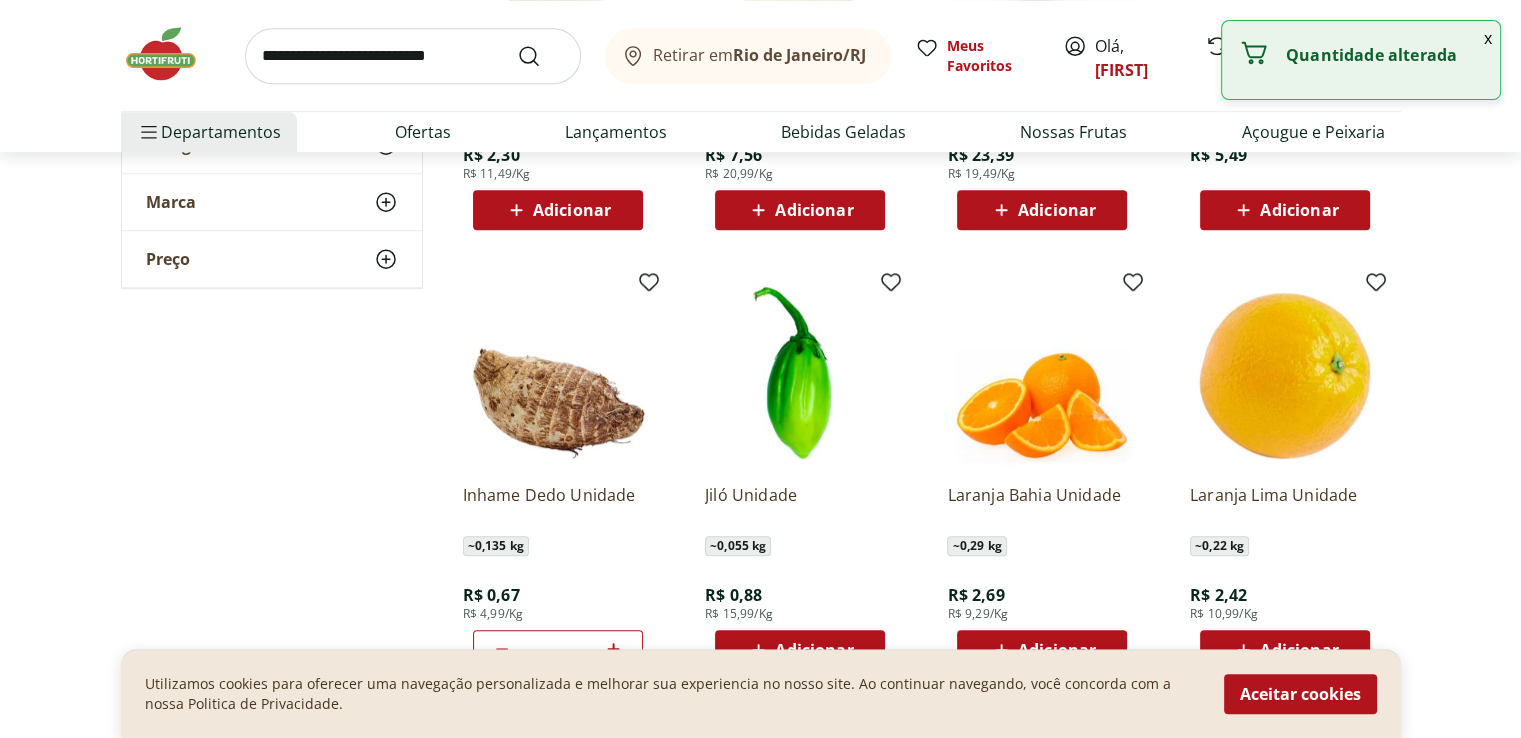 scroll, scrollTop: 16700, scrollLeft: 0, axis: vertical 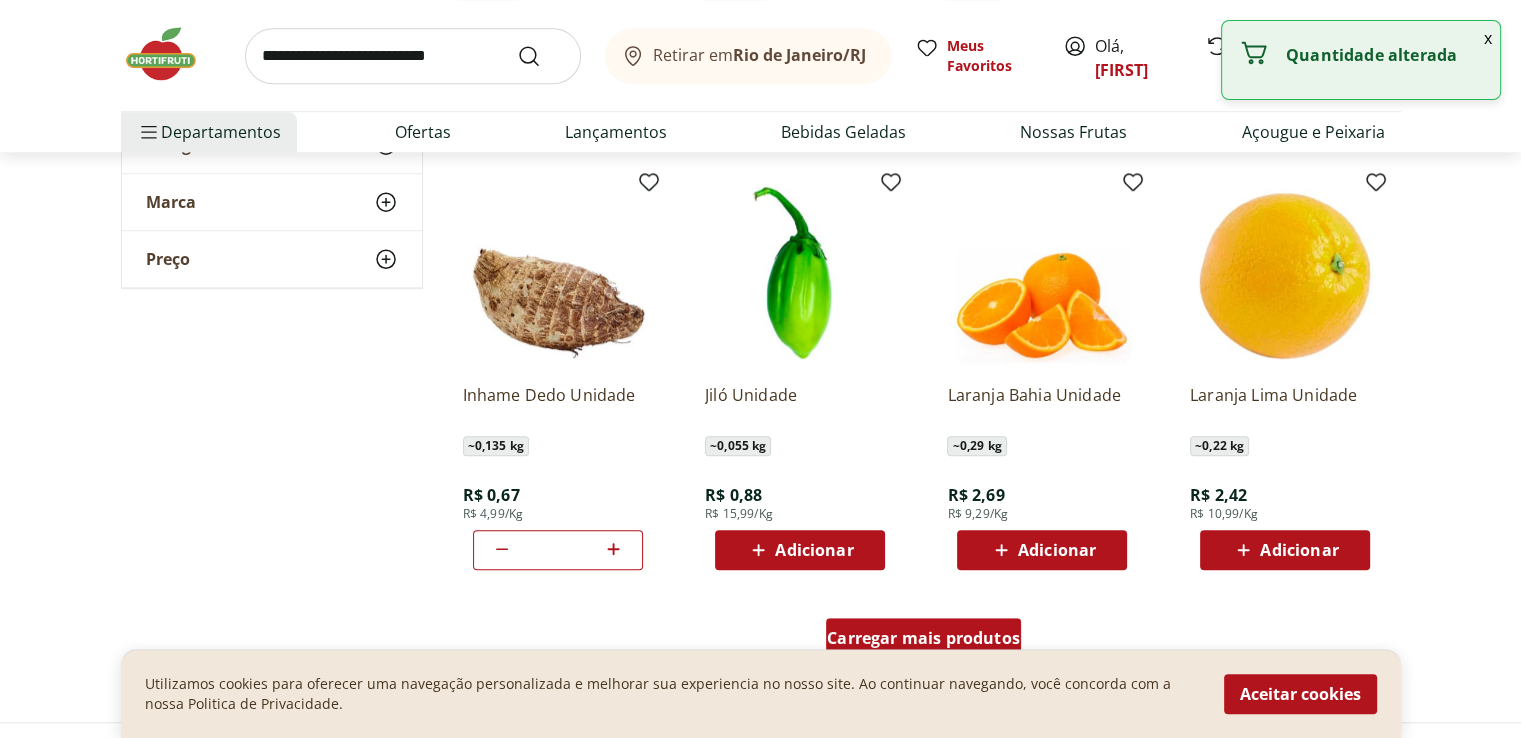 click on "Carregar mais produtos" at bounding box center (923, 638) 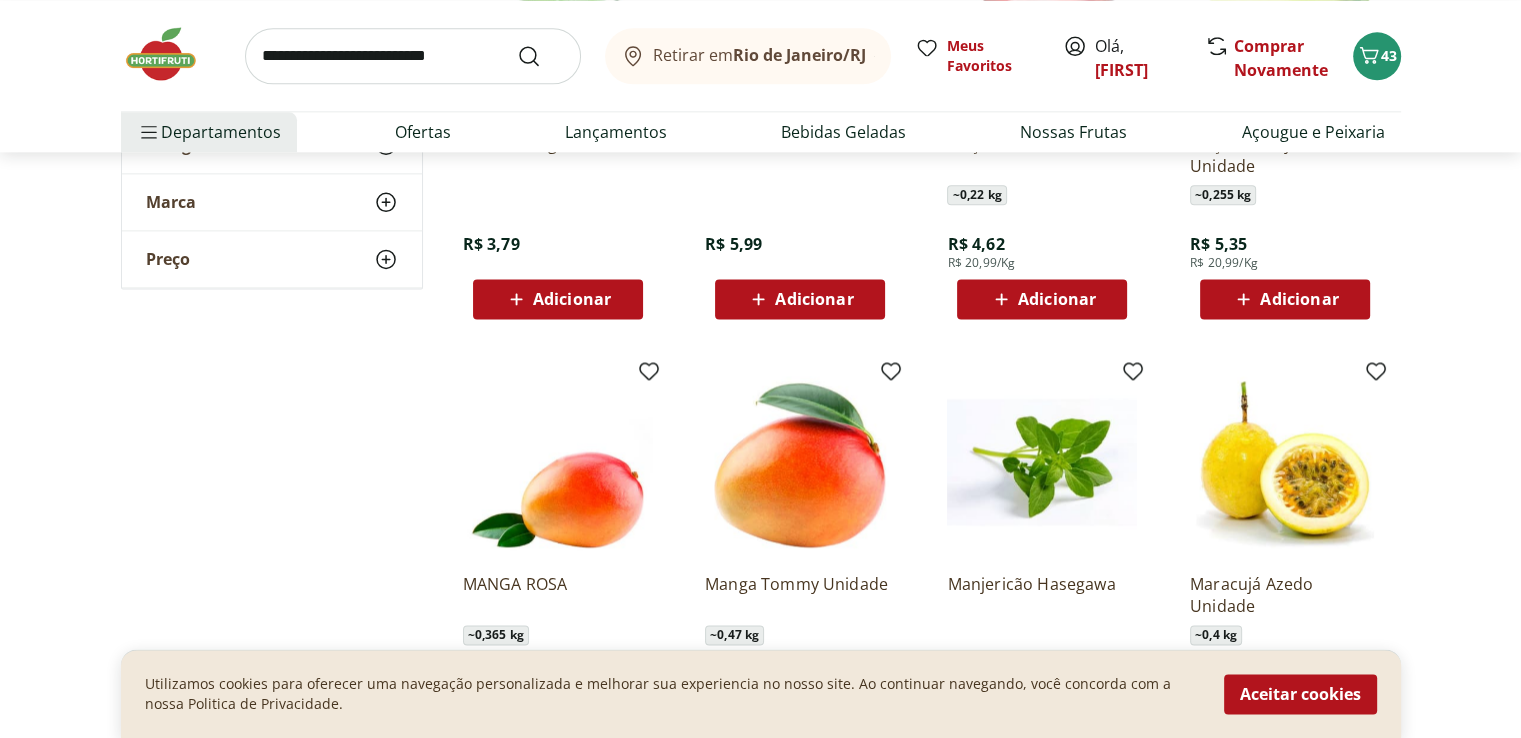 scroll, scrollTop: 18100, scrollLeft: 0, axis: vertical 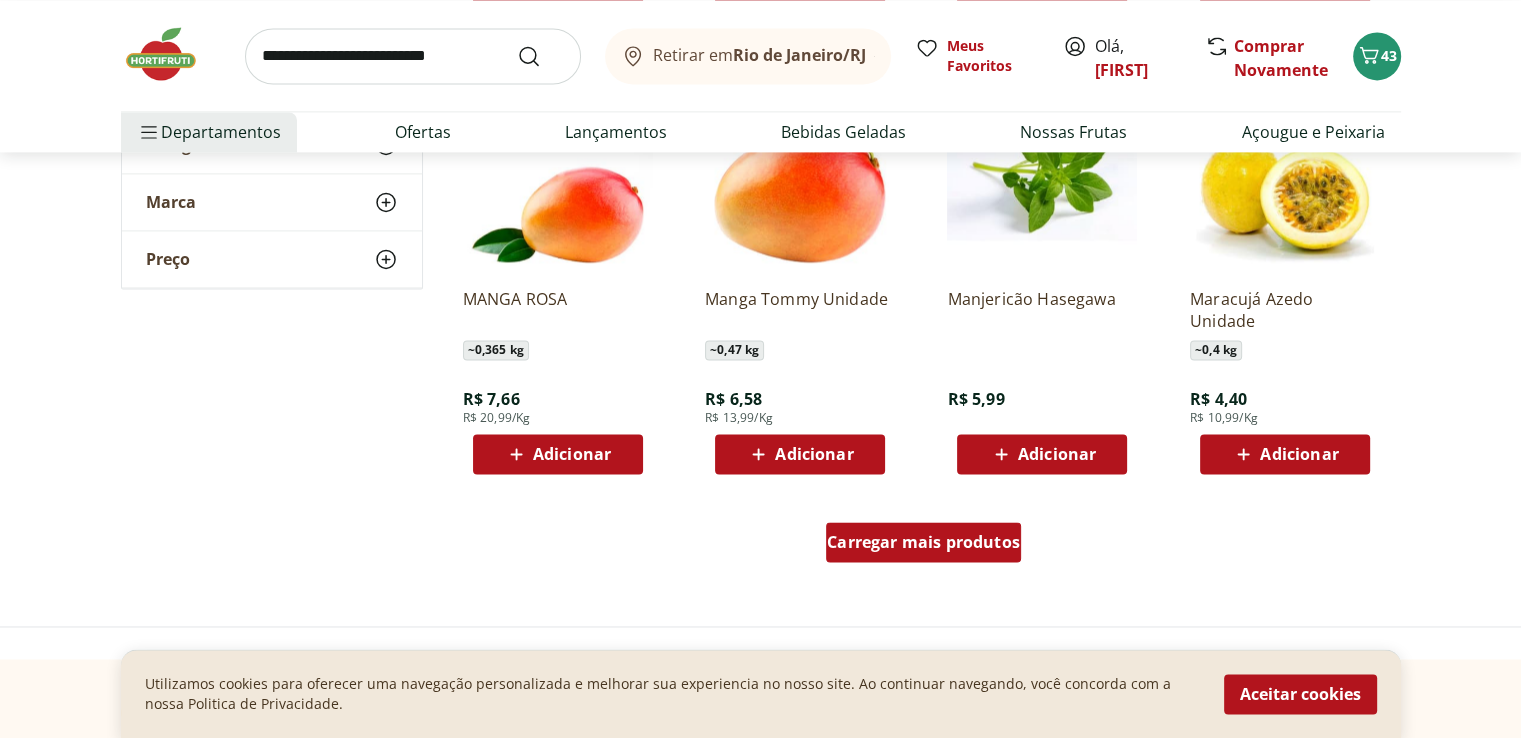 click on "Carregar mais produtos" at bounding box center [923, 542] 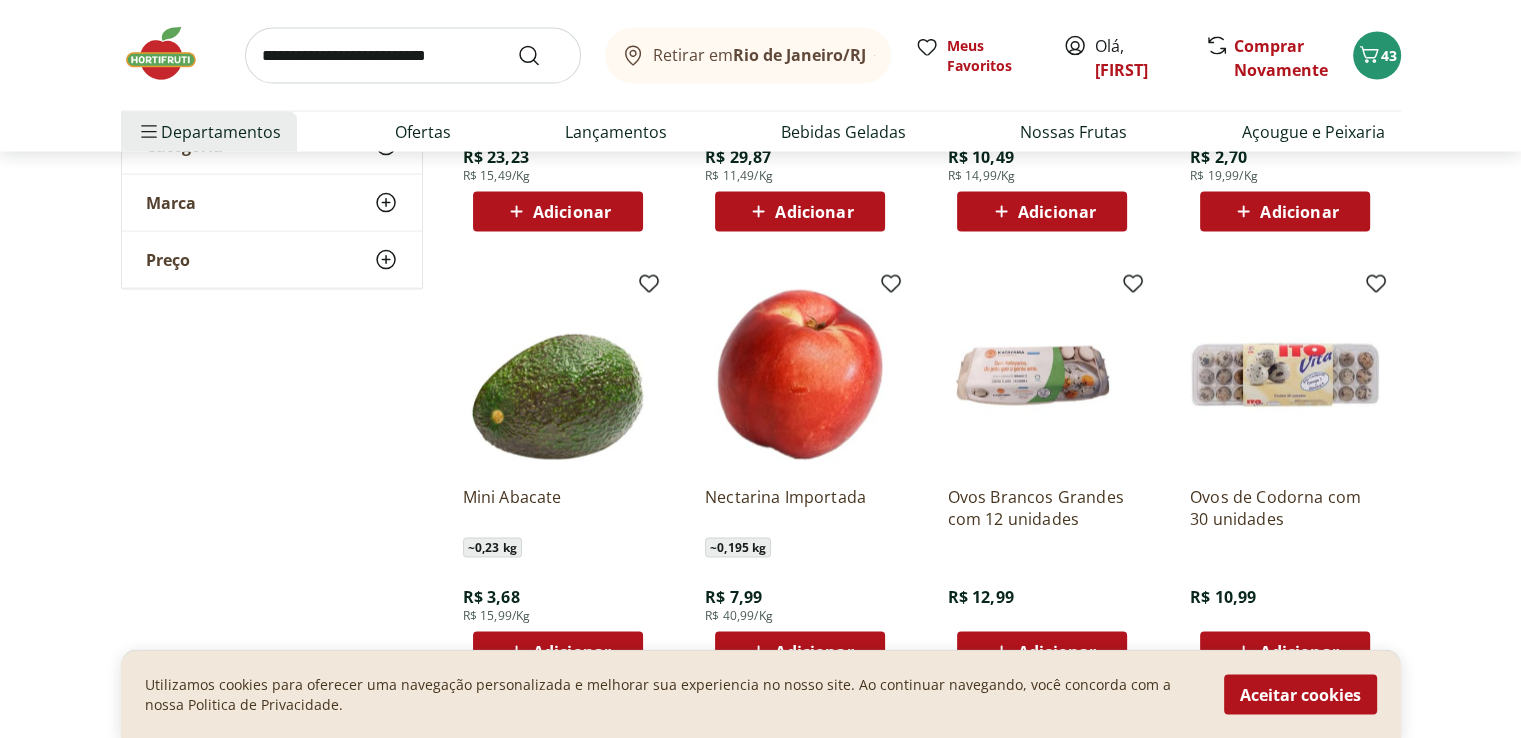 scroll, scrollTop: 19400, scrollLeft: 0, axis: vertical 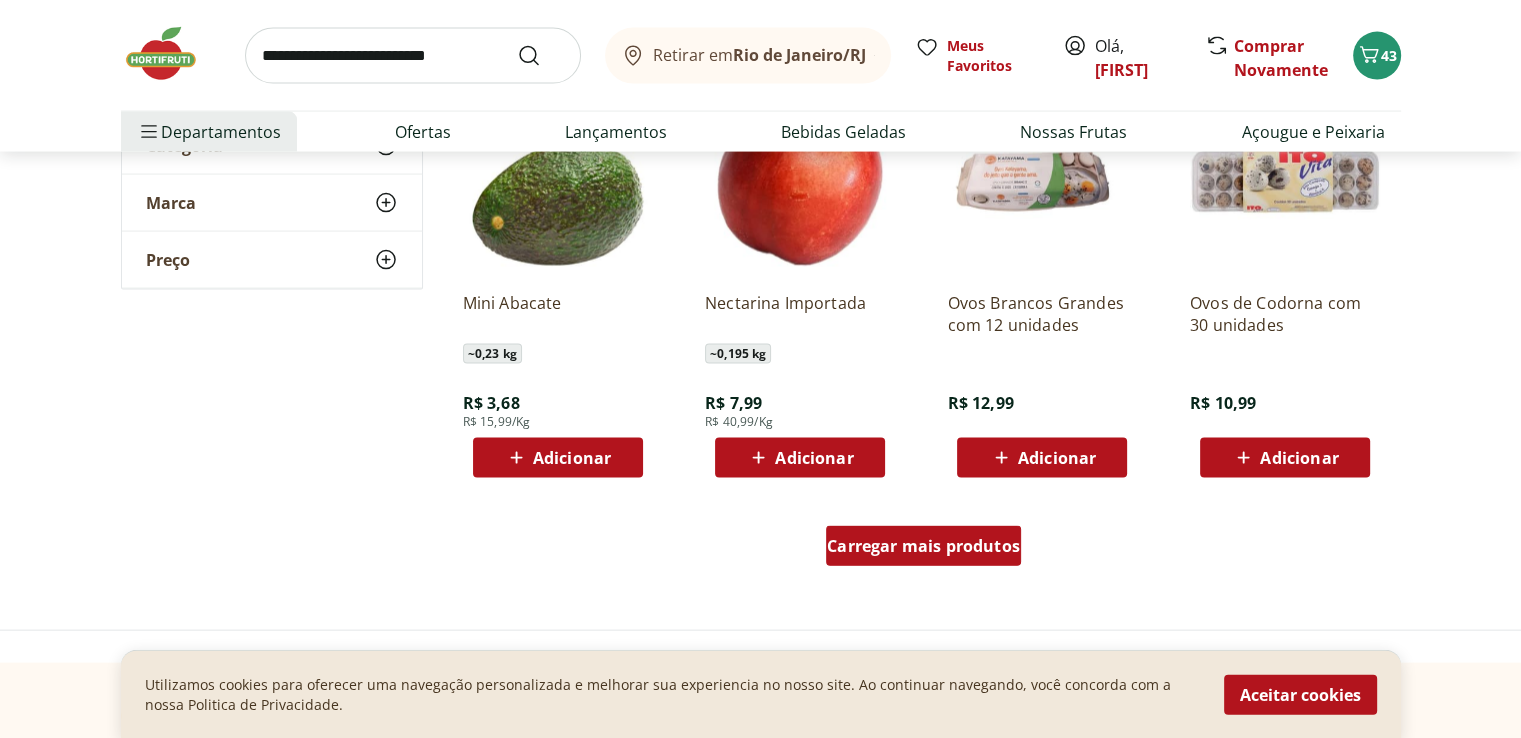 drag, startPoint x: 884, startPoint y: 505, endPoint x: 902, endPoint y: 564, distance: 61.68468 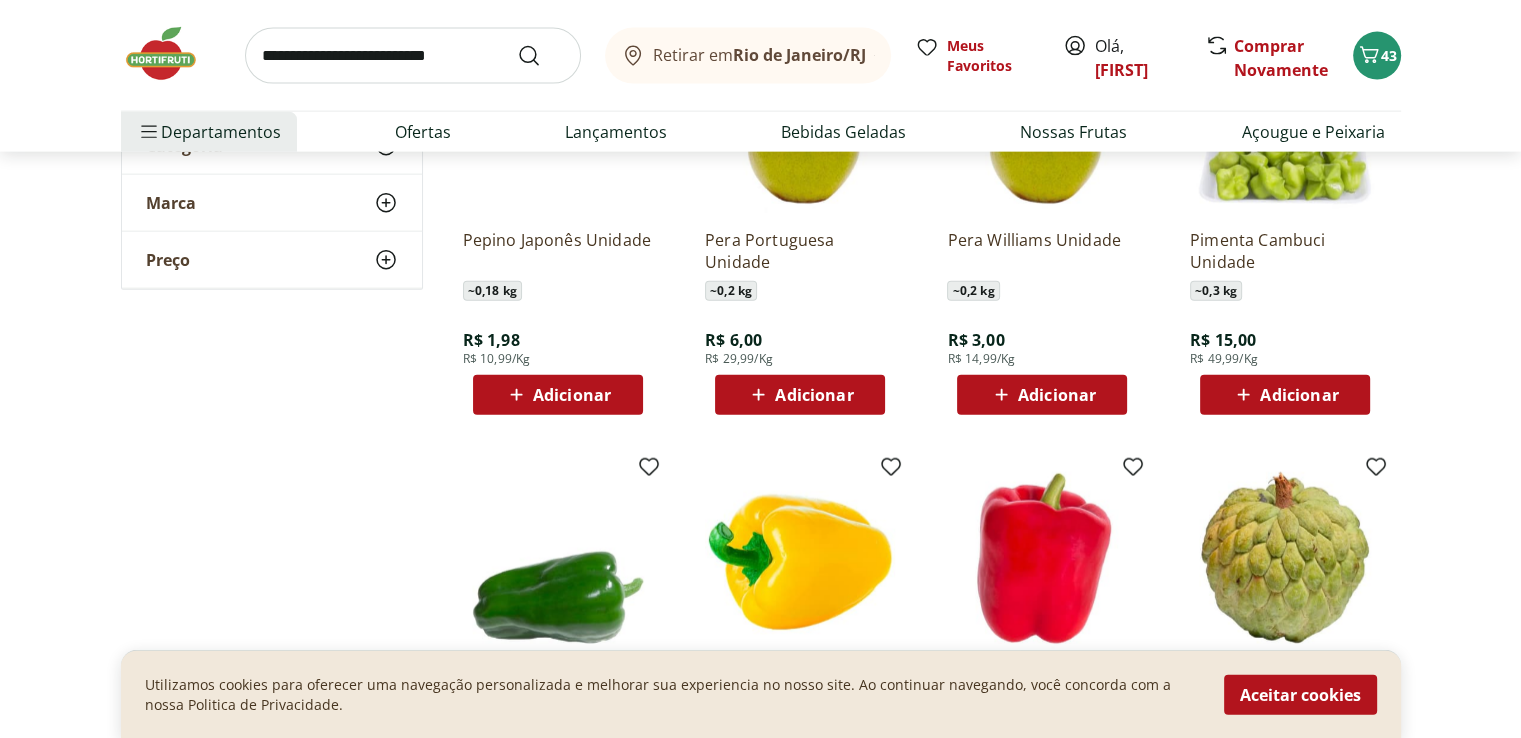 scroll, scrollTop: 19900, scrollLeft: 0, axis: vertical 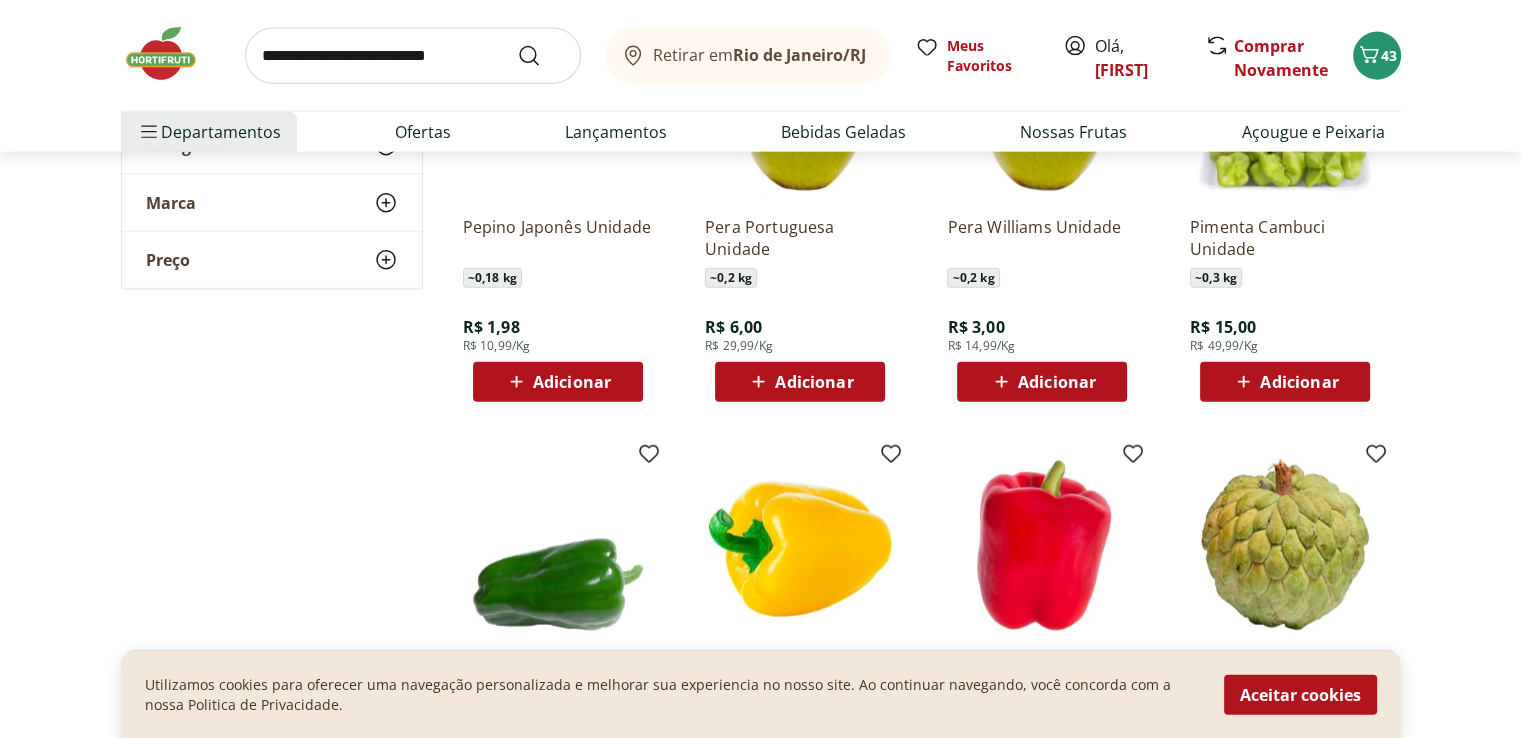 click on "Adicionar" at bounding box center [572, 382] 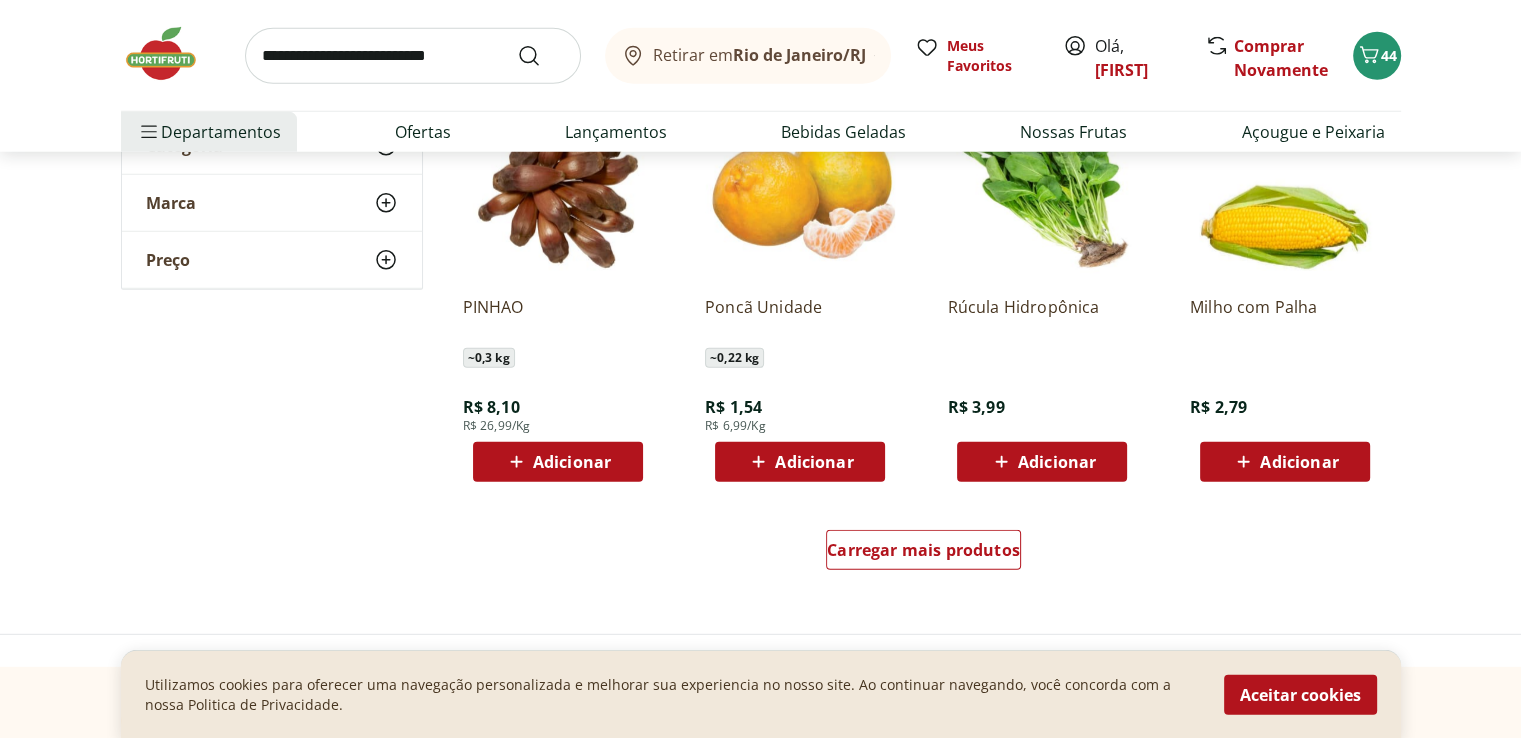 scroll, scrollTop: 20900, scrollLeft: 0, axis: vertical 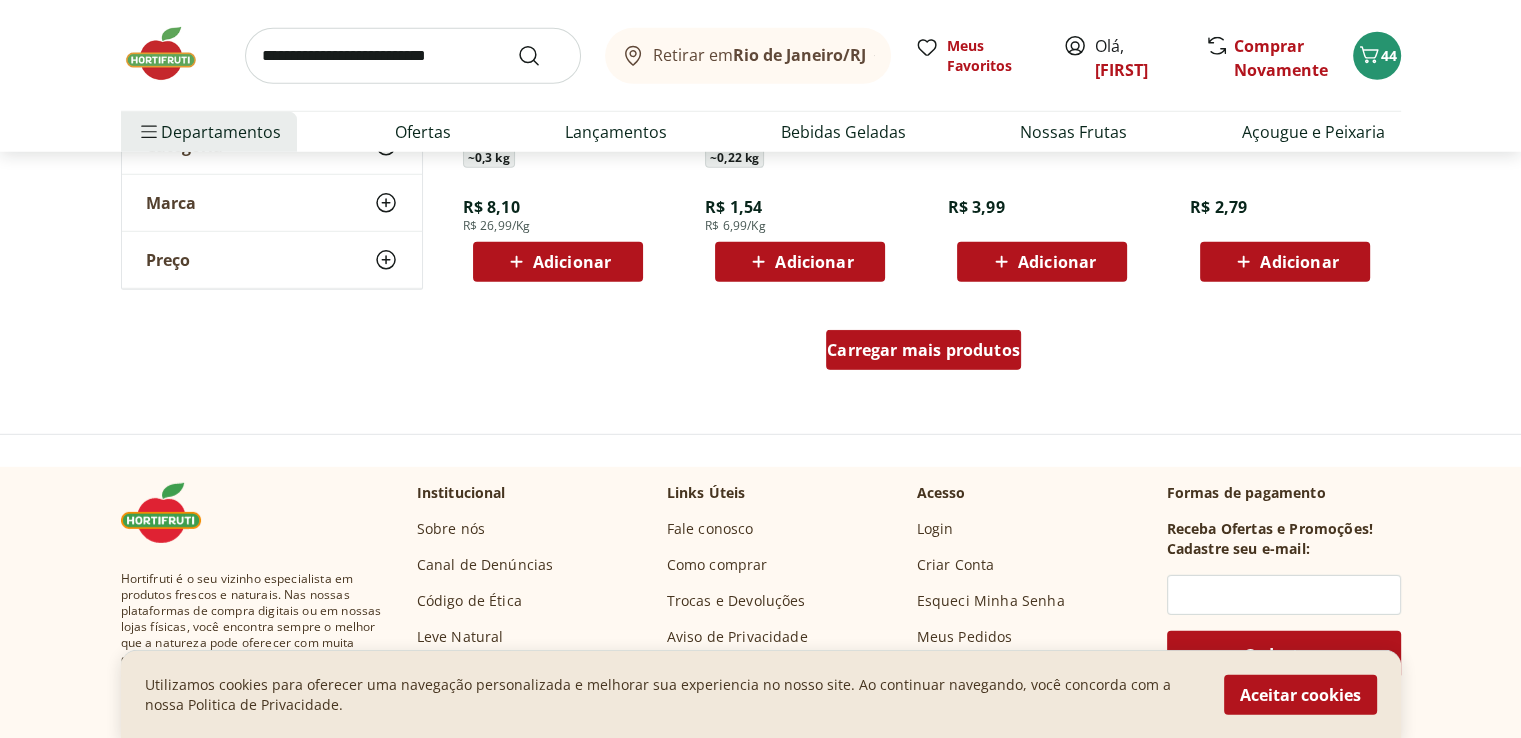click on "Carregar mais produtos" at bounding box center [923, 350] 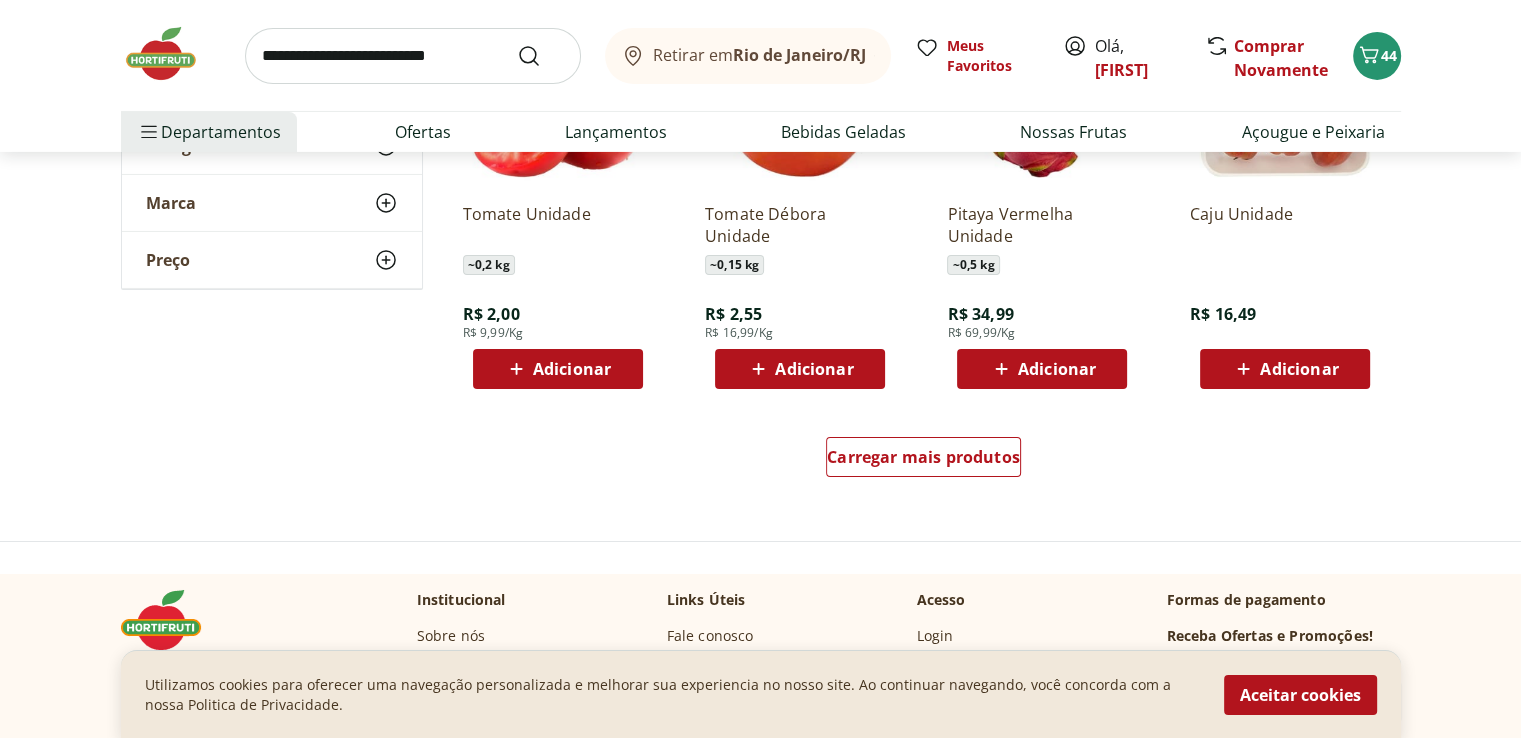 scroll, scrollTop: 22100, scrollLeft: 0, axis: vertical 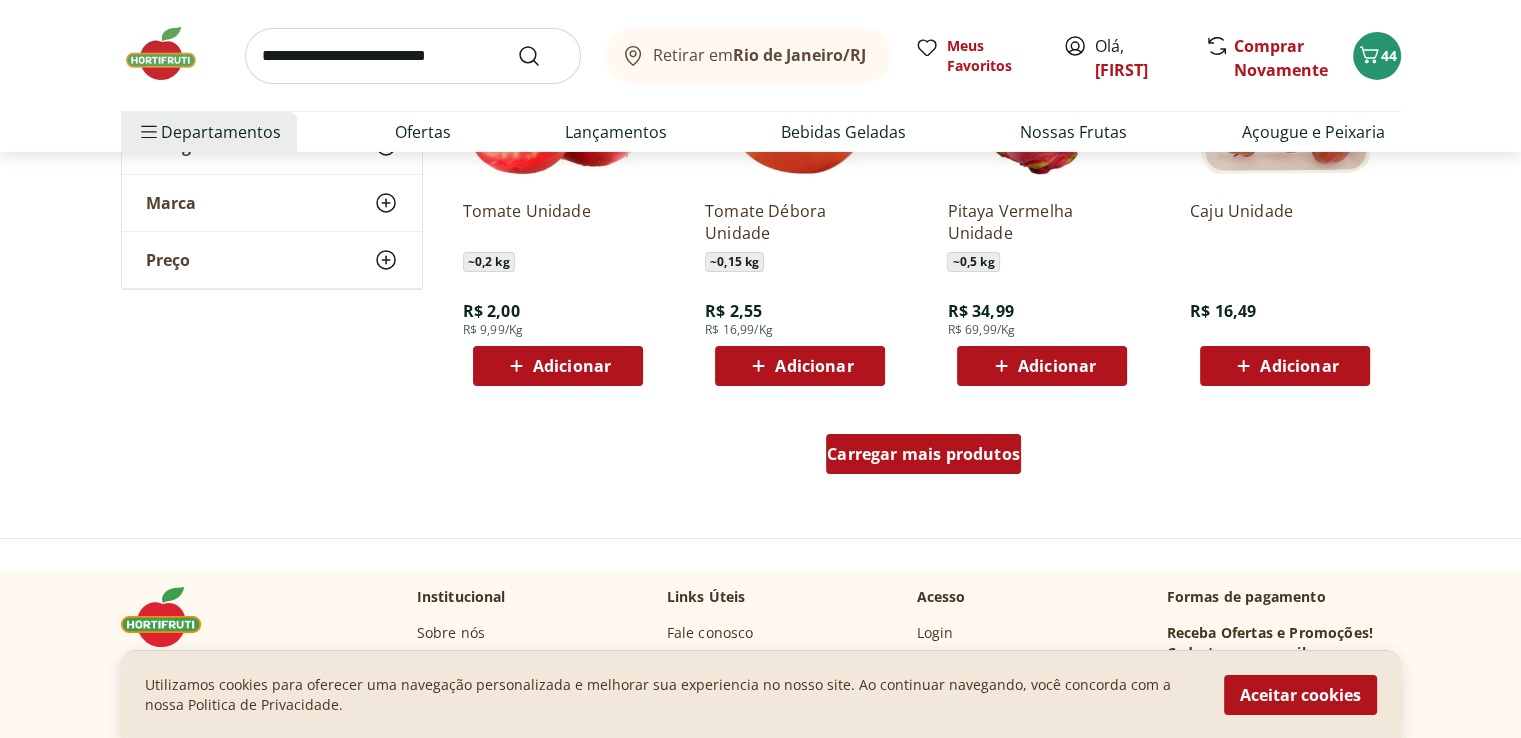 click on "Carregar mais produtos" at bounding box center [923, 454] 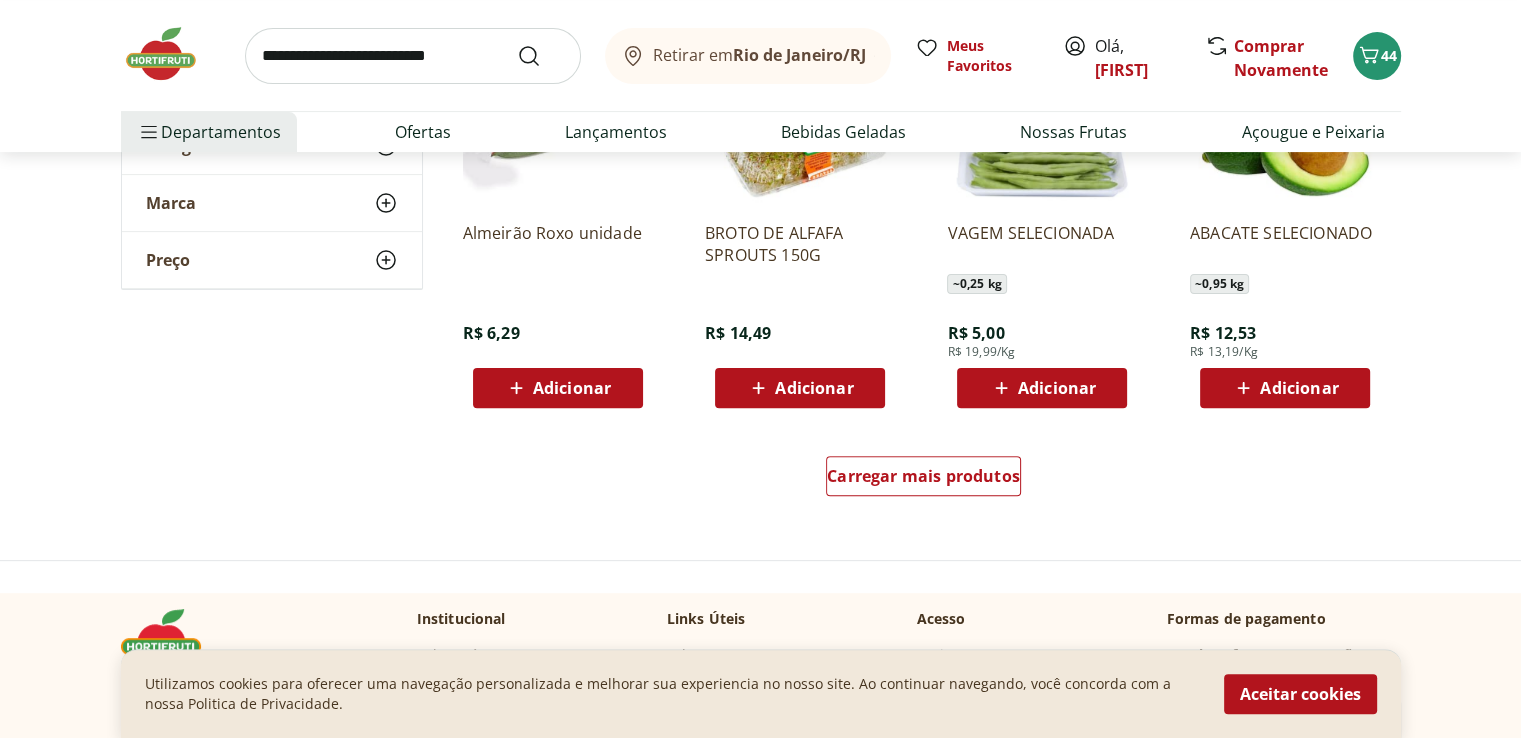 scroll, scrollTop: 23400, scrollLeft: 0, axis: vertical 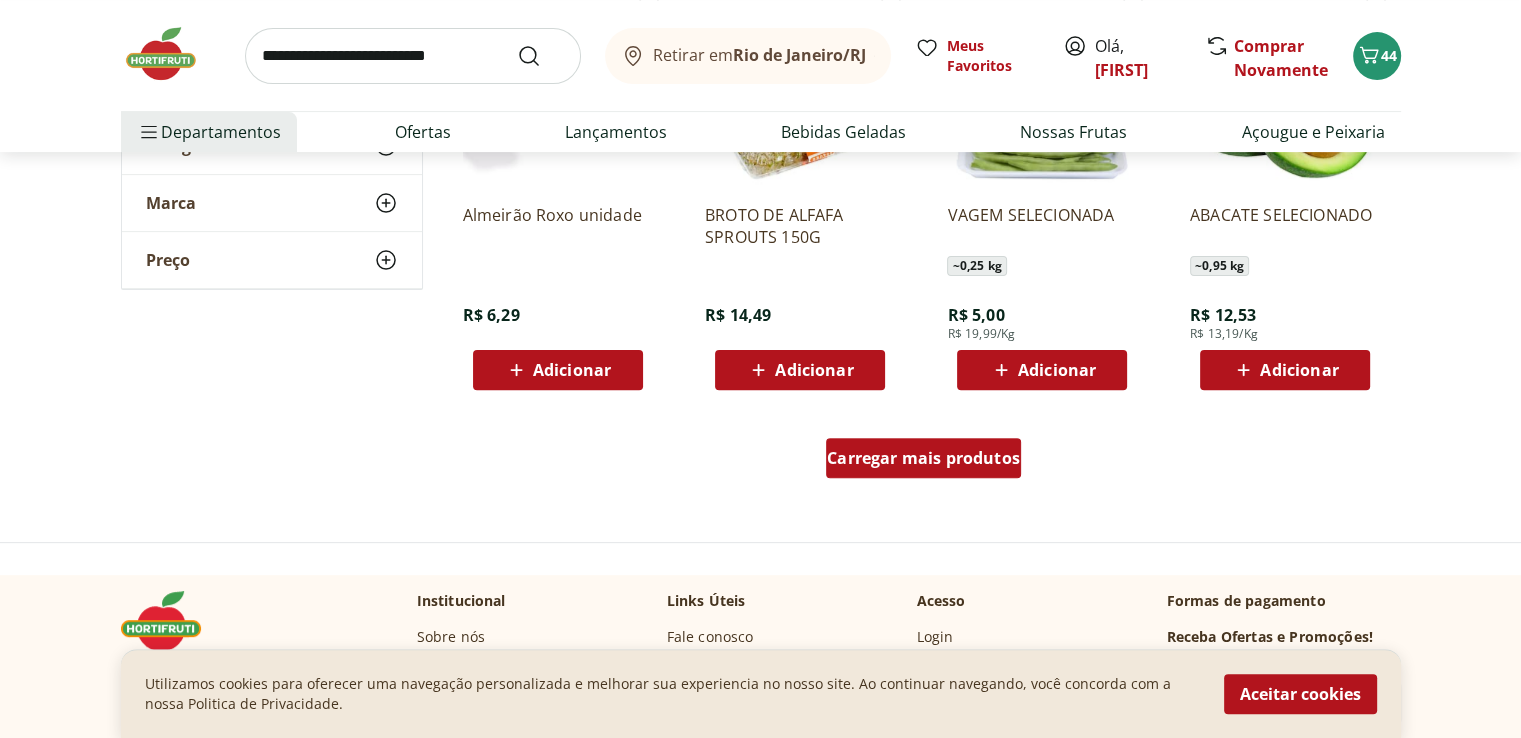 click on "Carregar mais produtos" at bounding box center (923, 458) 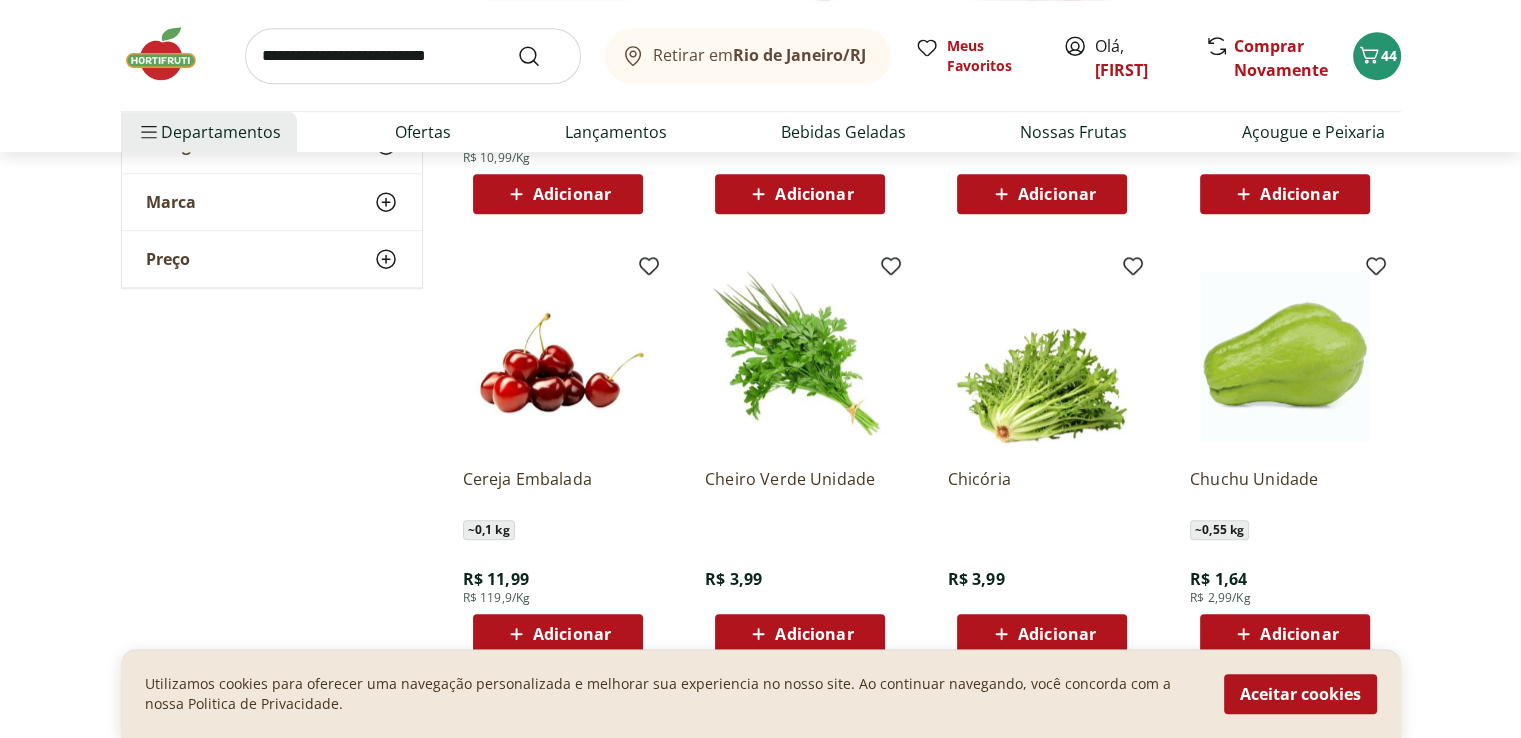 scroll, scrollTop: 24200, scrollLeft: 0, axis: vertical 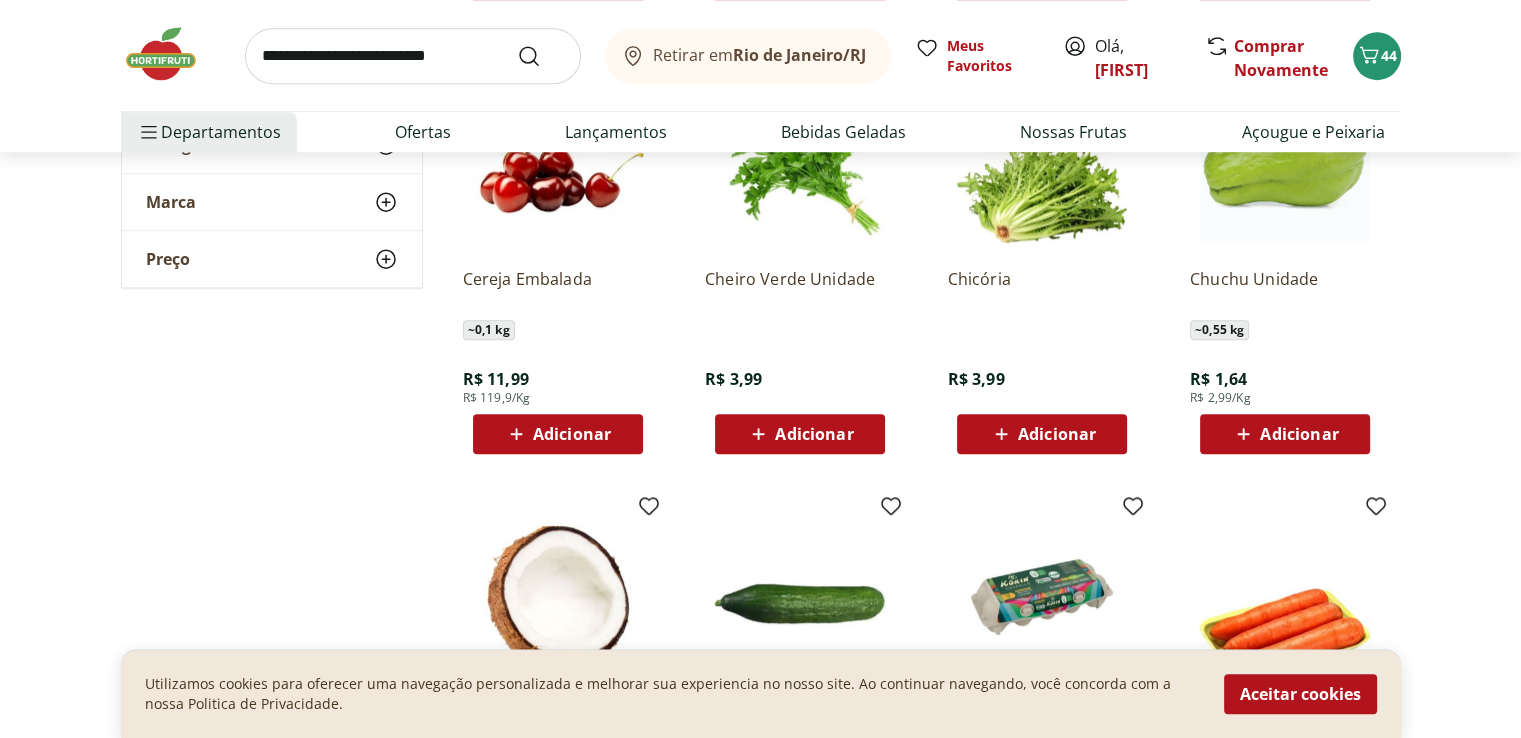 click on "Adicionar" at bounding box center [1299, 434] 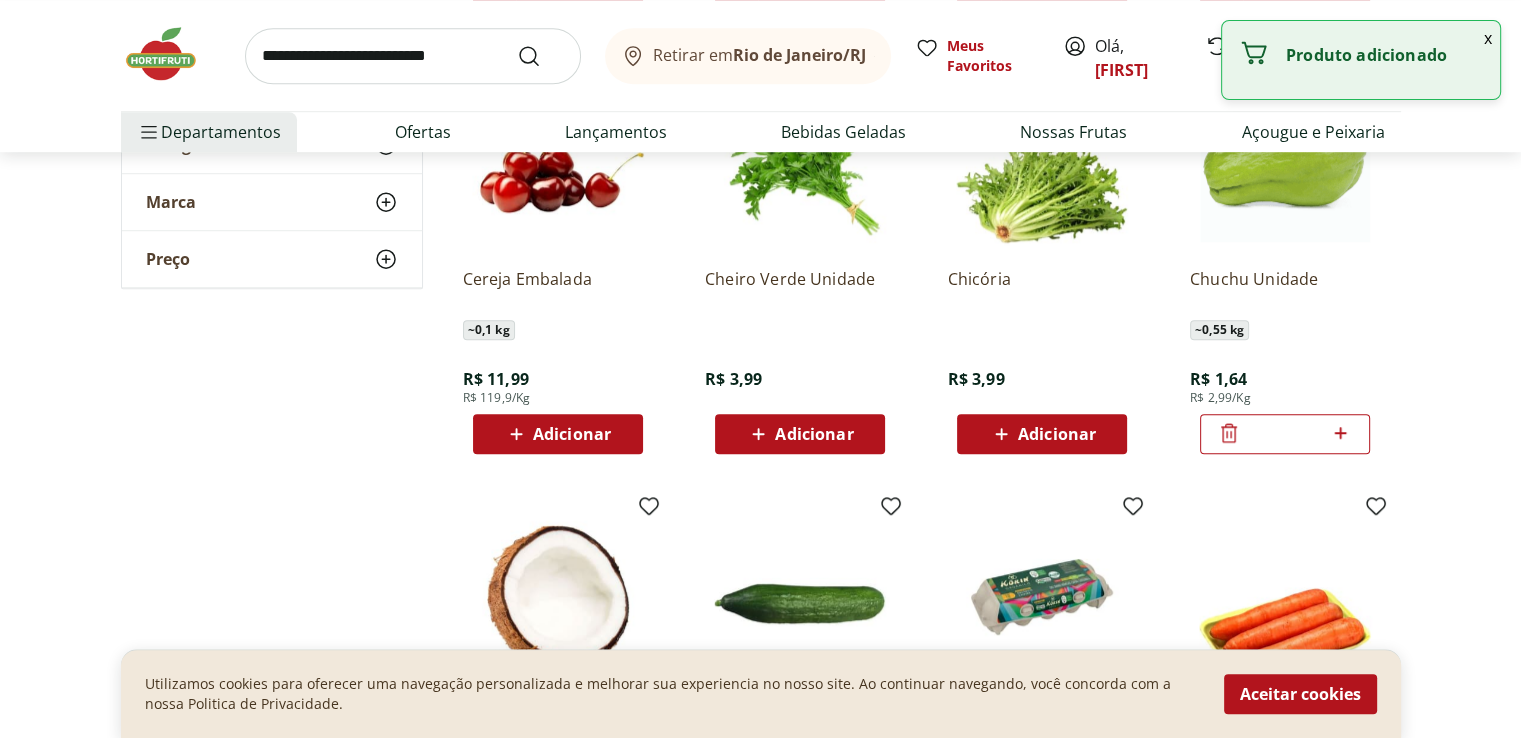 click on "*" at bounding box center (1285, 434) 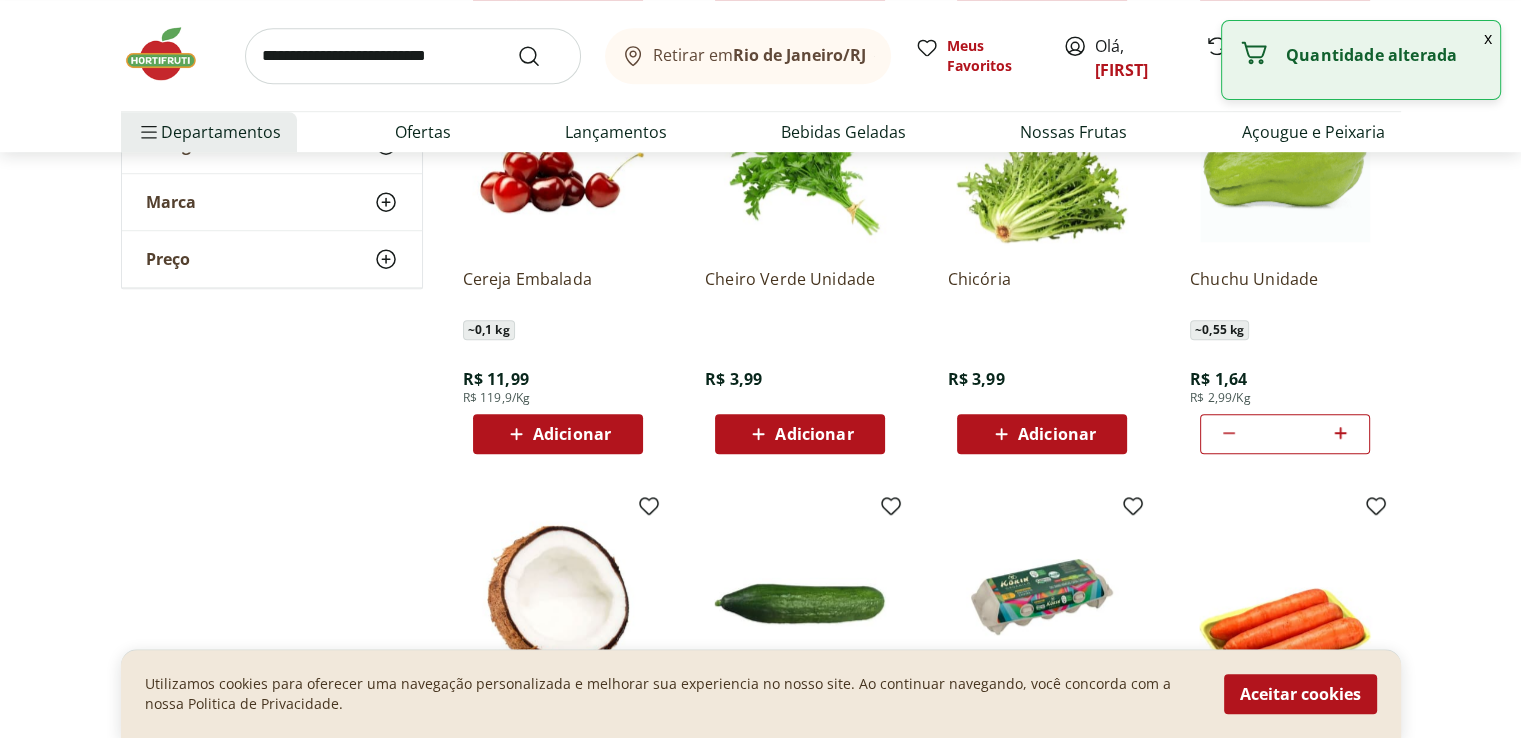 click 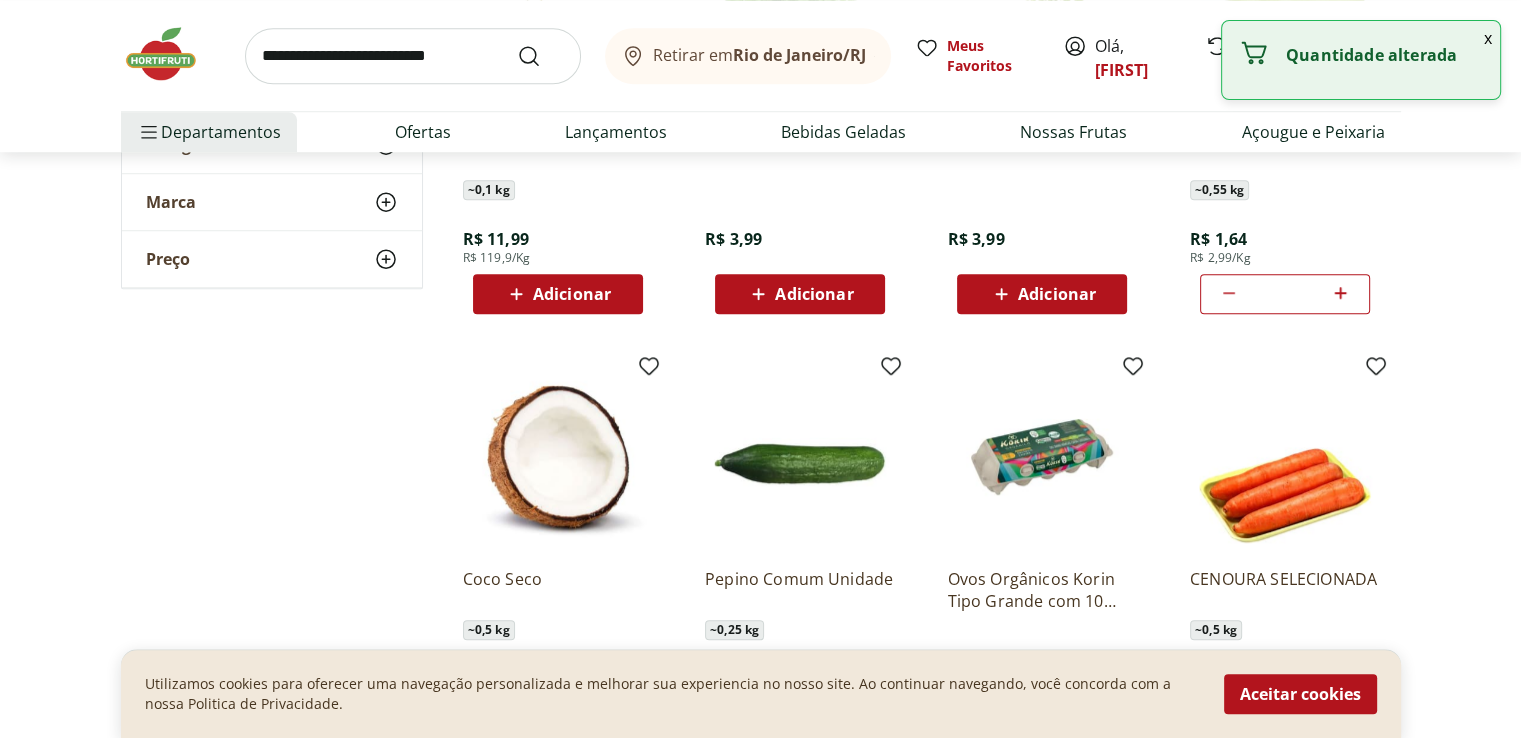 scroll, scrollTop: 24400, scrollLeft: 0, axis: vertical 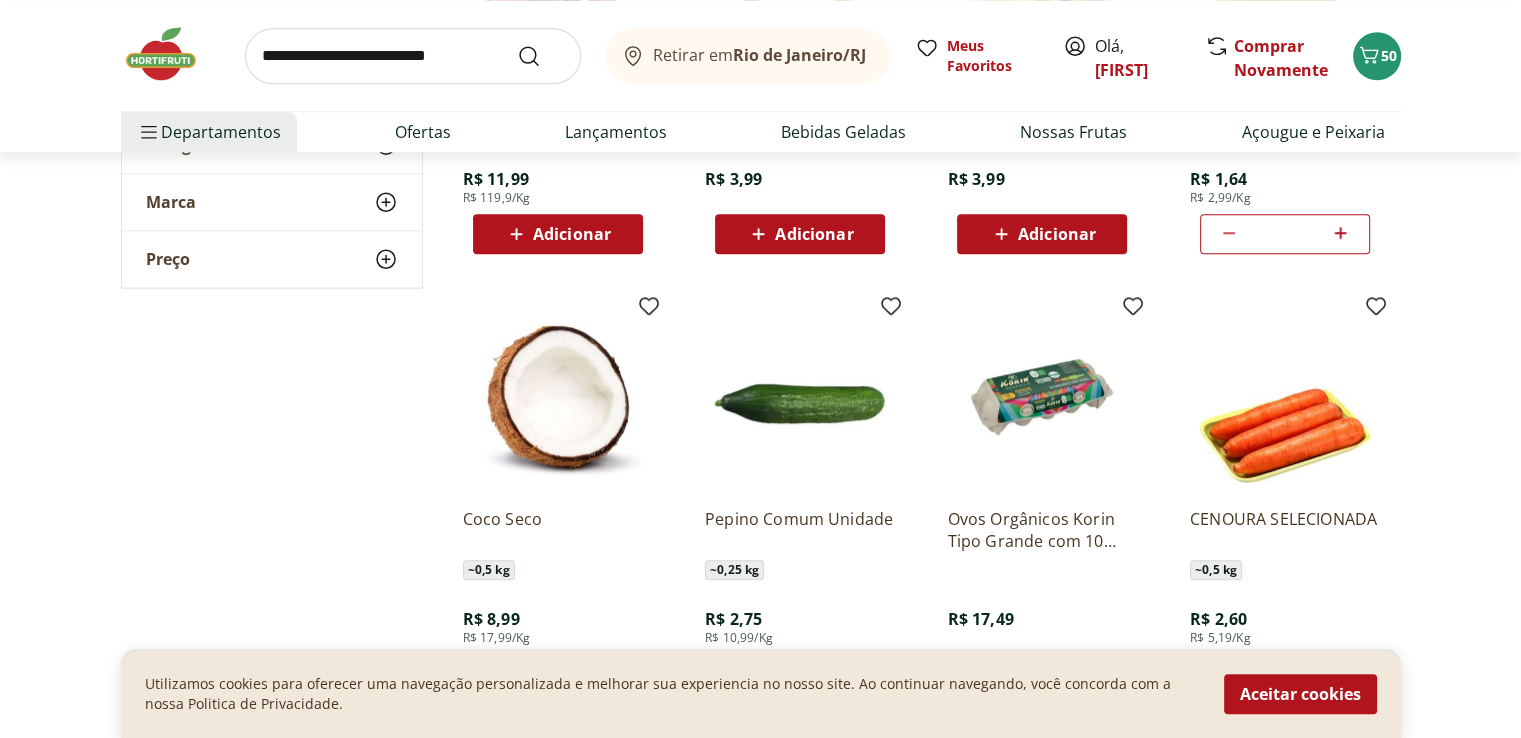 click on "*" at bounding box center [1285, 234] 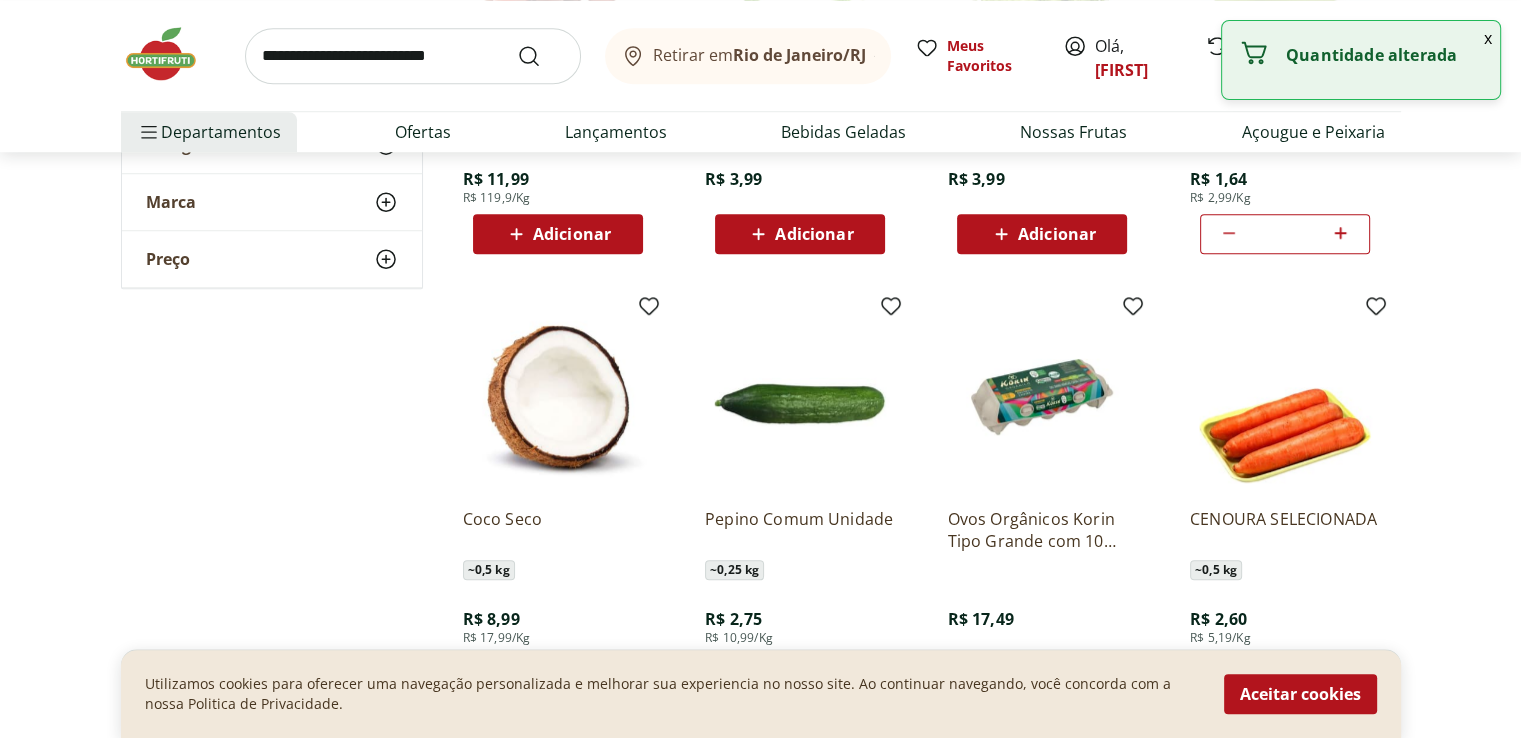 scroll, scrollTop: 24600, scrollLeft: 0, axis: vertical 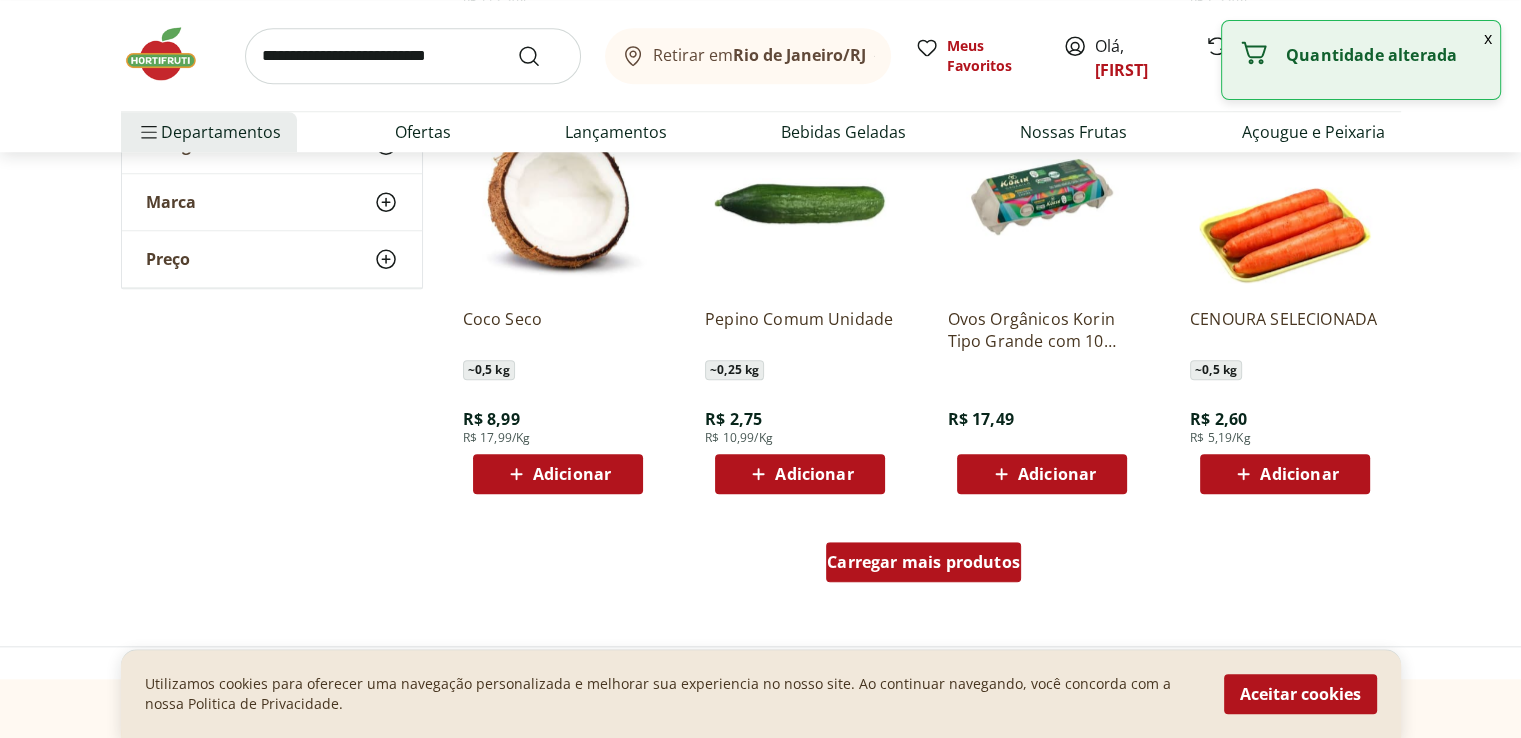 click on "Carregar mais produtos" at bounding box center (923, 562) 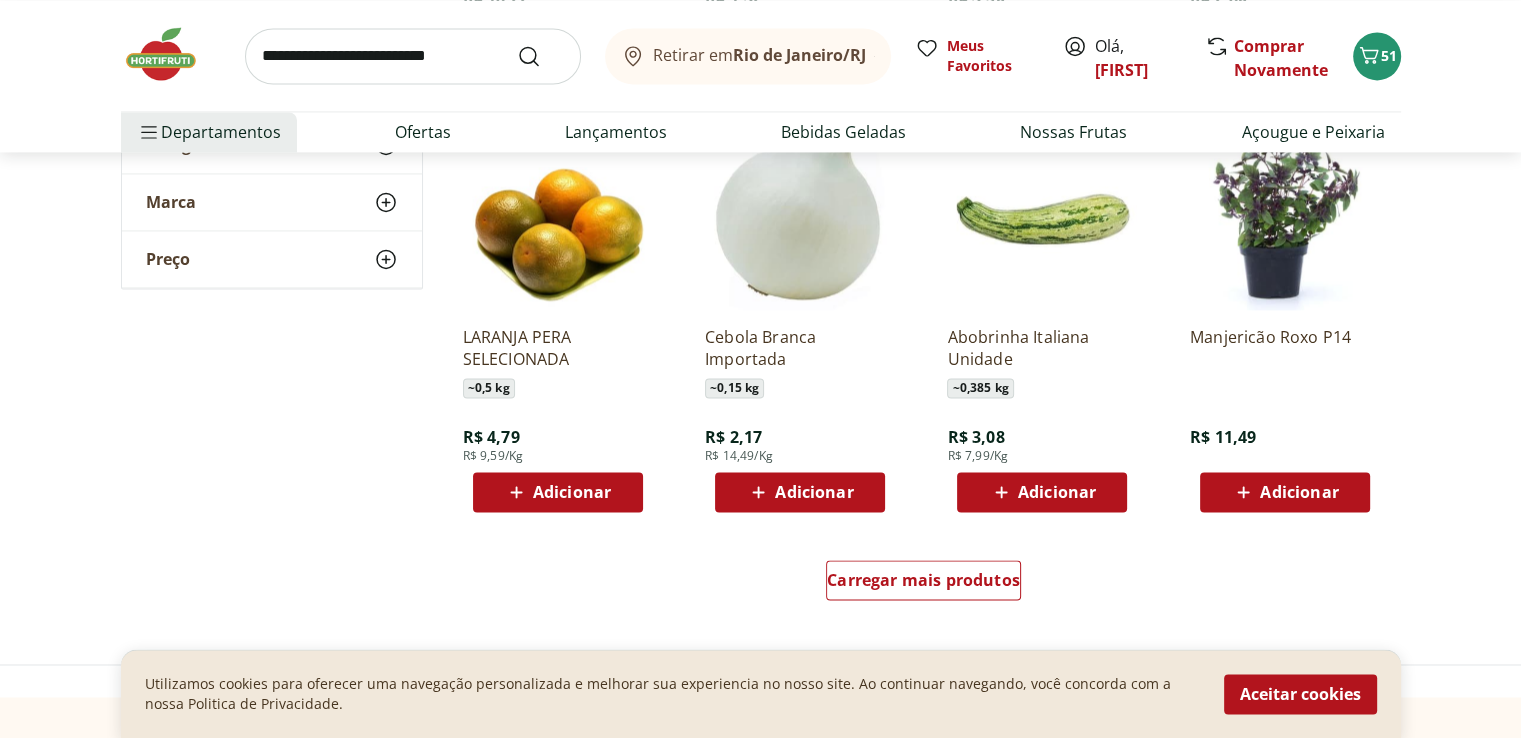 scroll, scrollTop: 25900, scrollLeft: 0, axis: vertical 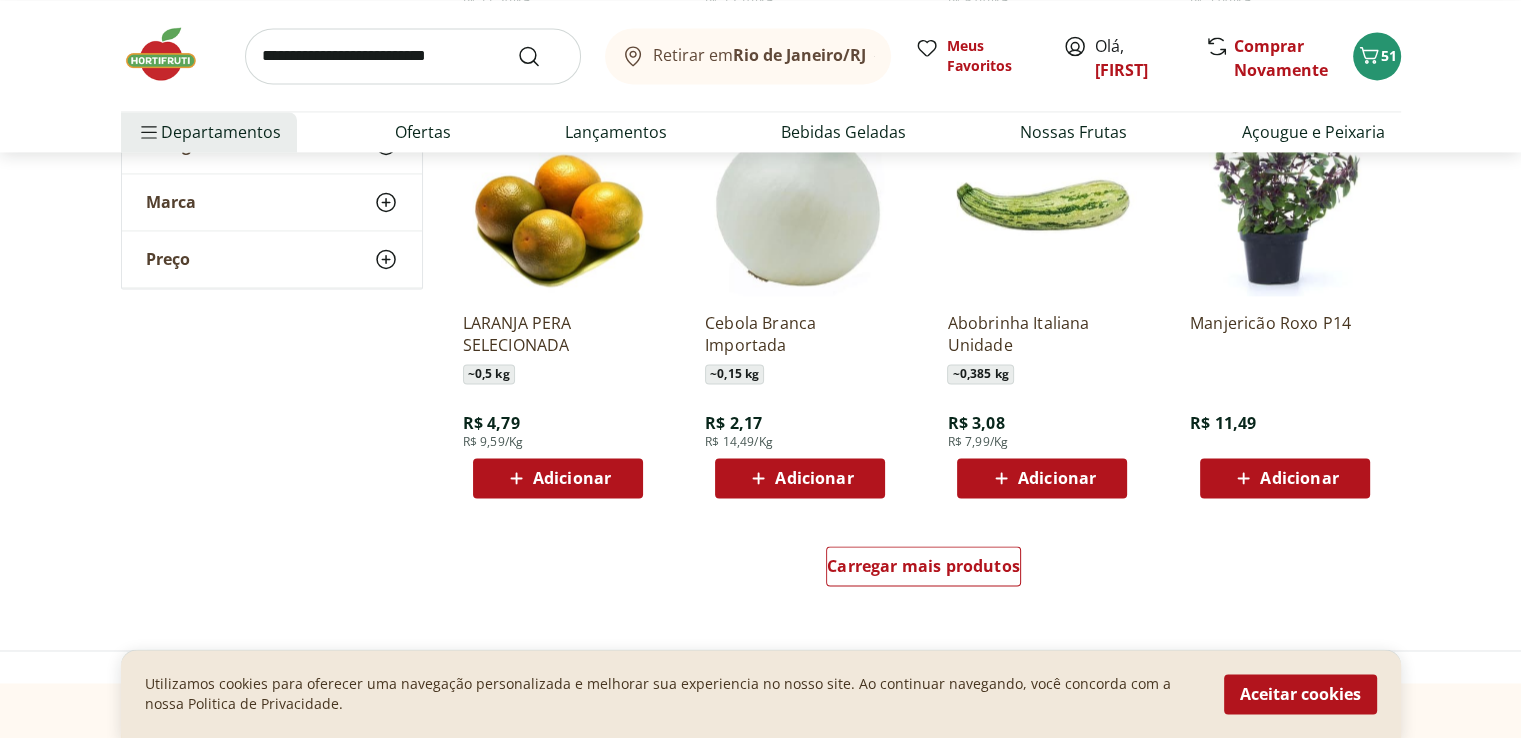 click on "Adicionar" at bounding box center [1057, 478] 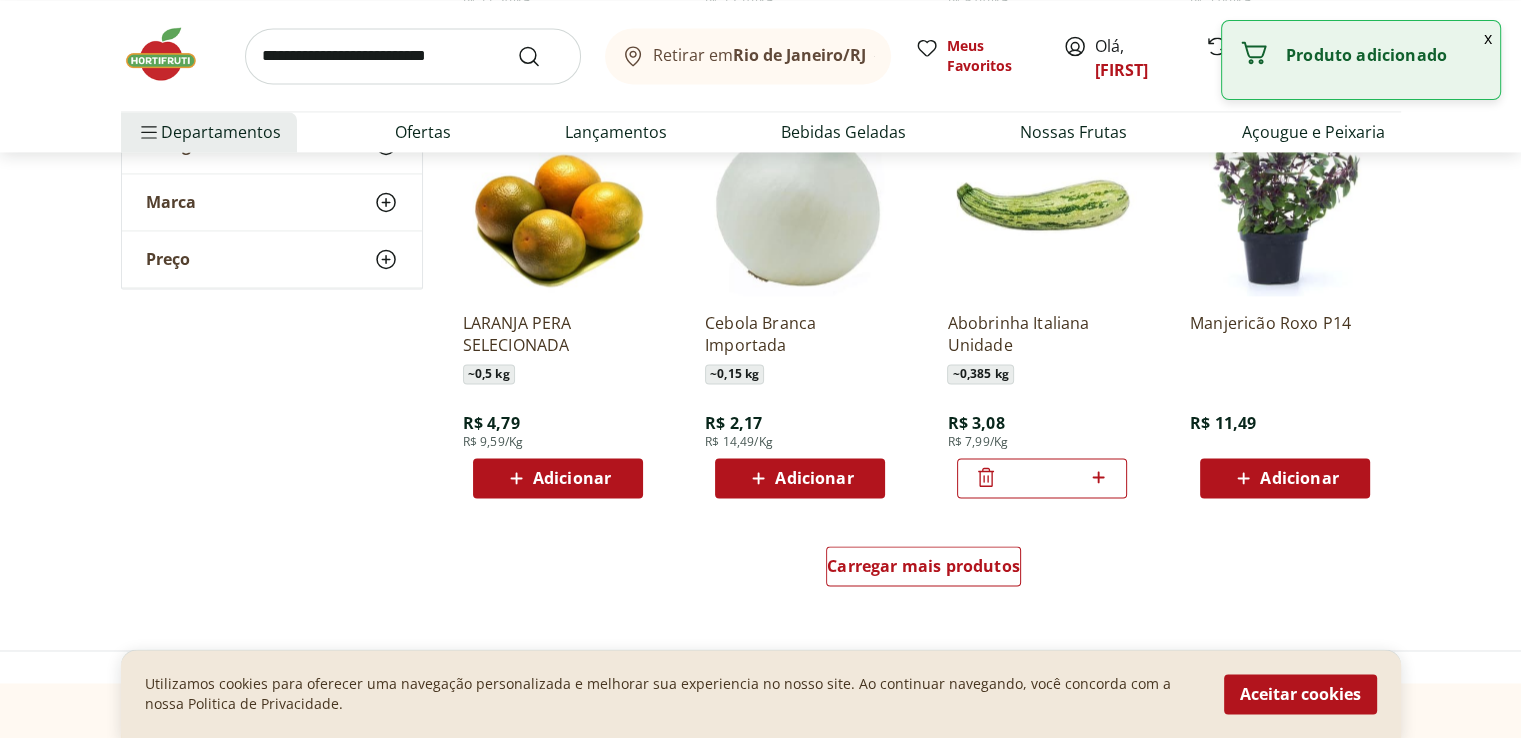 click 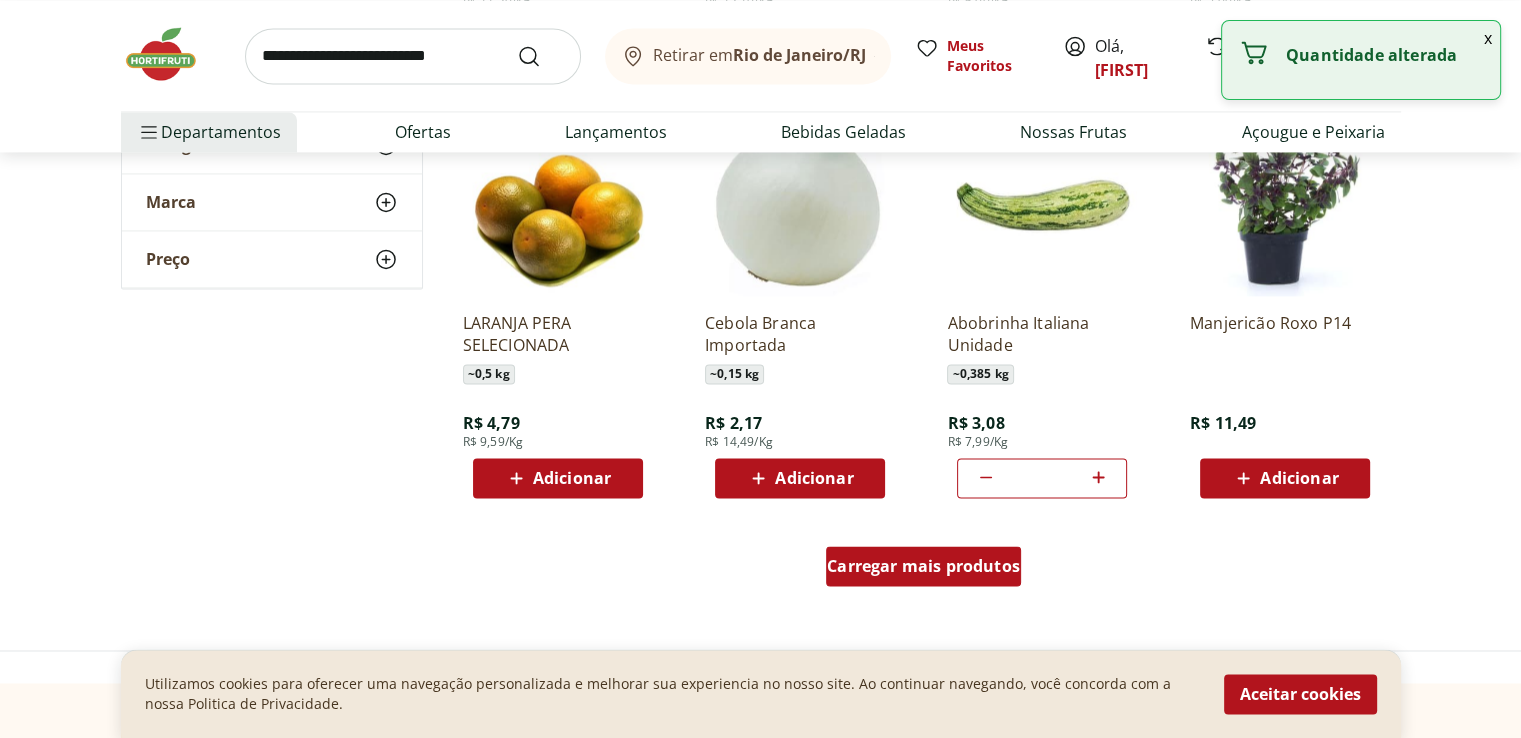 click on "Carregar mais produtos" at bounding box center [923, 566] 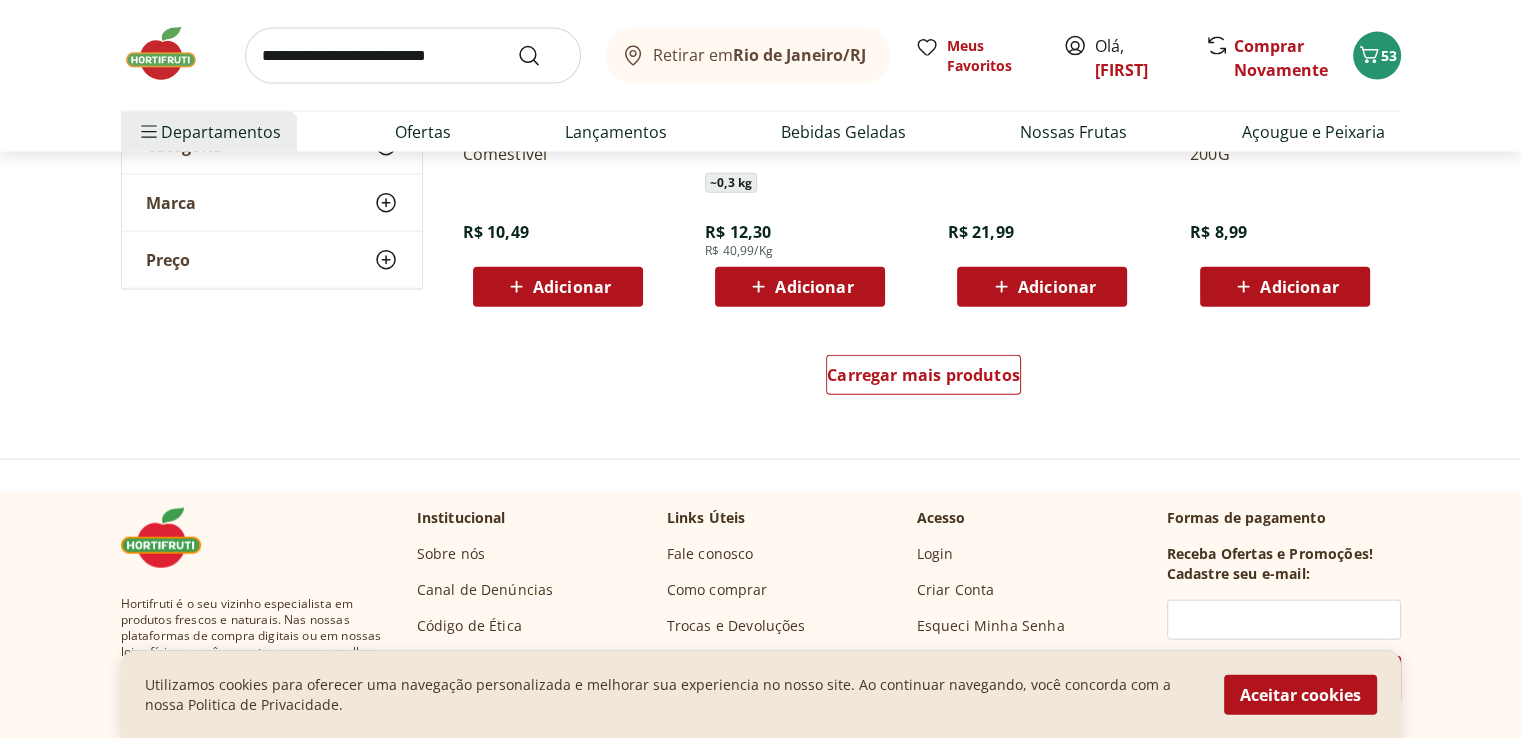 scroll, scrollTop: 27400, scrollLeft: 0, axis: vertical 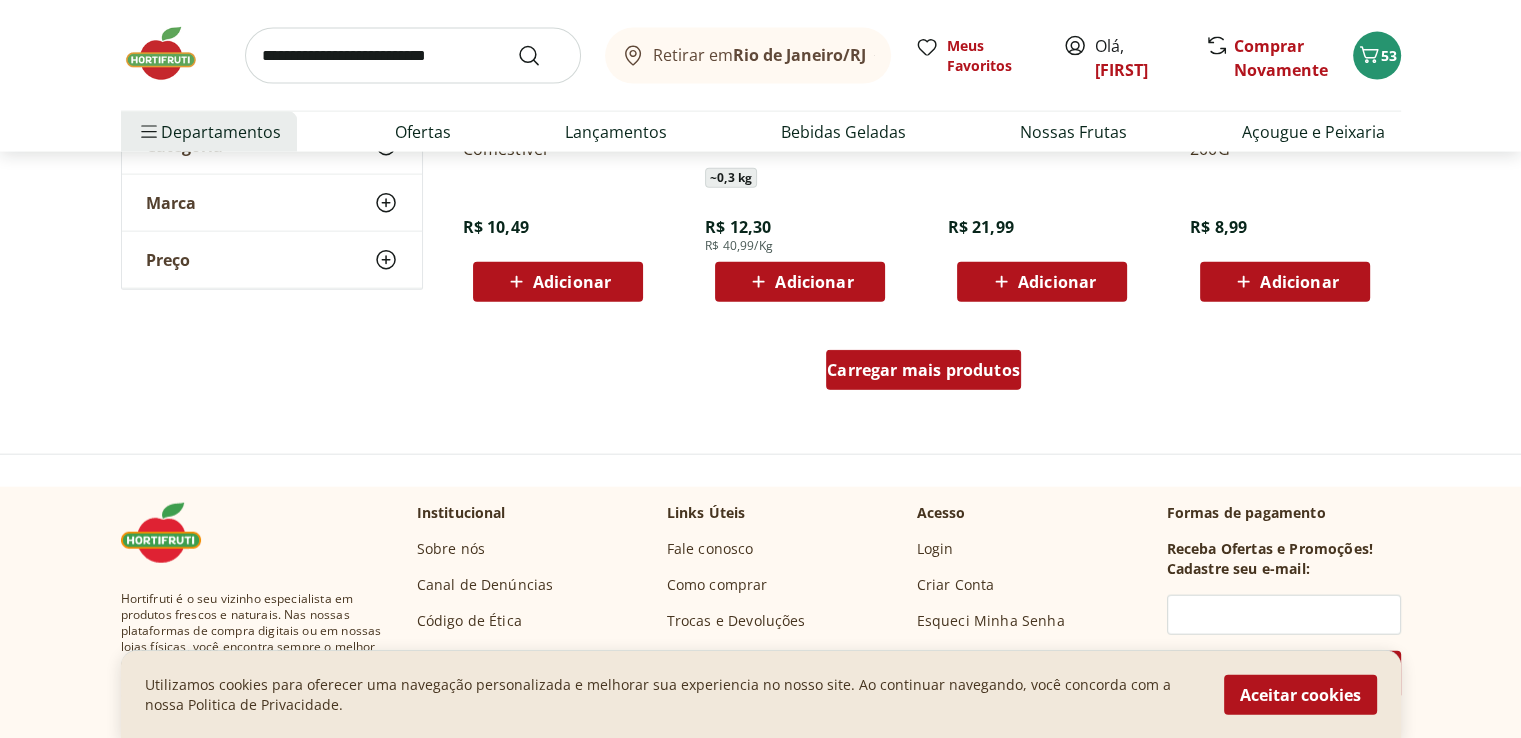 click on "Carregar mais produtos" at bounding box center (923, 370) 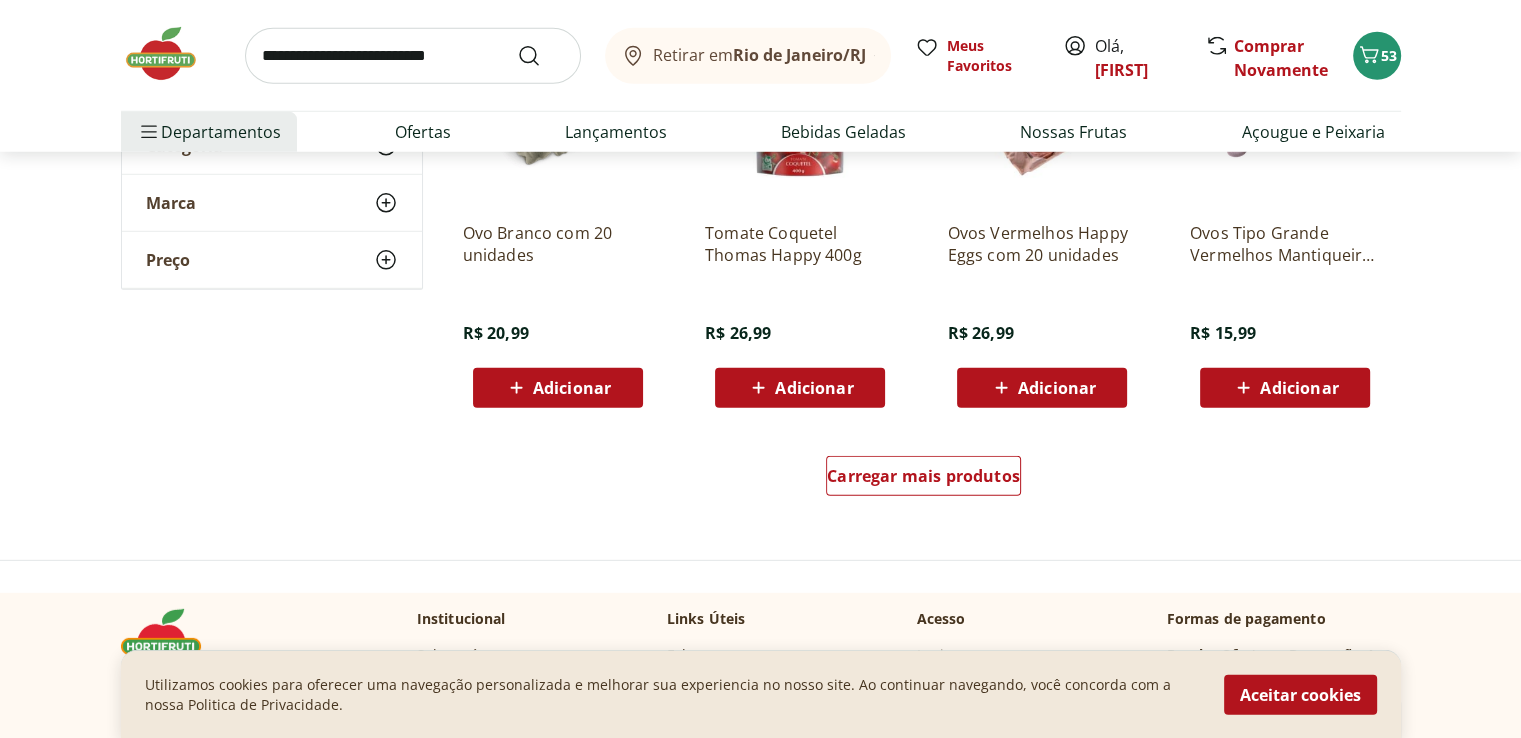 scroll, scrollTop: 28600, scrollLeft: 0, axis: vertical 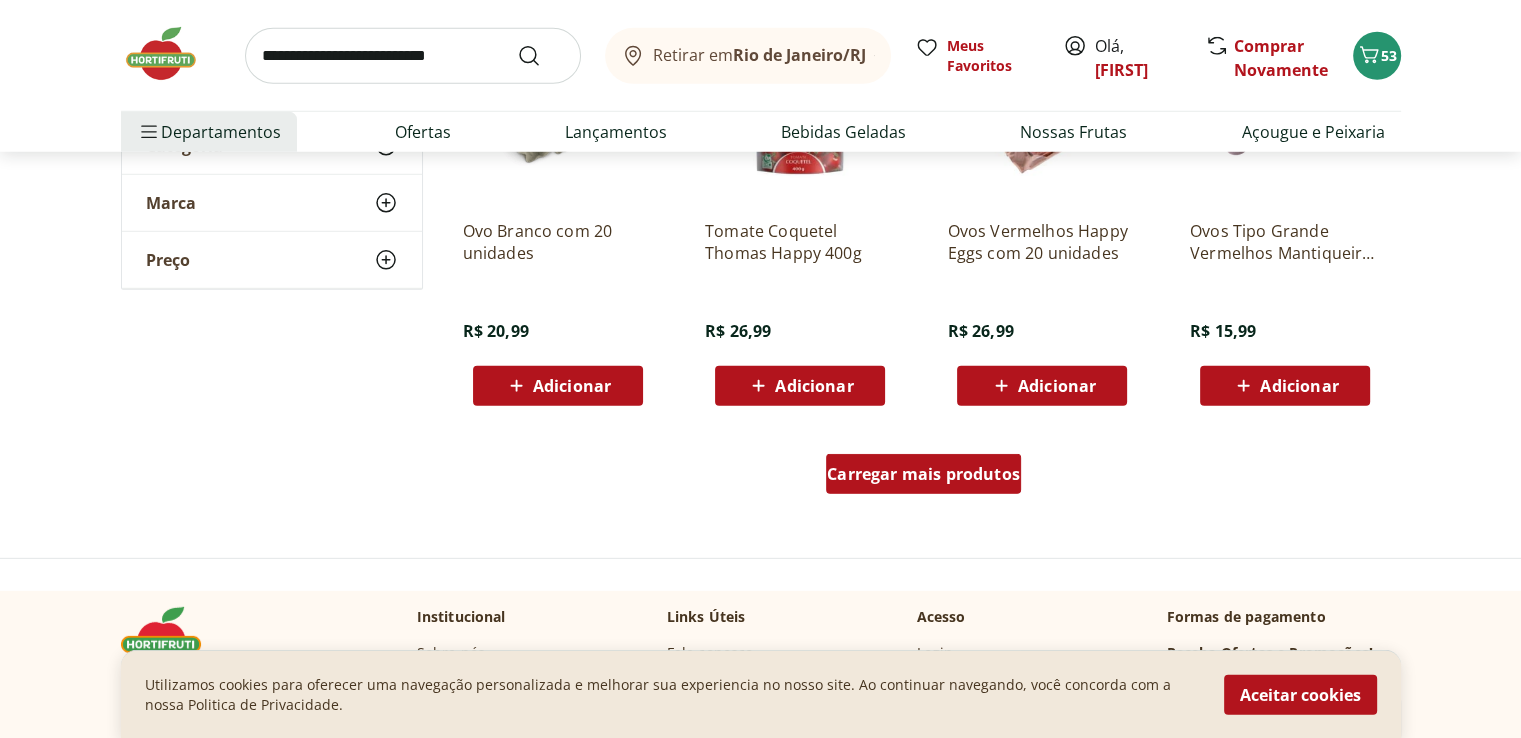 click on "Carregar mais produtos" at bounding box center [923, 474] 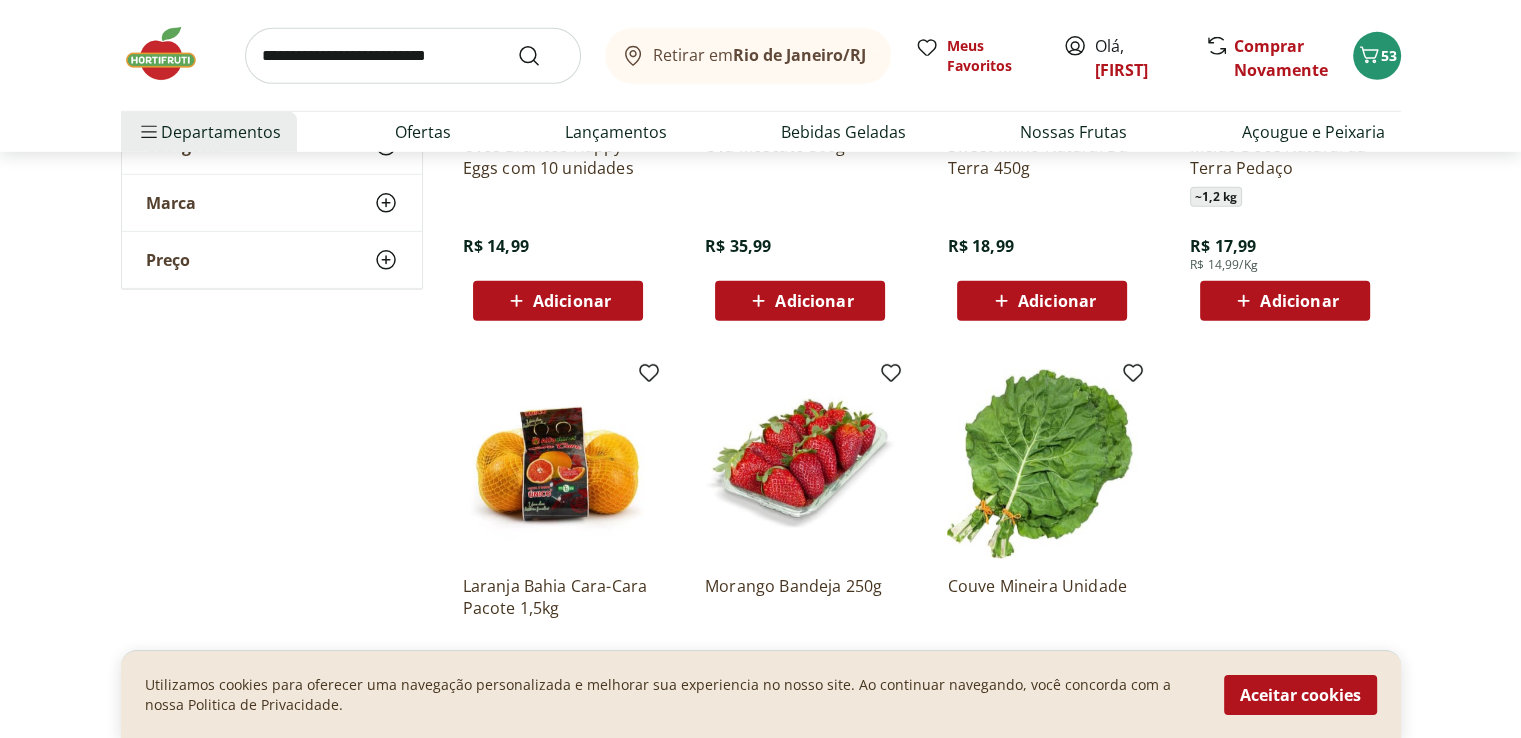 scroll, scrollTop: 29300, scrollLeft: 0, axis: vertical 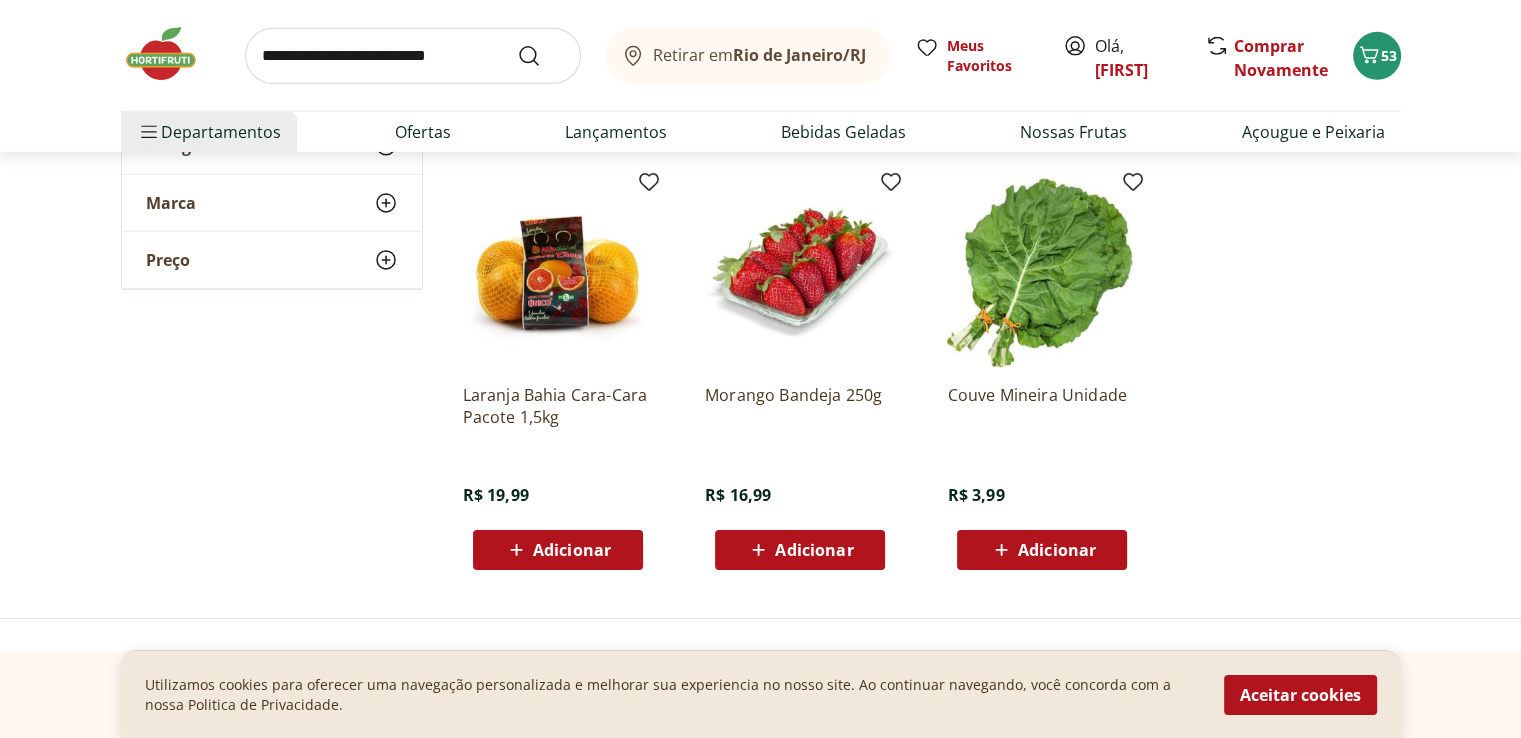 click on "Couve Mineira Unidade R$ 3,99 Adicionar" at bounding box center (1042, 469) 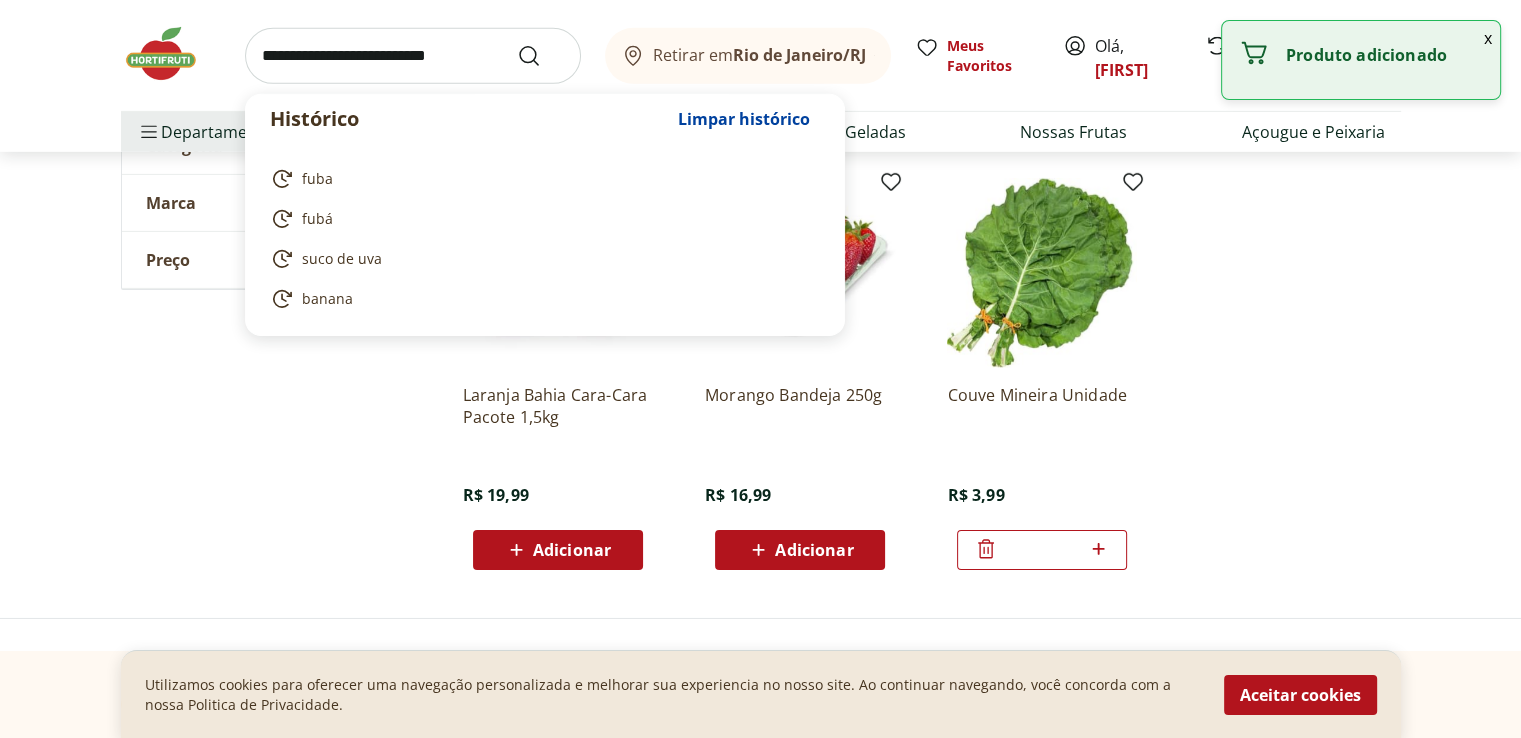 click at bounding box center [413, 56] 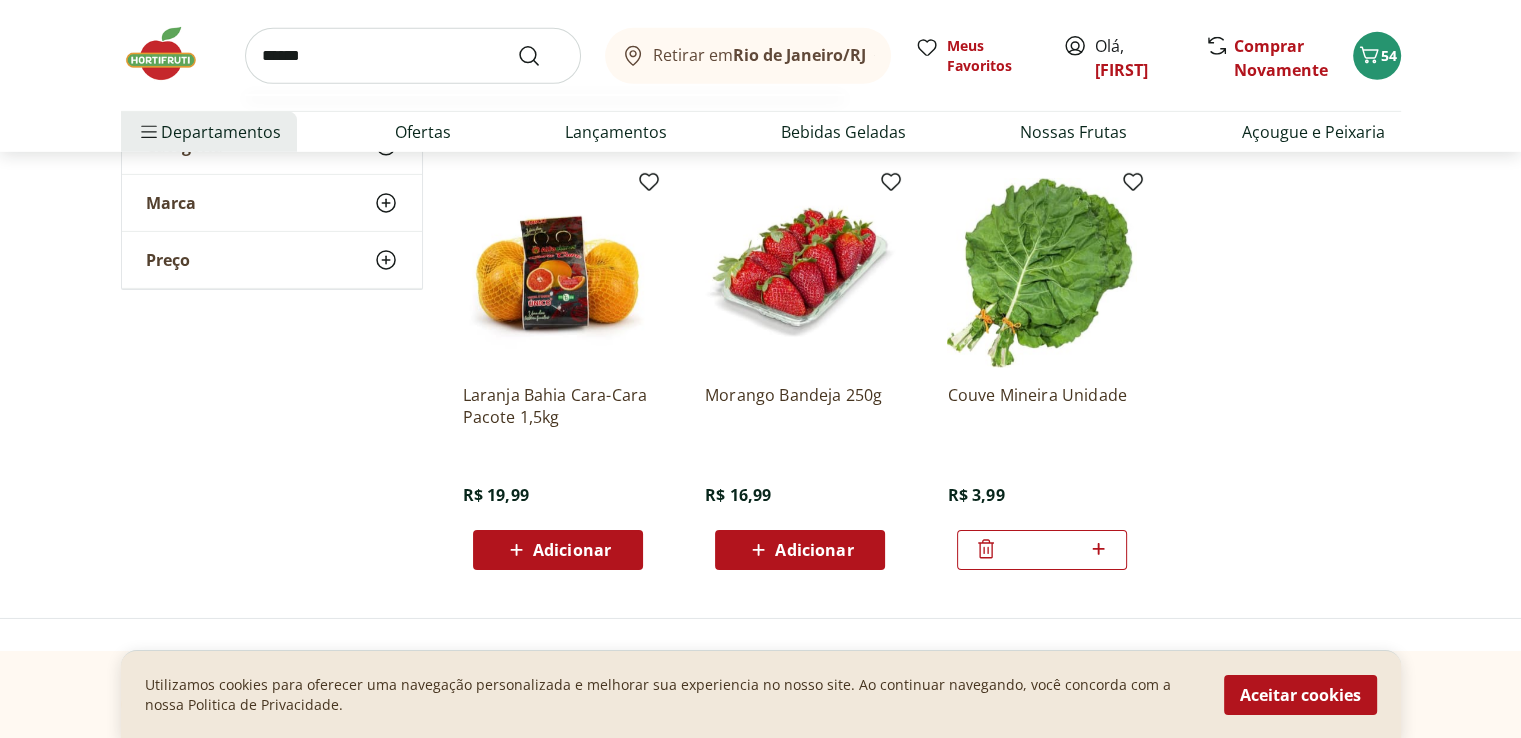 type on "******" 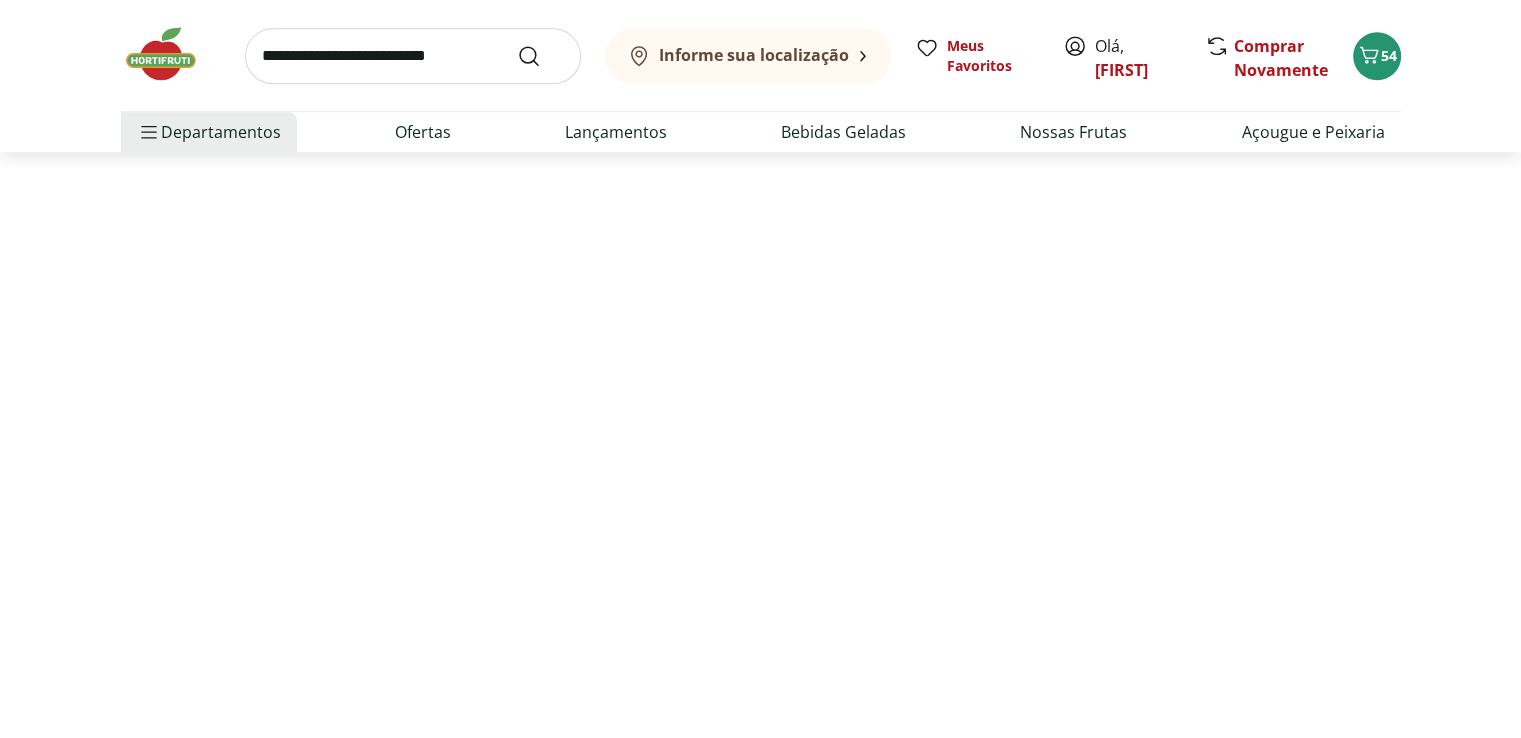 scroll, scrollTop: 0, scrollLeft: 0, axis: both 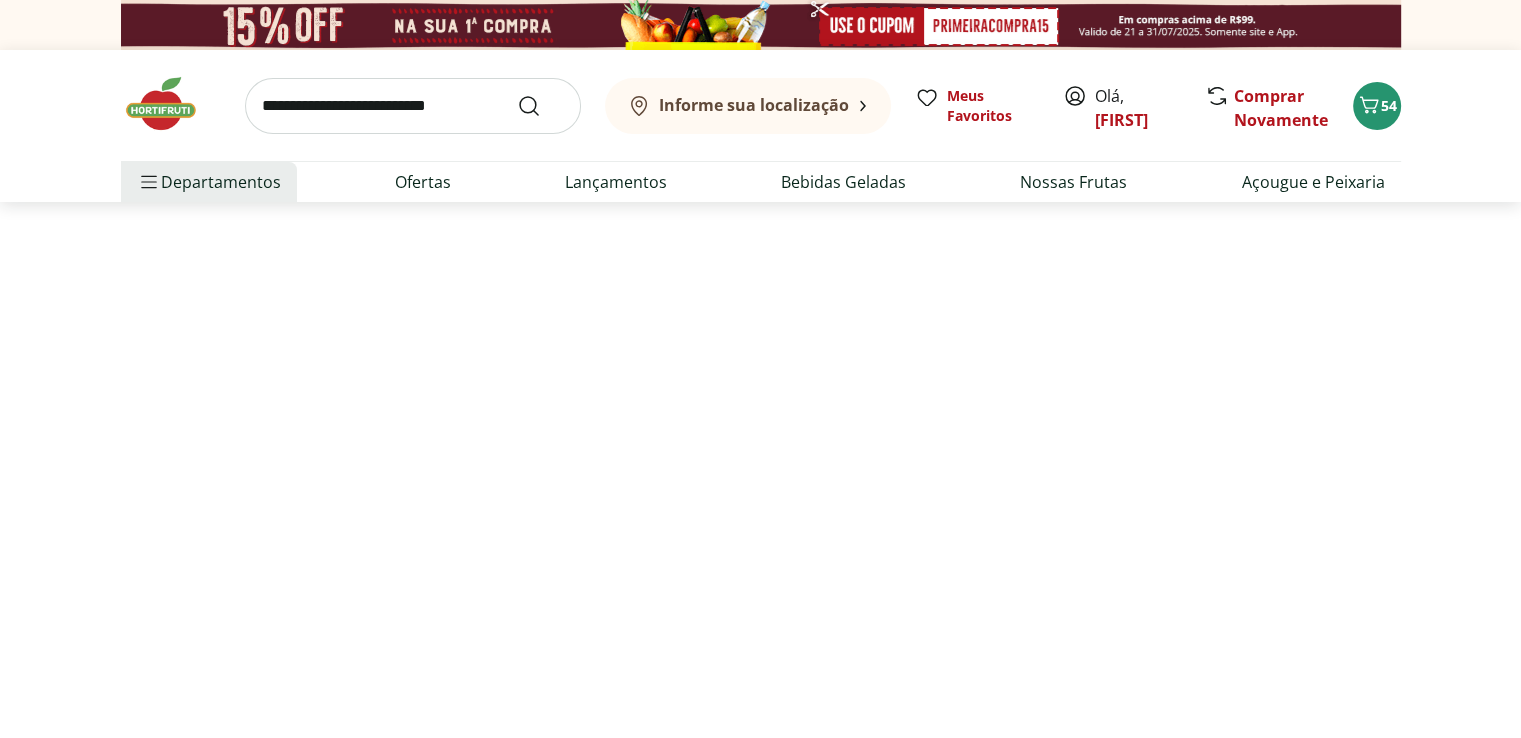 select on "**********" 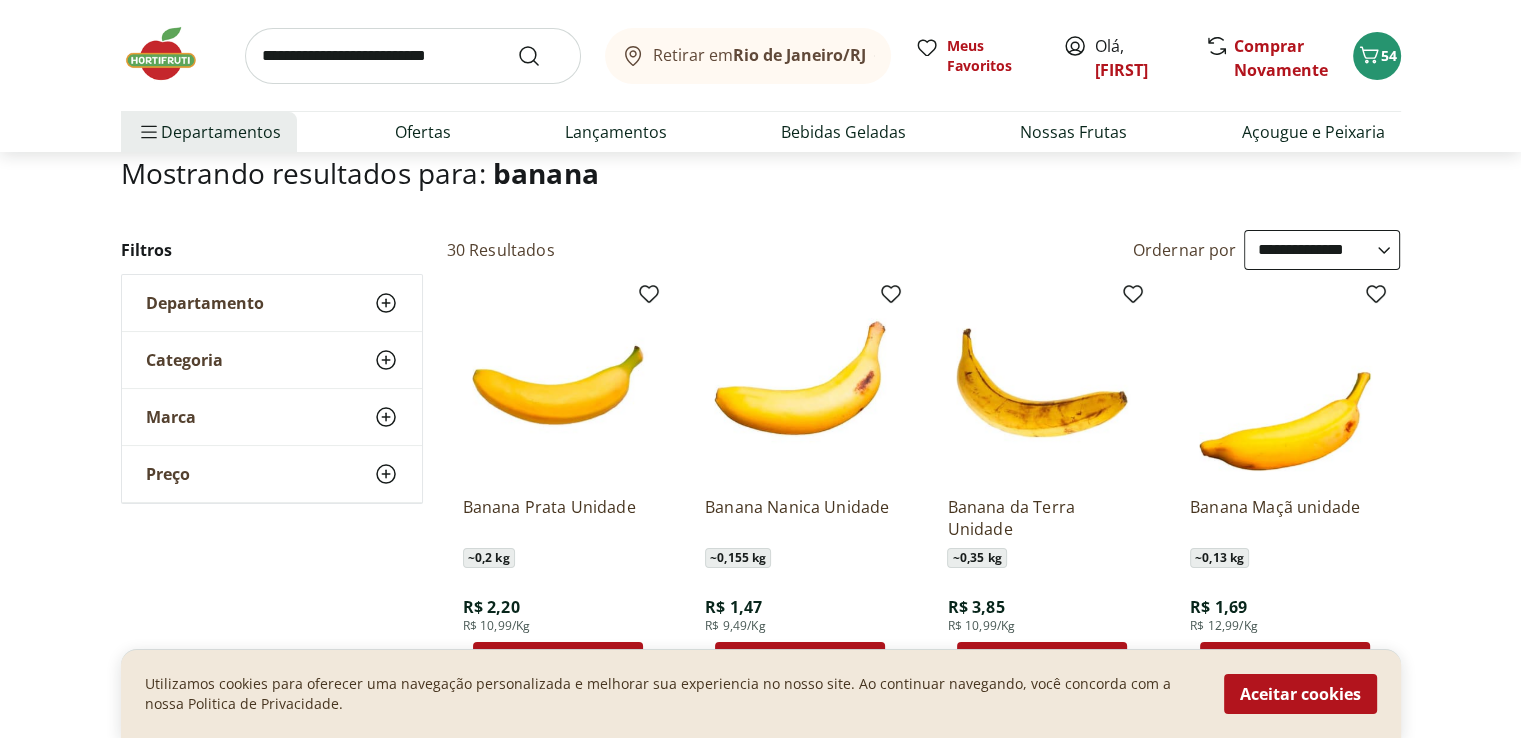 scroll, scrollTop: 200, scrollLeft: 0, axis: vertical 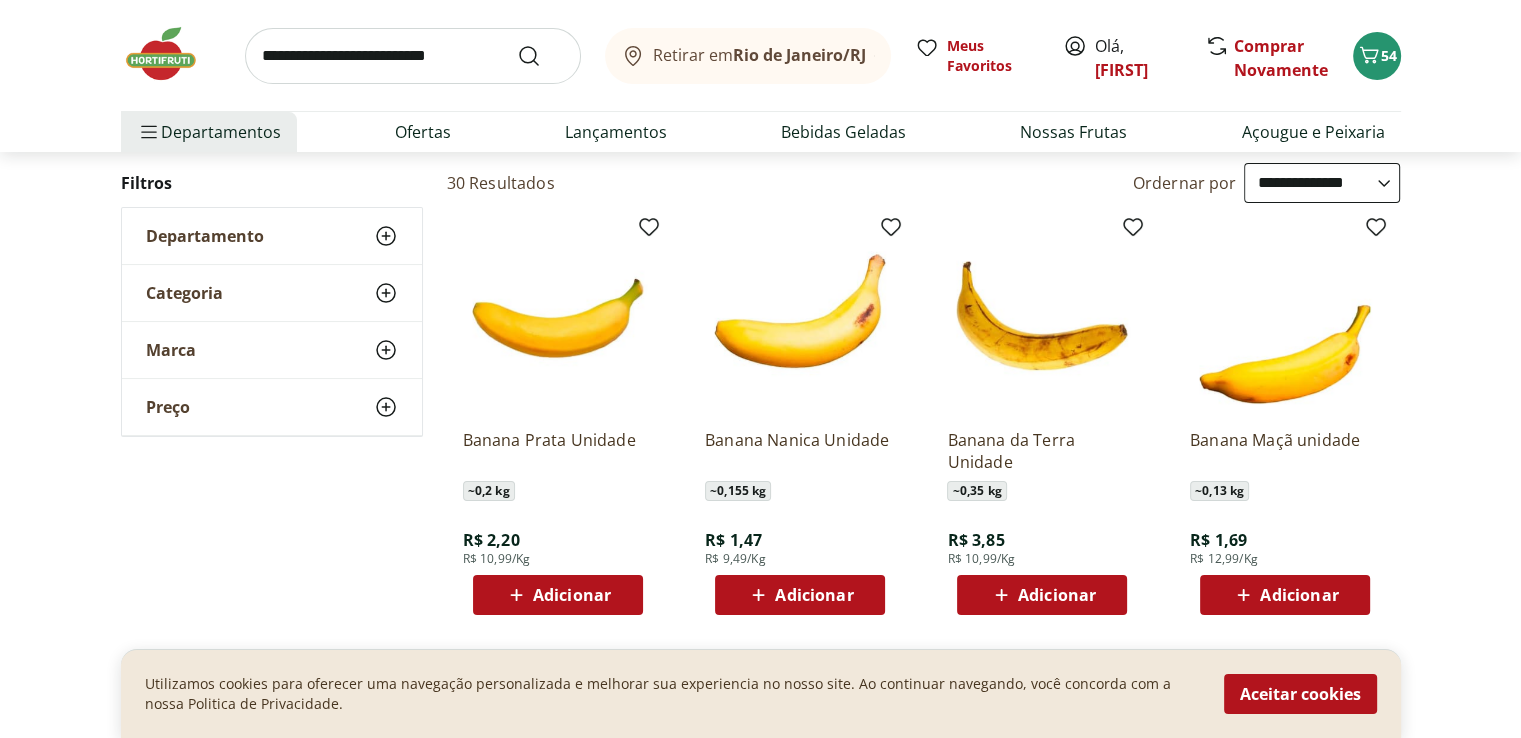 click on "Adicionar" at bounding box center (572, 595) 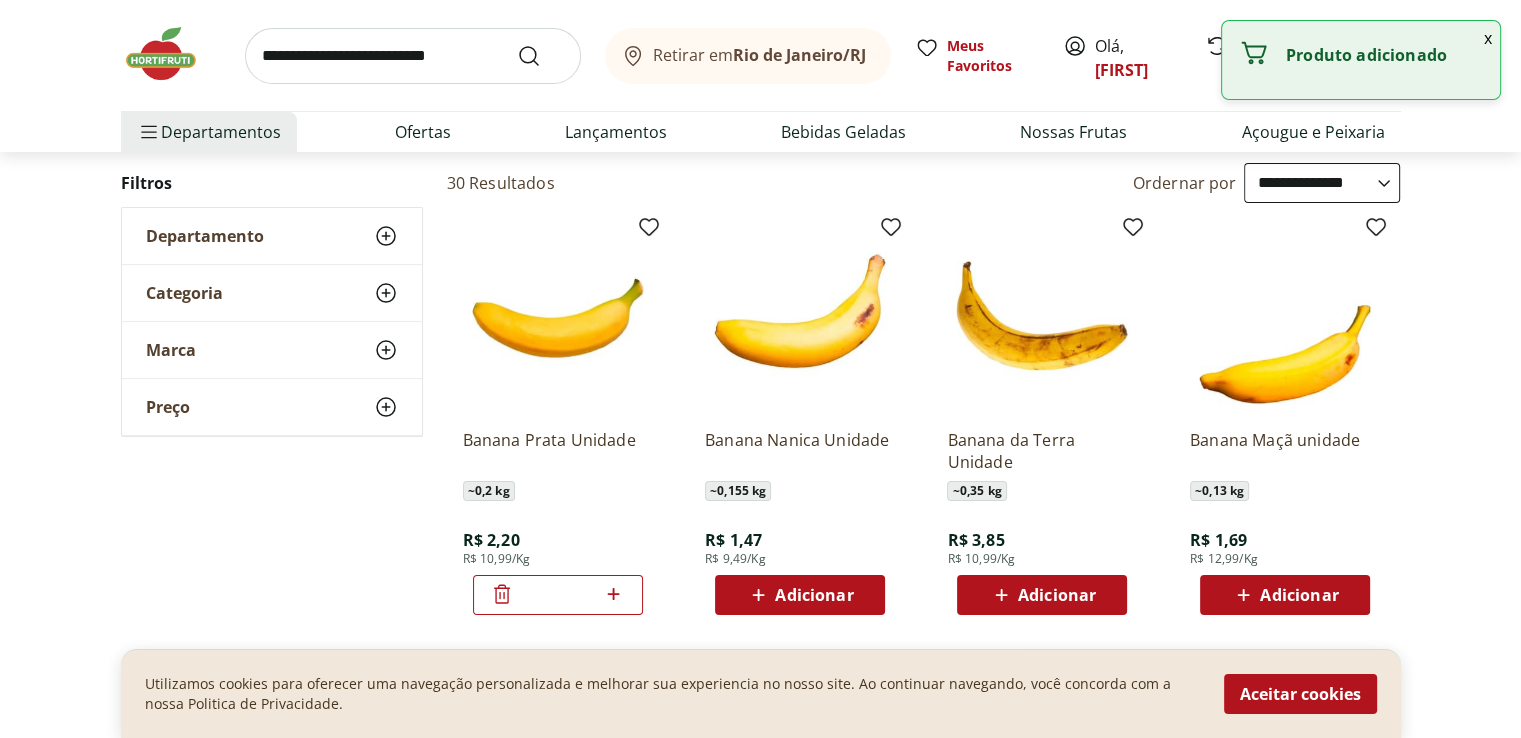 click 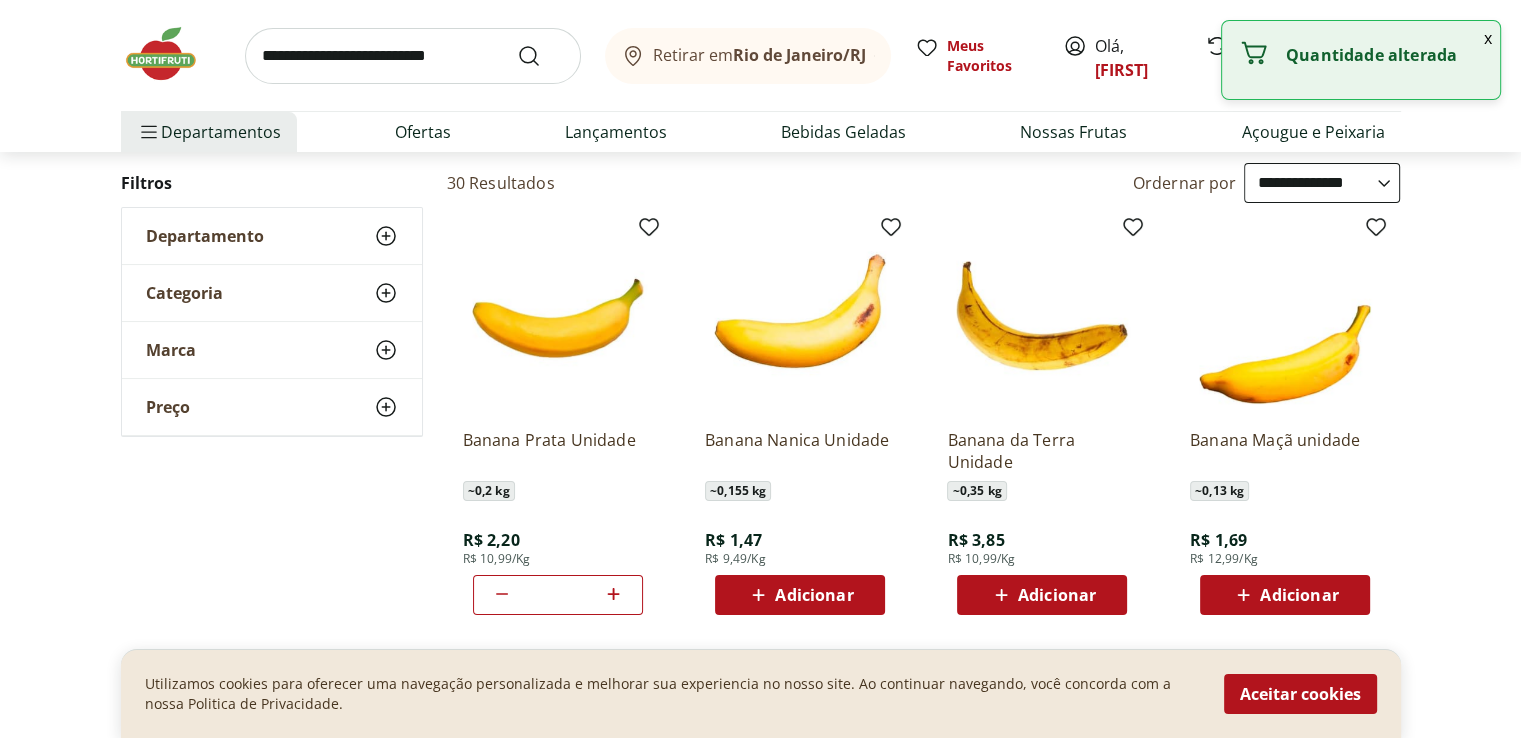 click 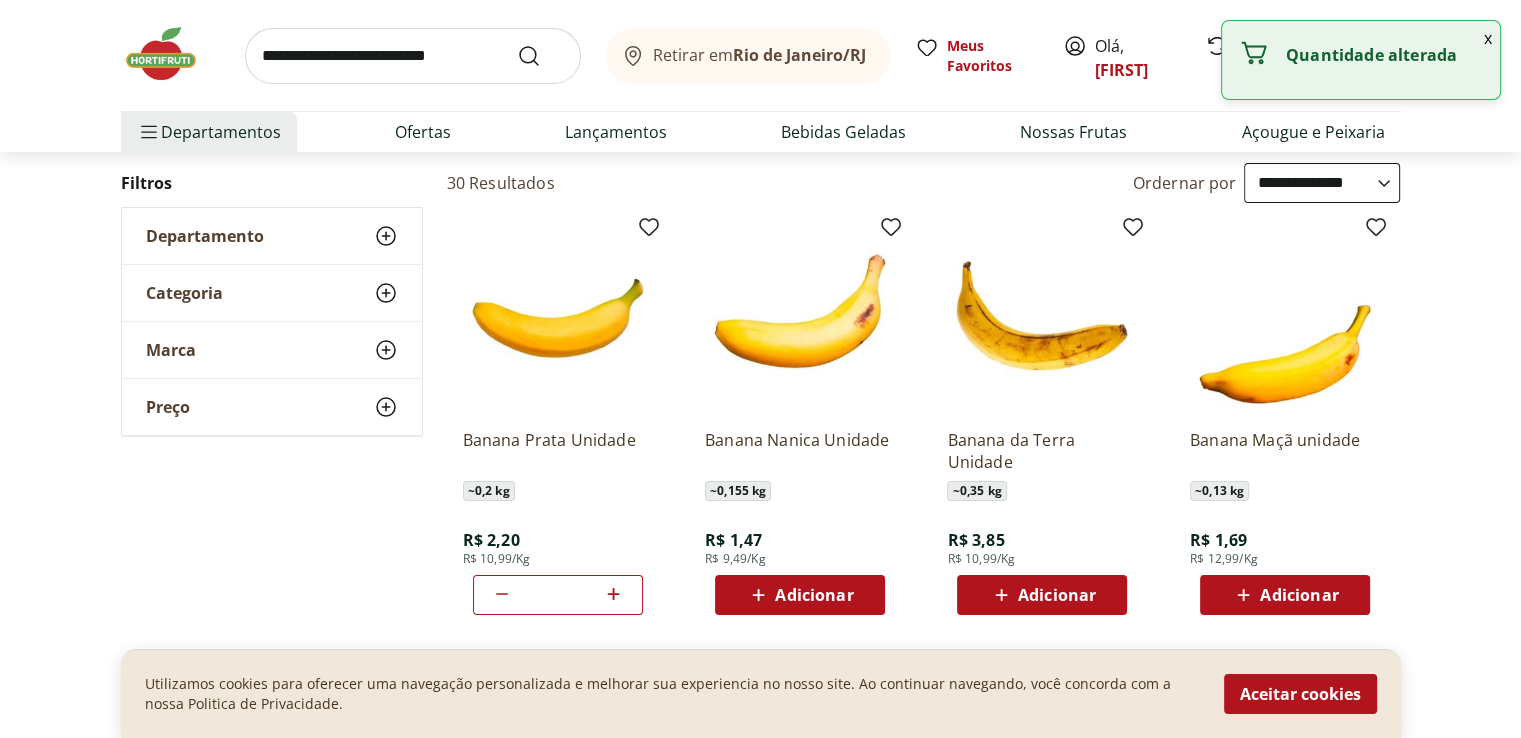 click 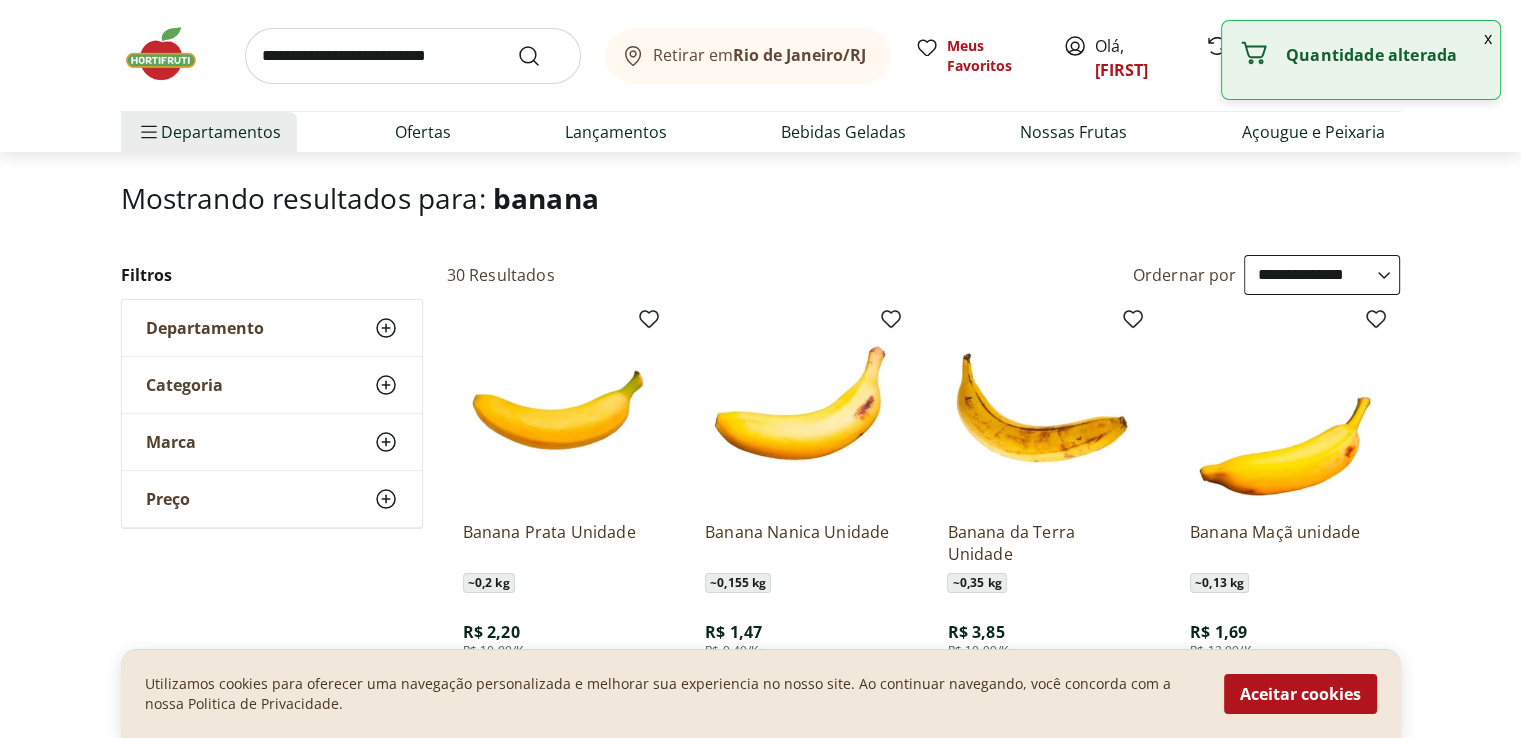 scroll, scrollTop: 0, scrollLeft: 0, axis: both 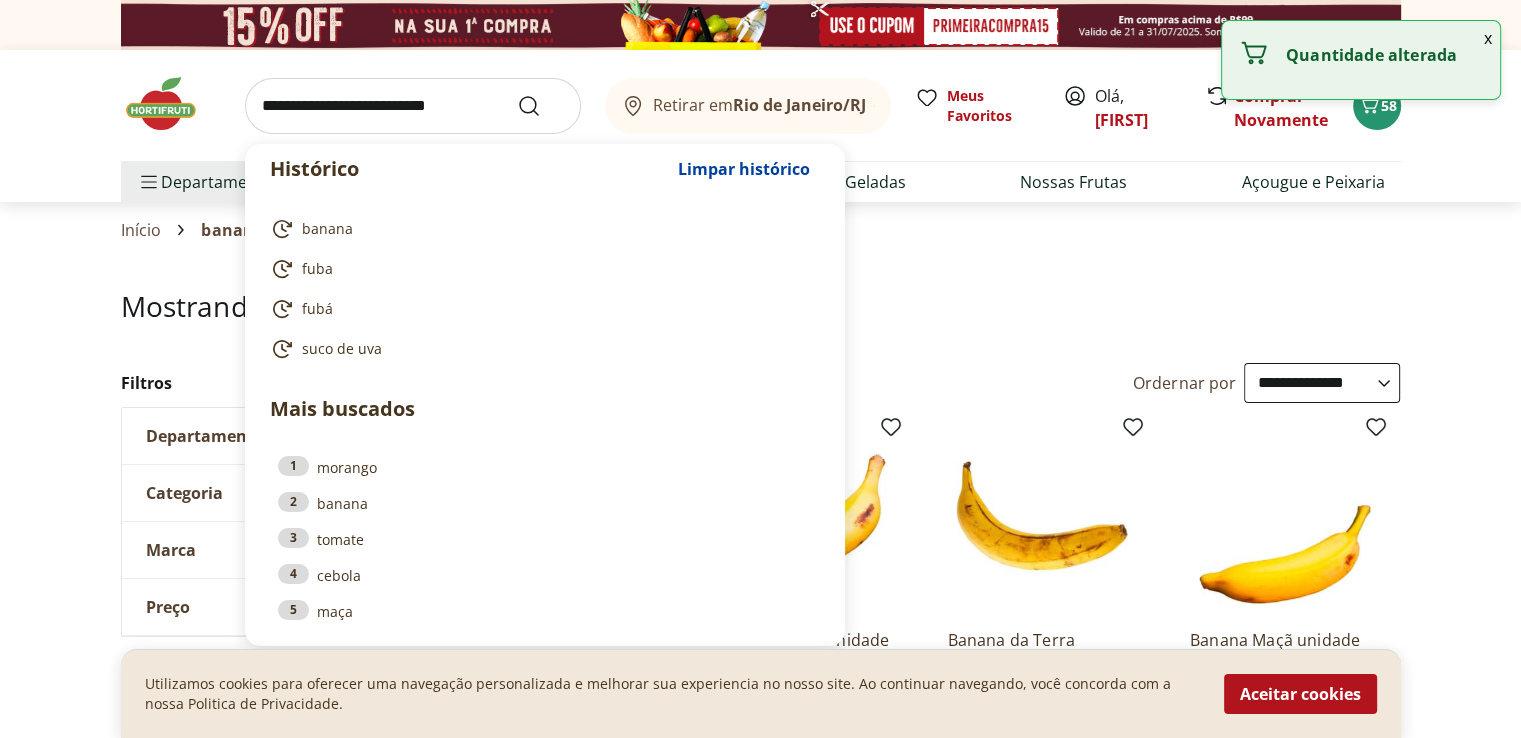 click at bounding box center (413, 106) 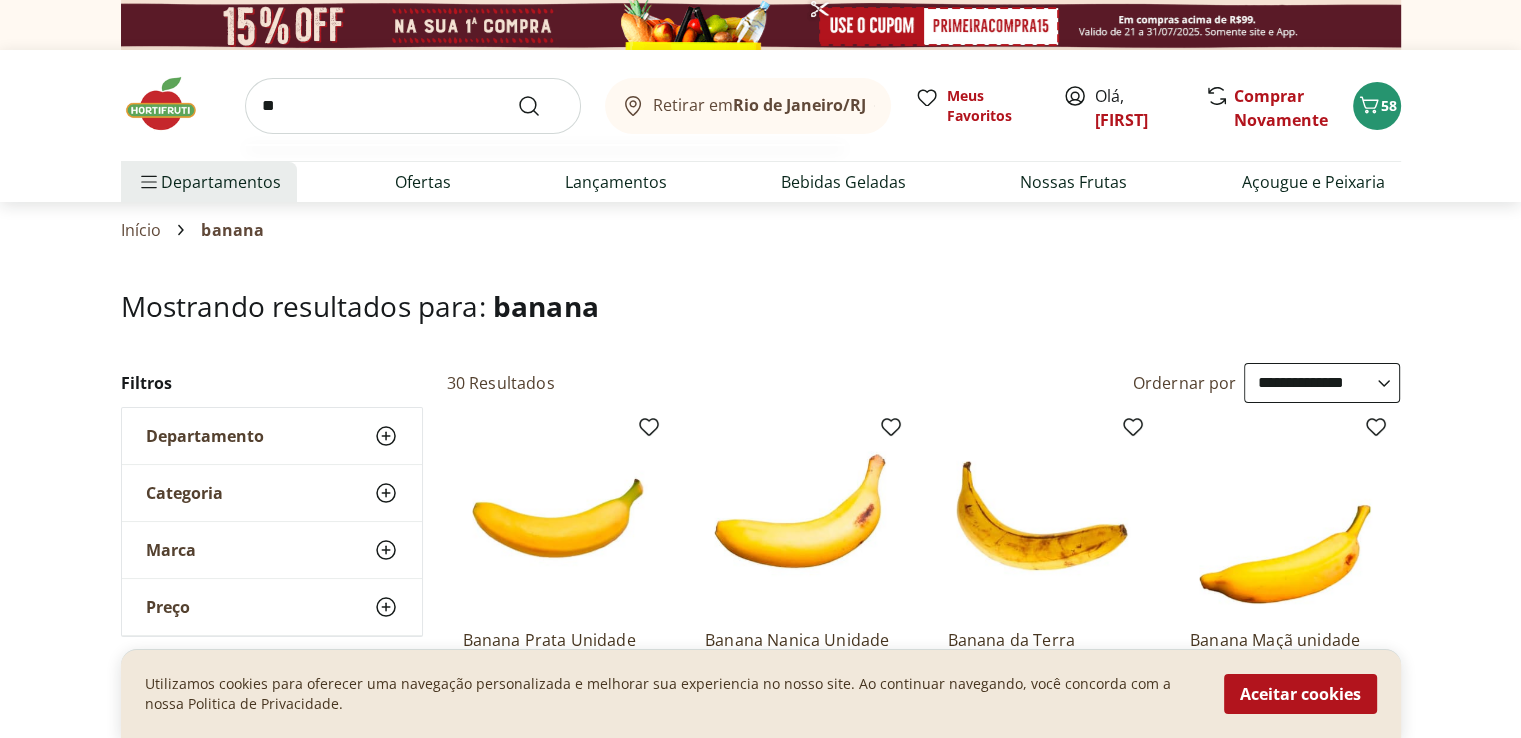 type on "*" 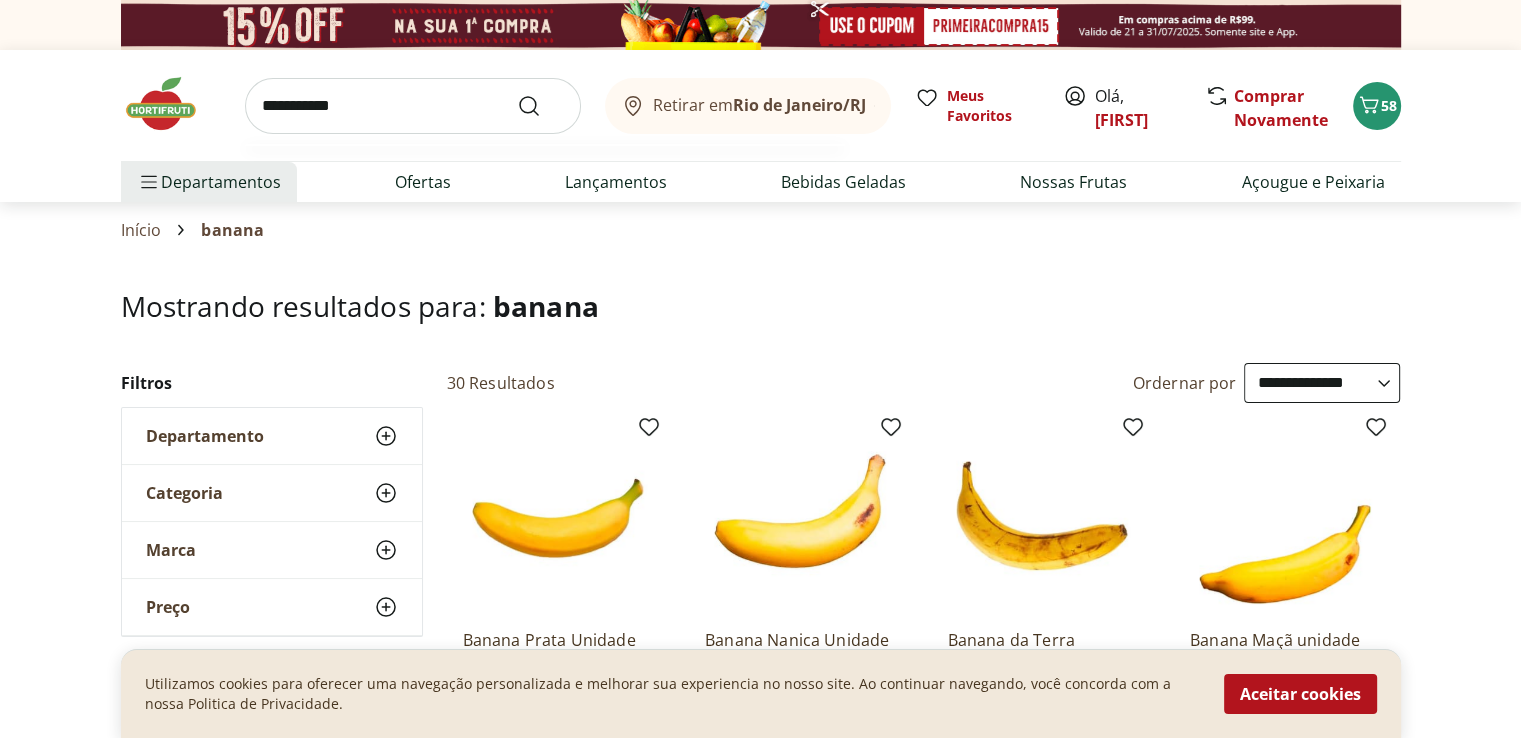type on "**********" 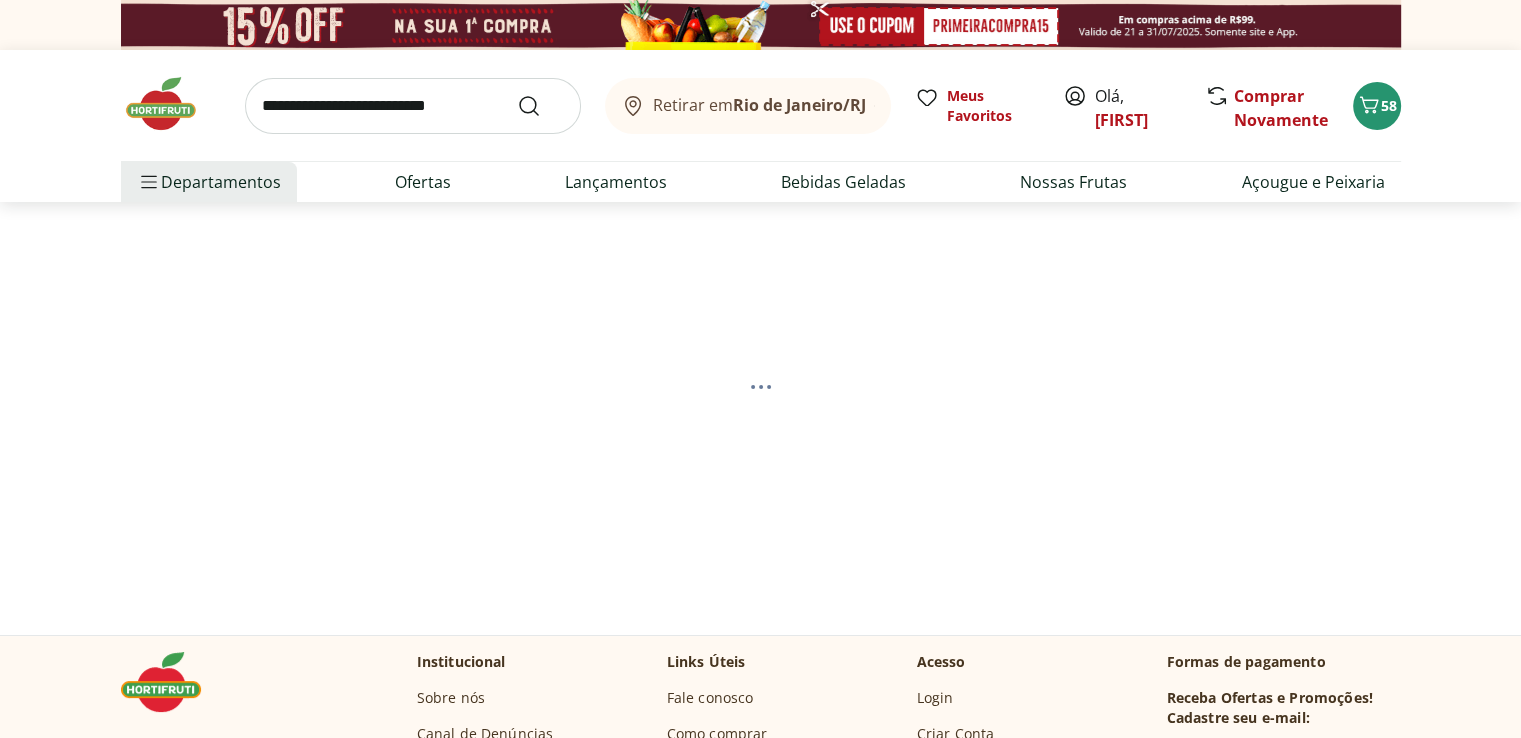 select on "**********" 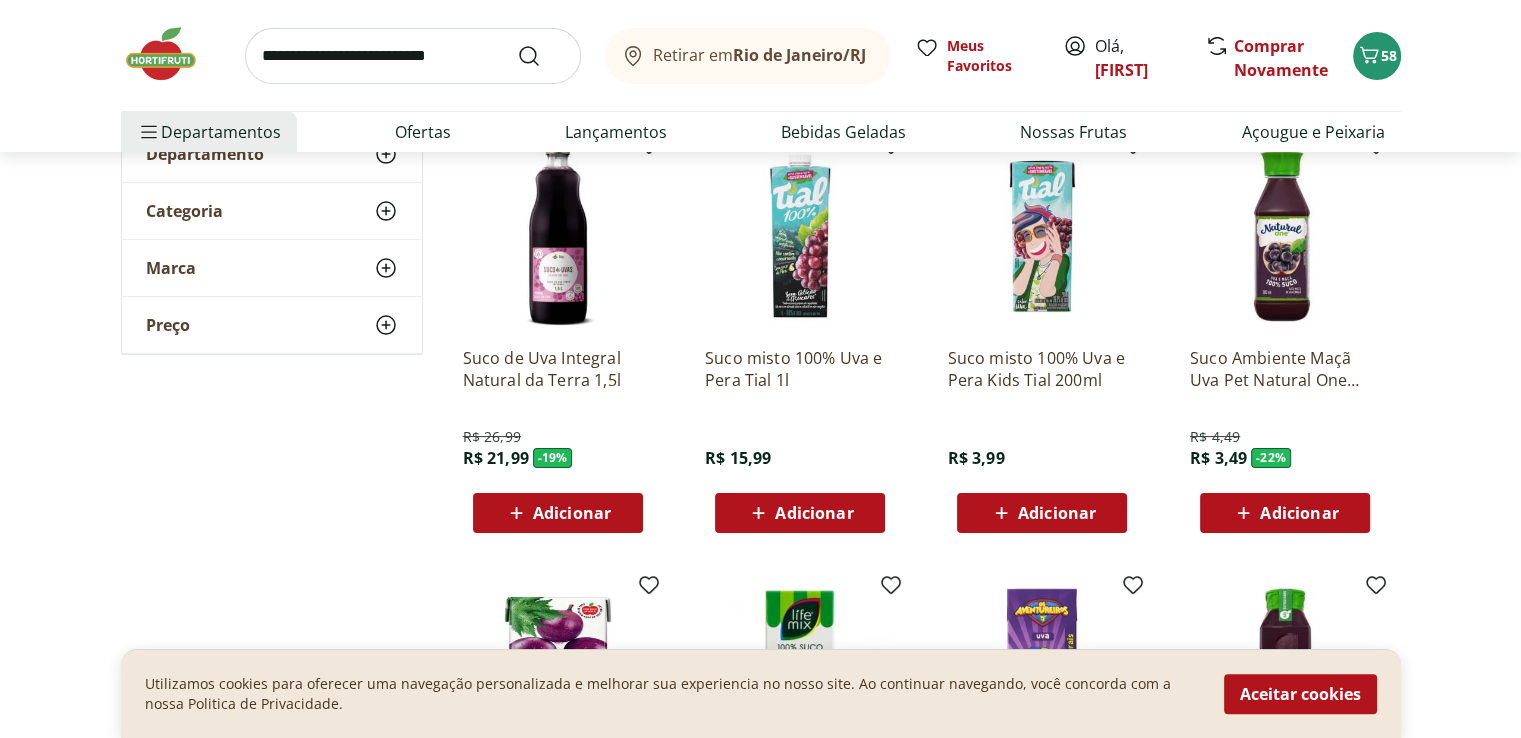 scroll, scrollTop: 300, scrollLeft: 0, axis: vertical 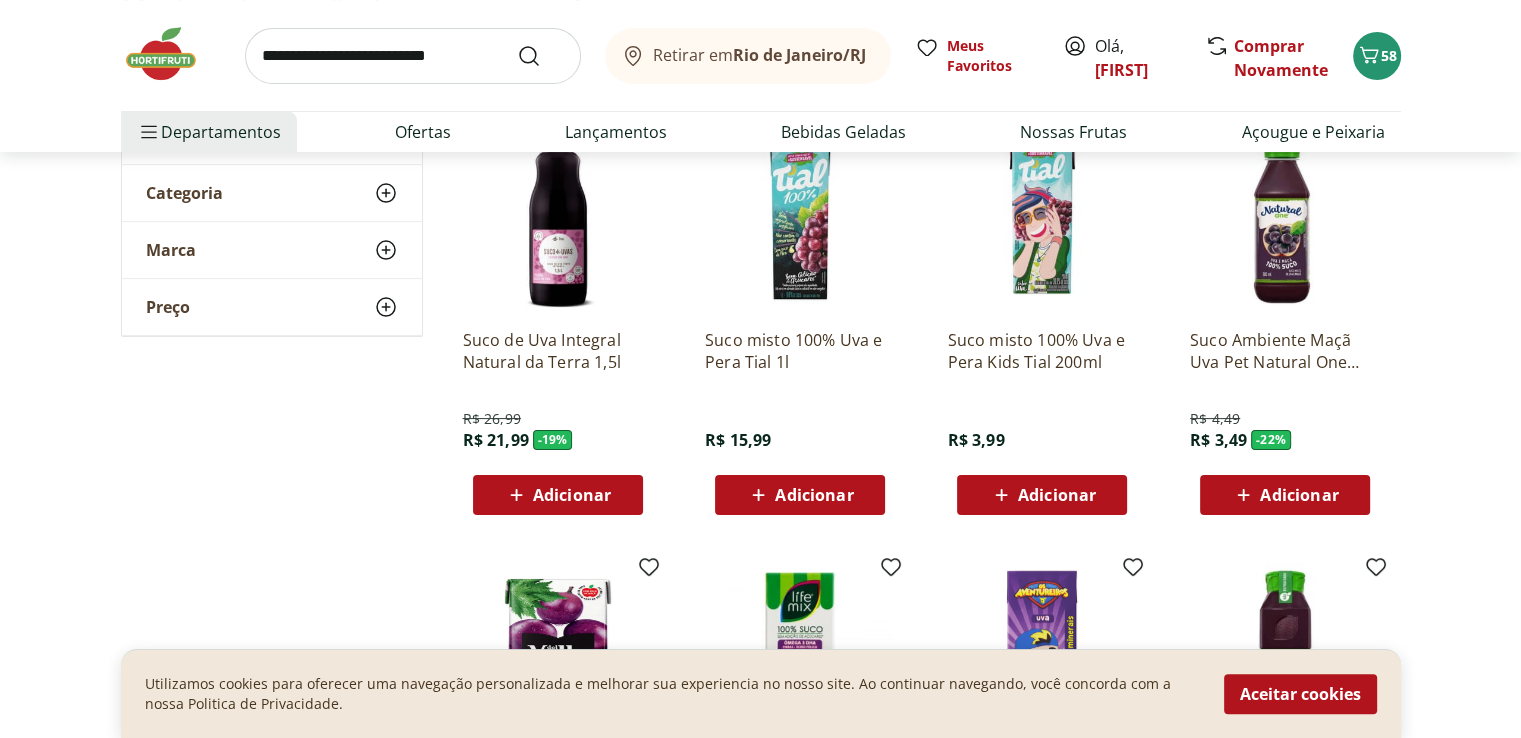 click on "Suco de Uva Integral Natural da Terra 1,5l R$ 26,99 R$ 21,99 - 19 % Adicionar" at bounding box center [558, 319] 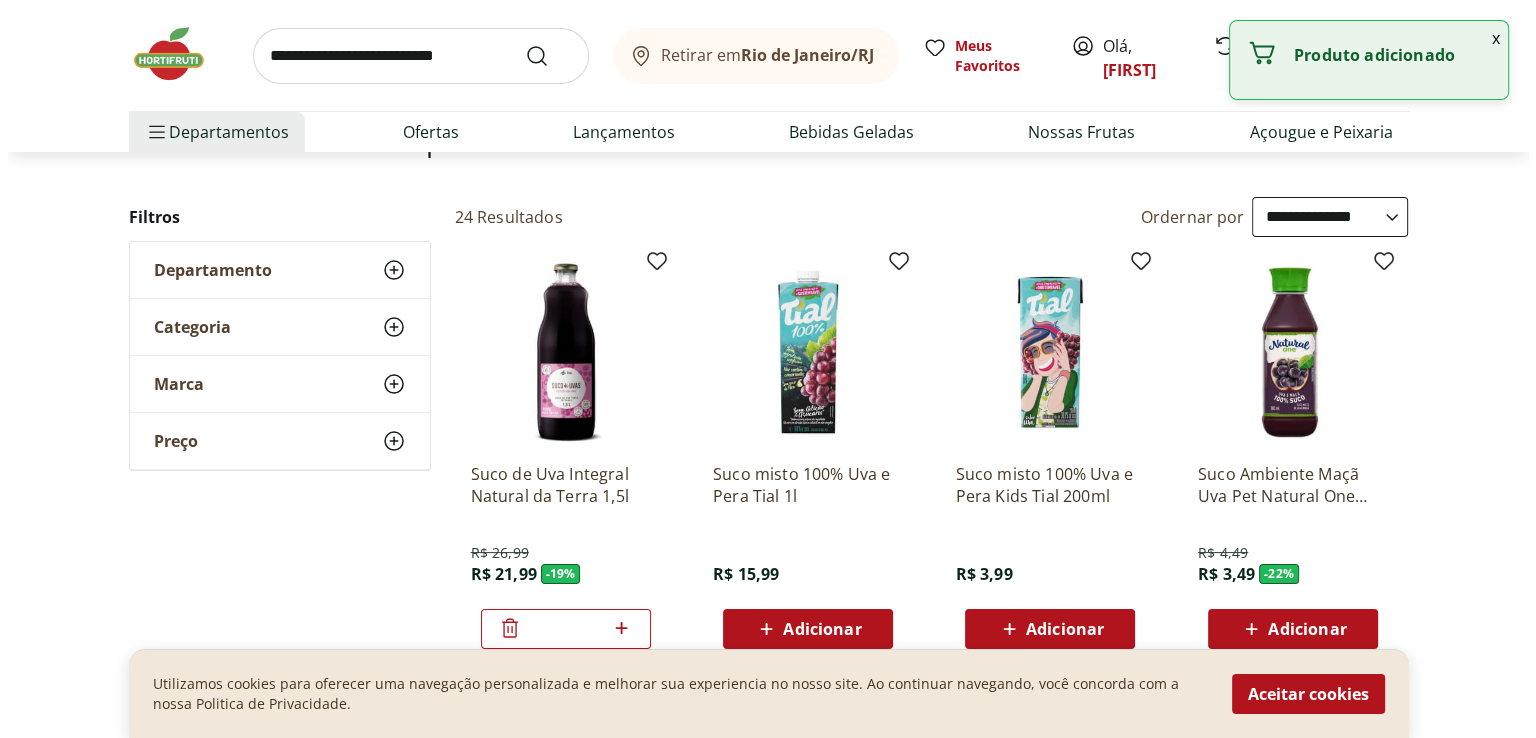 scroll, scrollTop: 0, scrollLeft: 0, axis: both 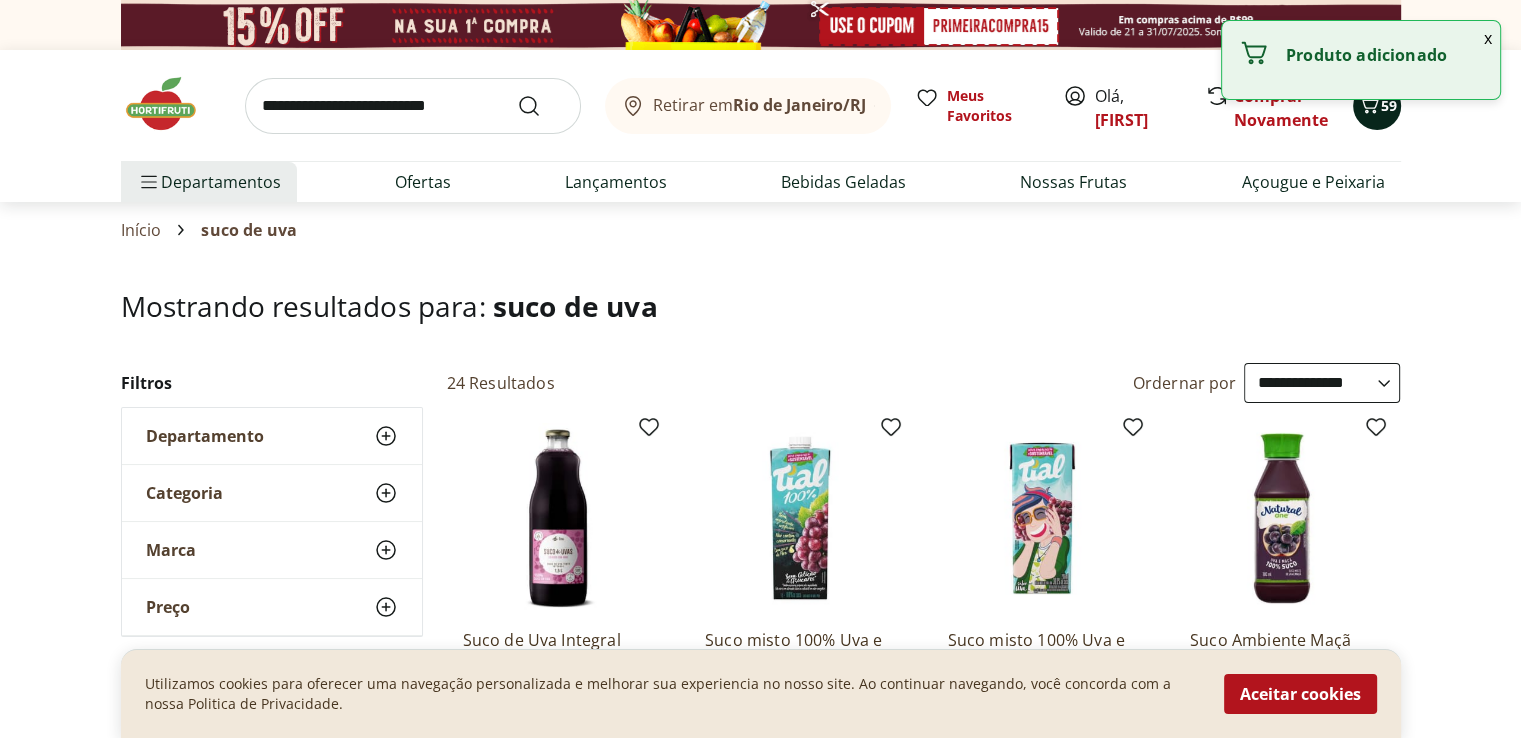 click on "59" at bounding box center [1389, 105] 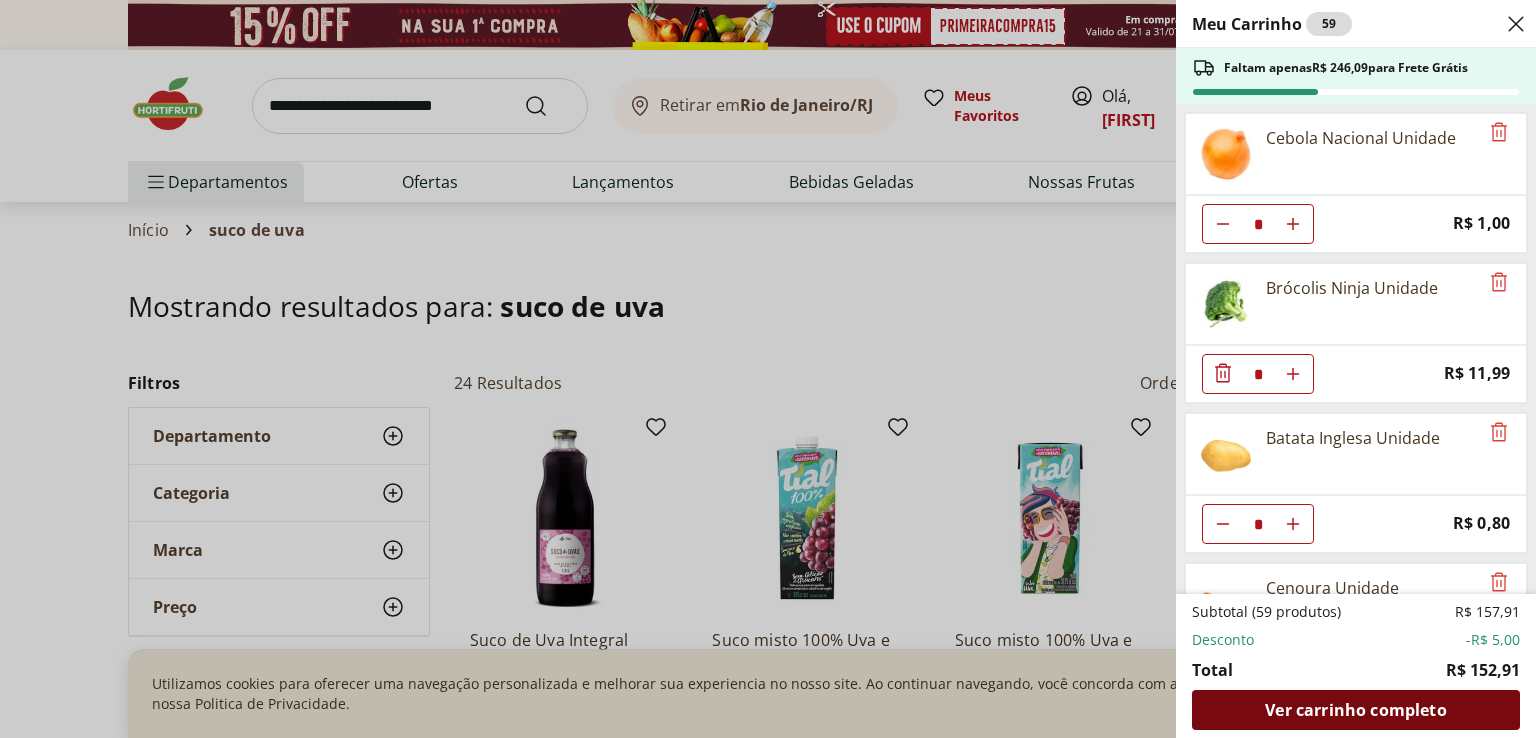 click on "Ver carrinho completo" at bounding box center (1355, 710) 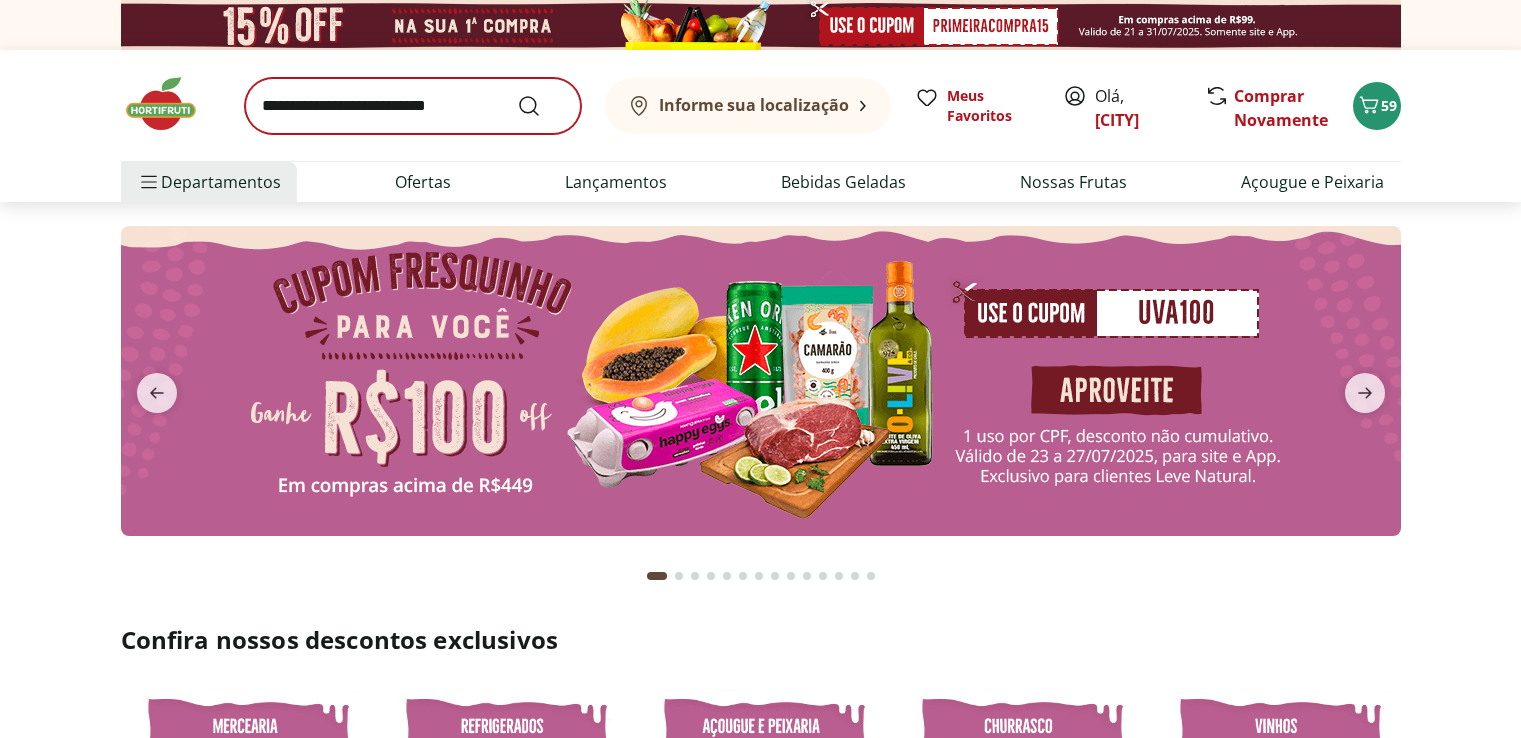 scroll, scrollTop: 0, scrollLeft: 0, axis: both 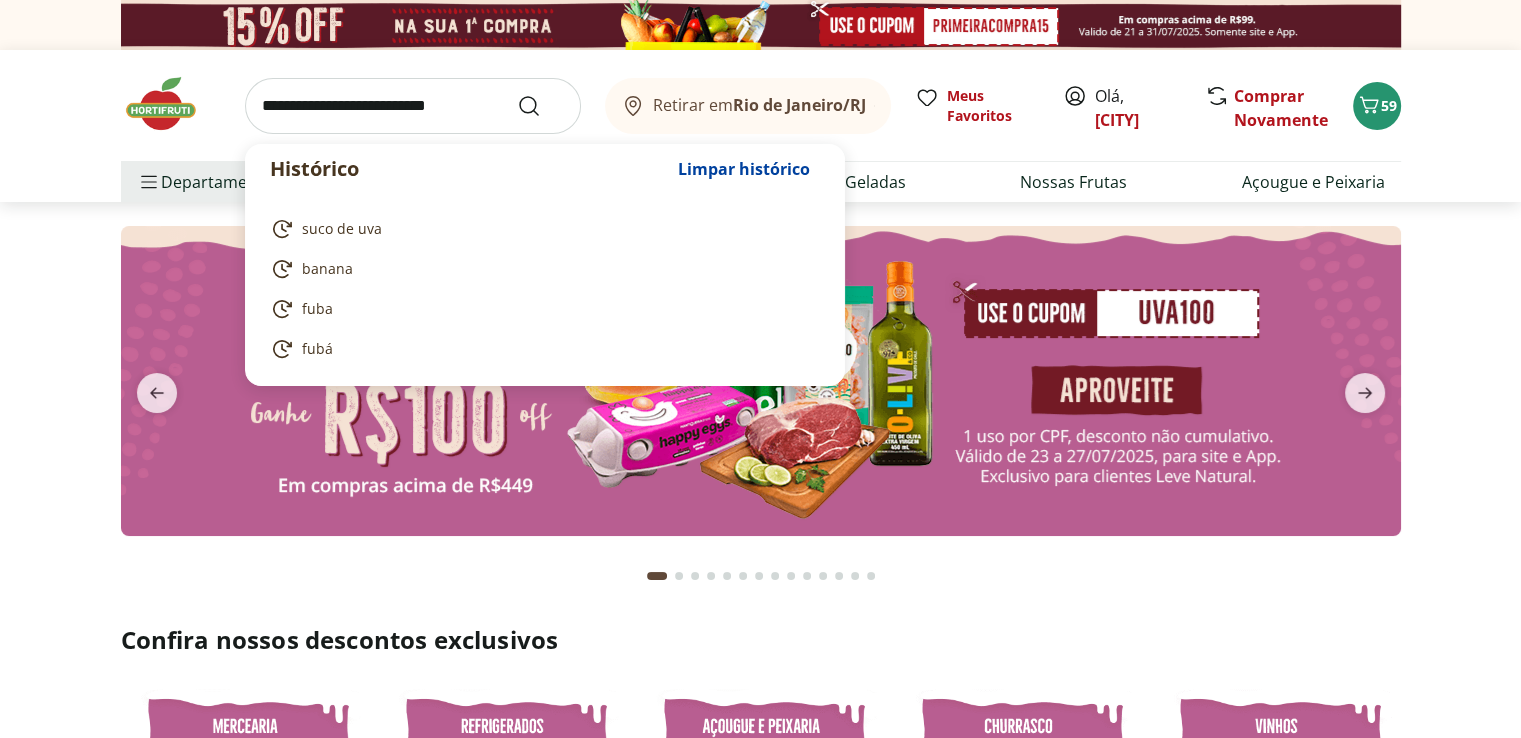 click at bounding box center [413, 106] 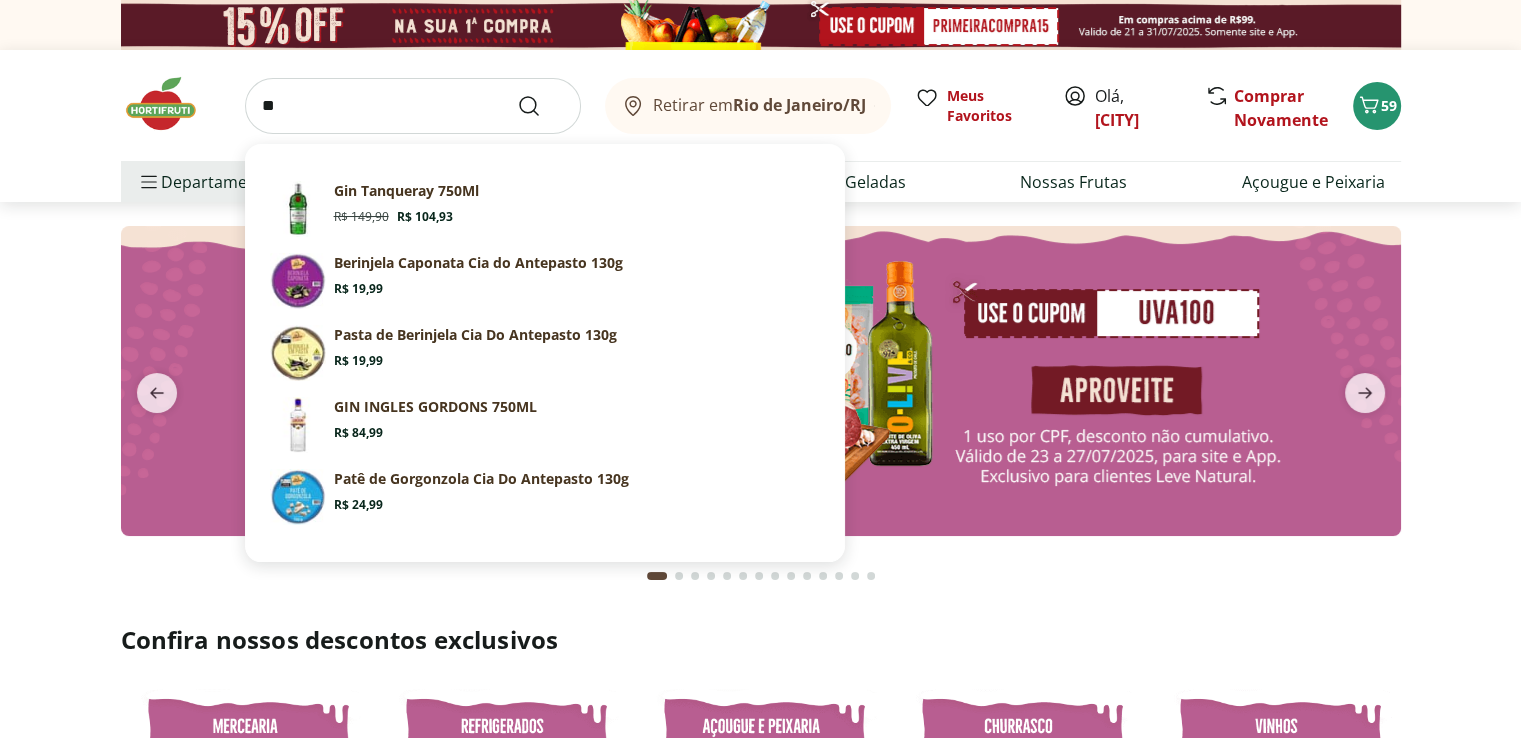 type on "*" 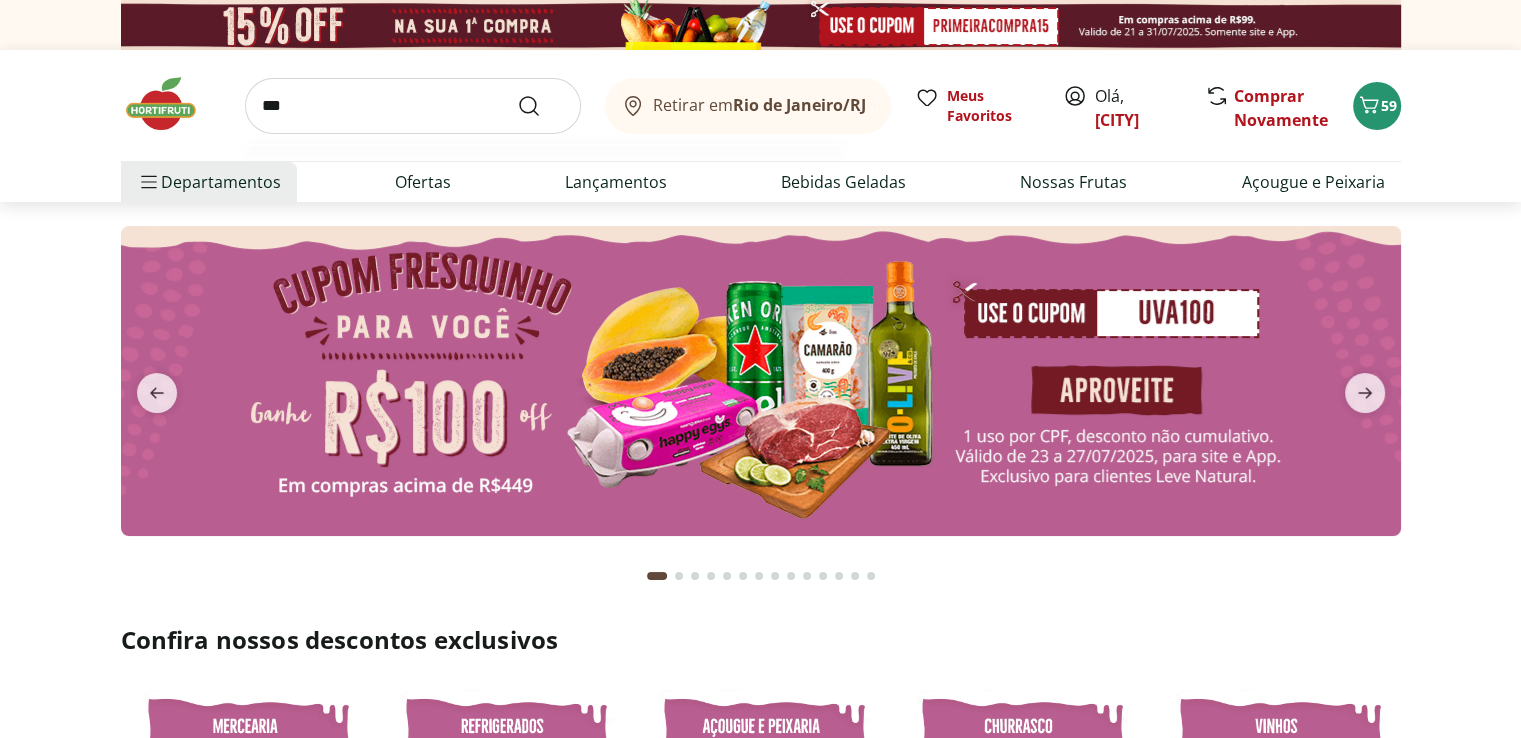type on "***" 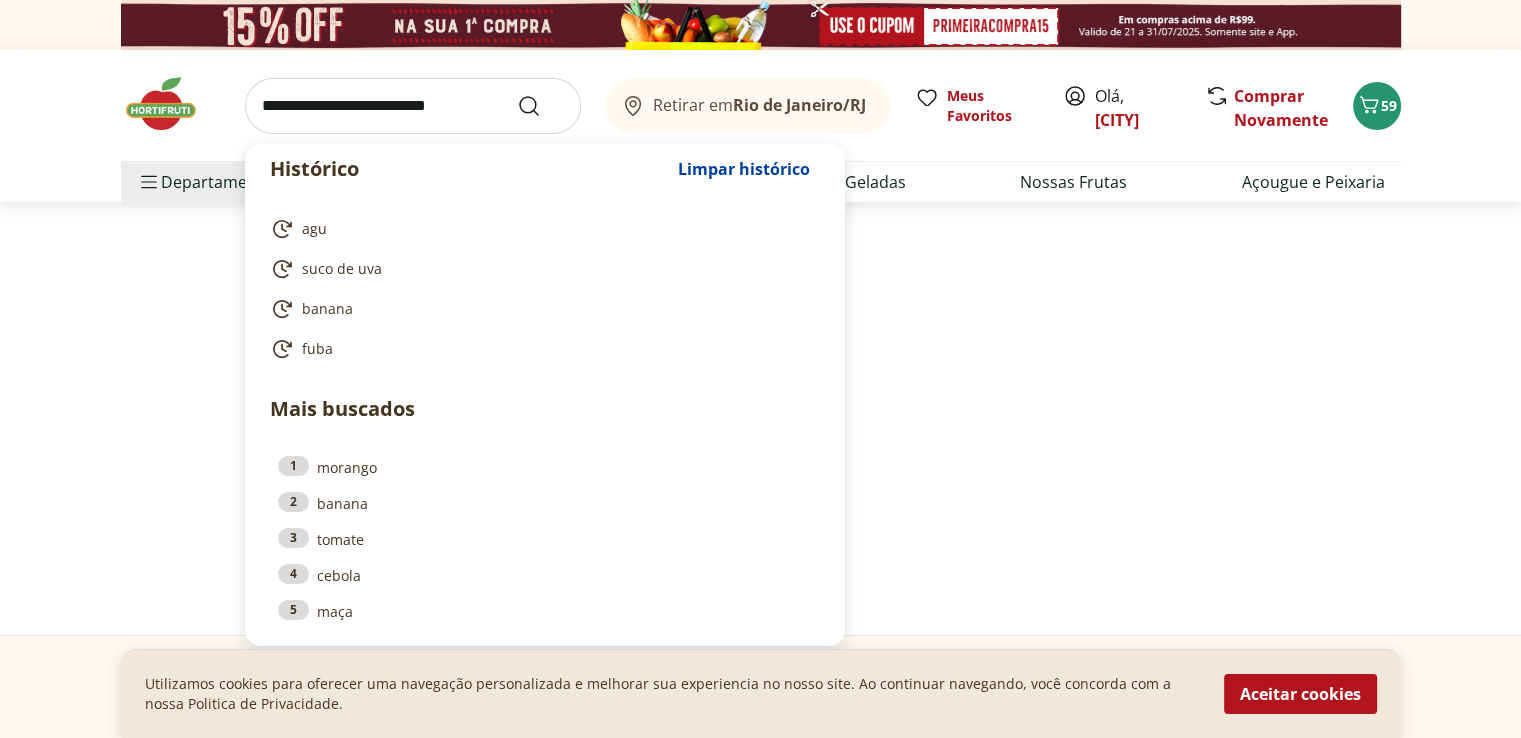 click at bounding box center [413, 106] 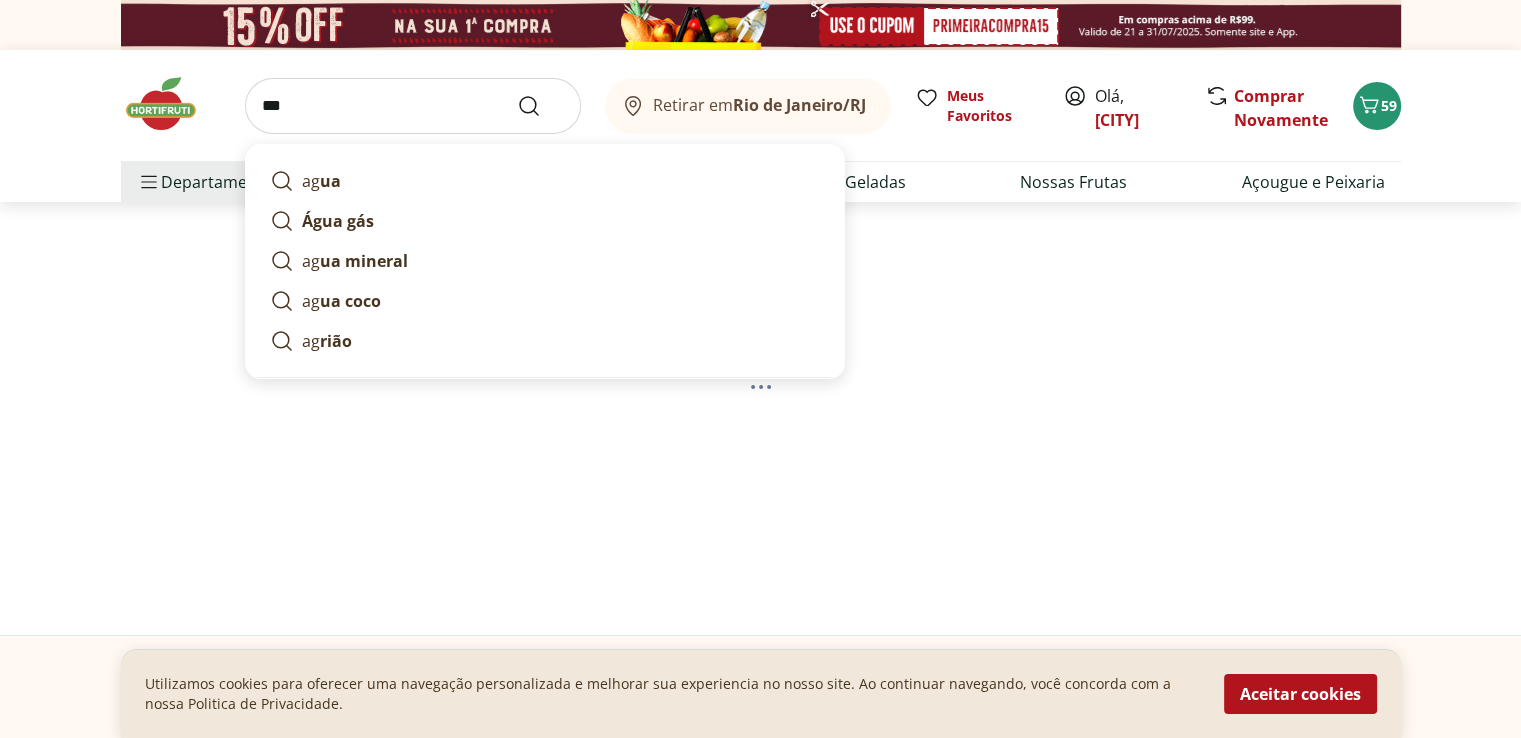 type on "****" 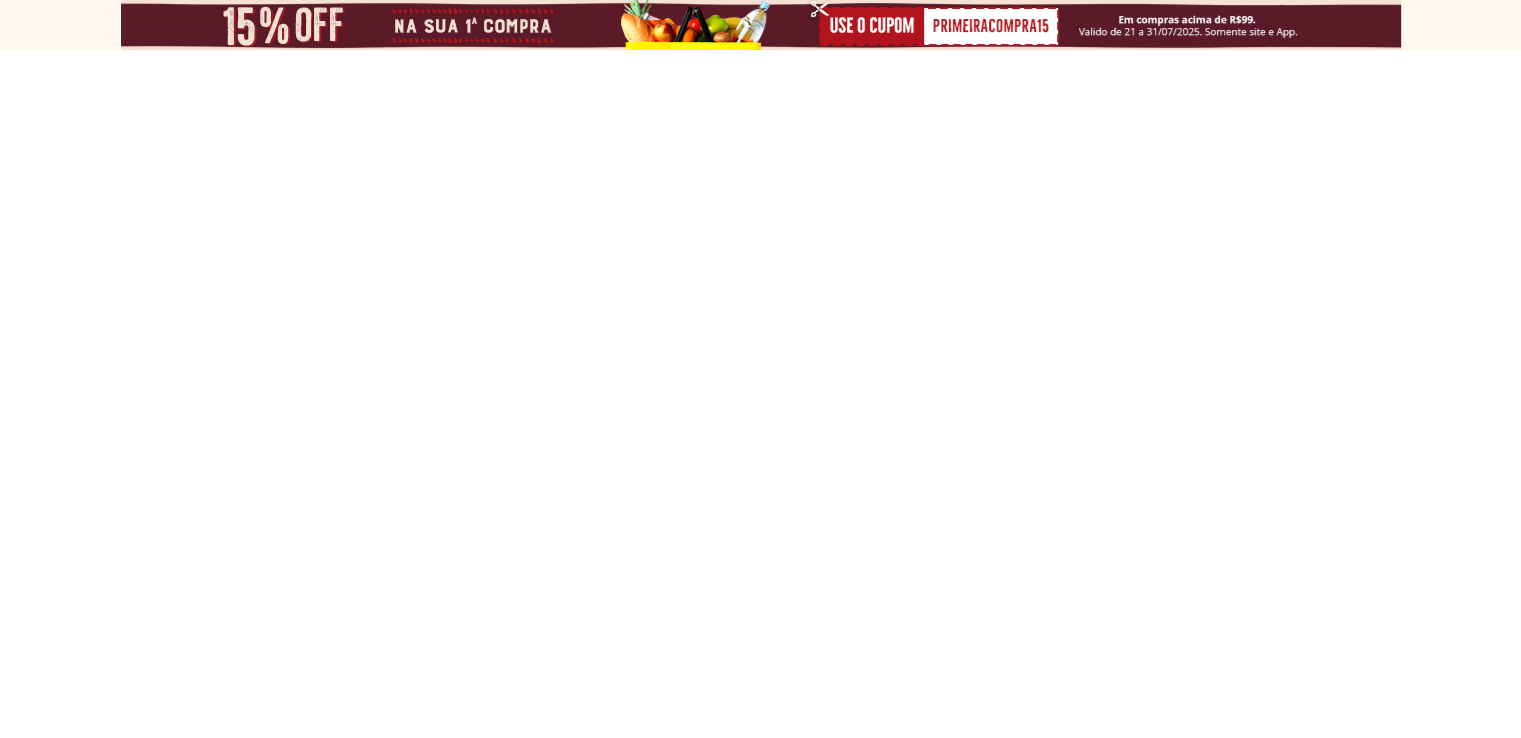 select on "**********" 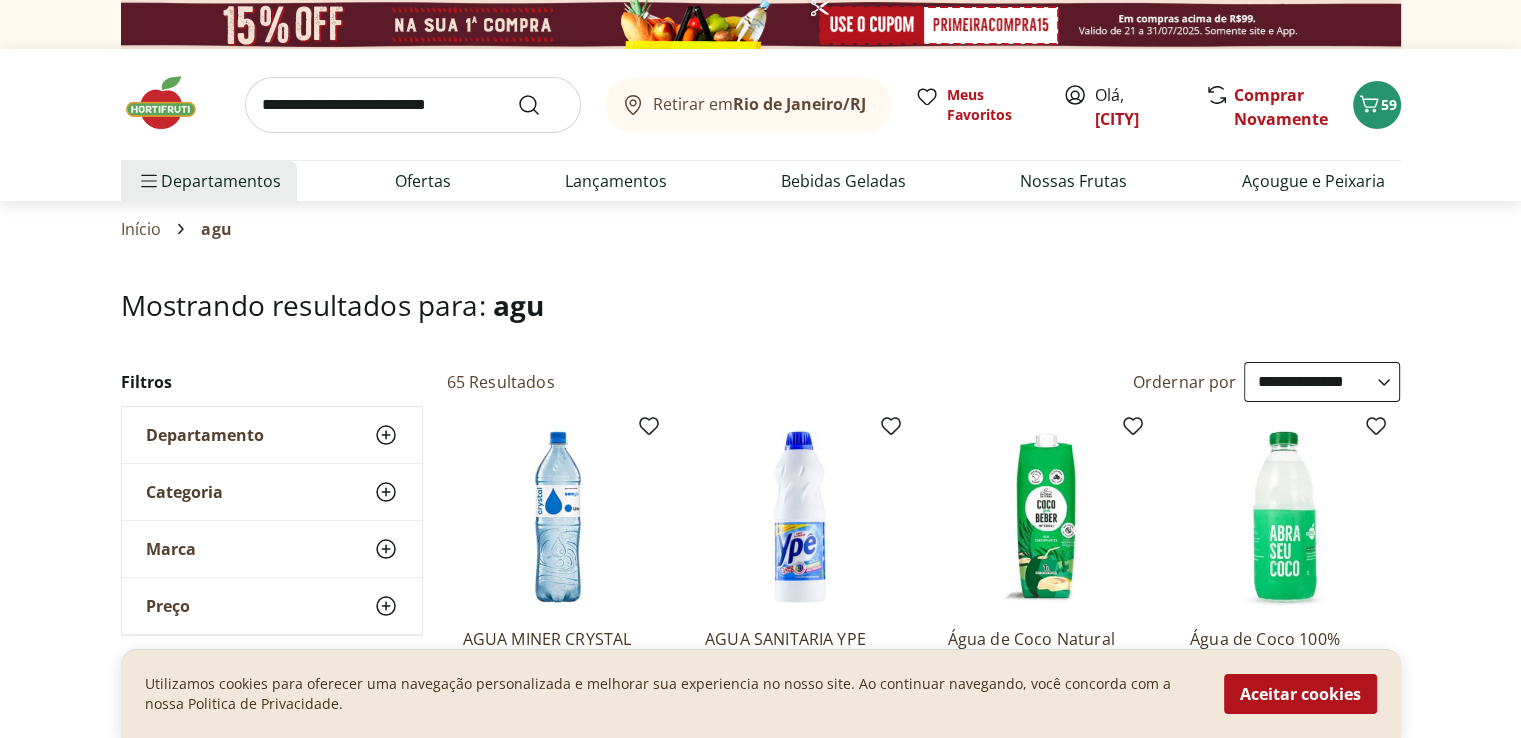 scroll, scrollTop: 0, scrollLeft: 0, axis: both 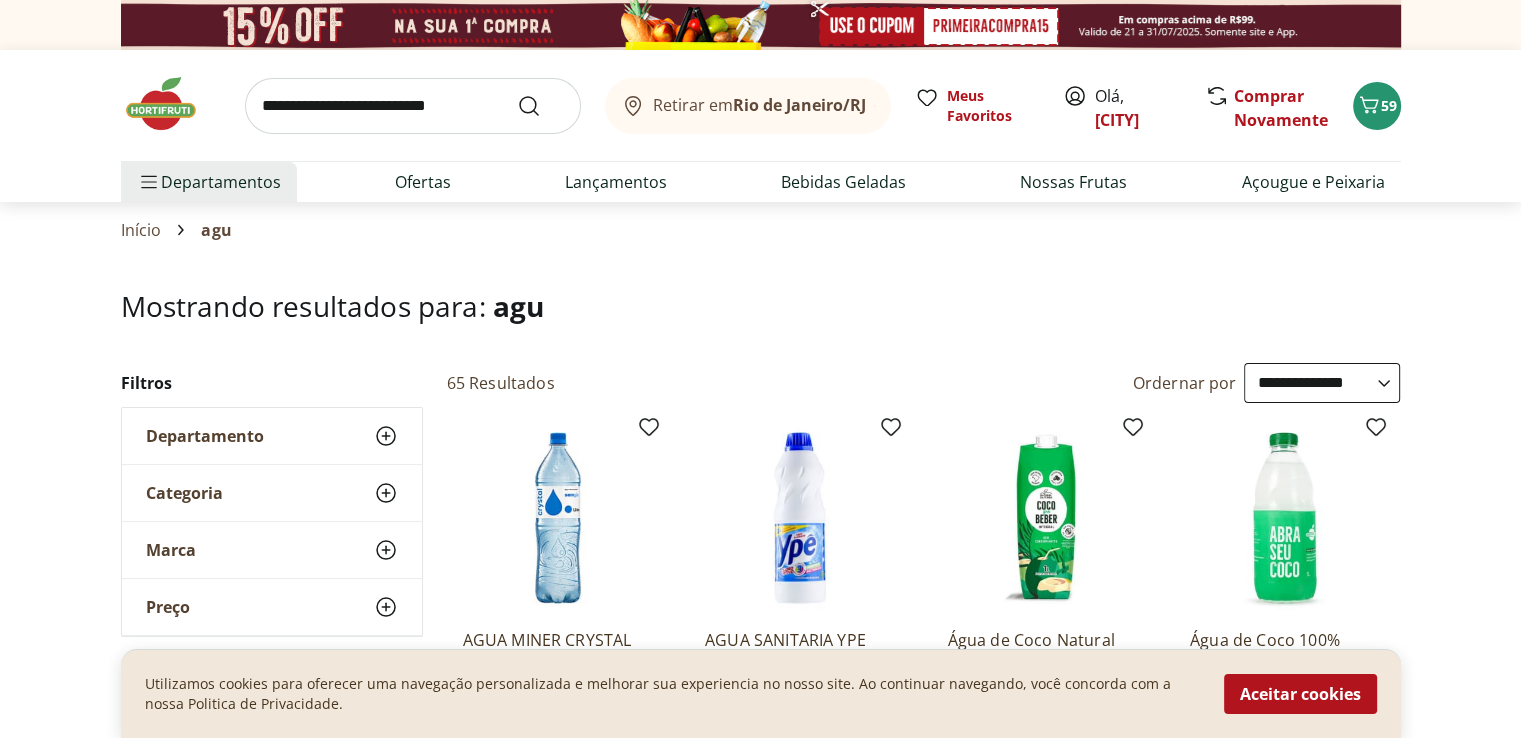 click at bounding box center (413, 106) 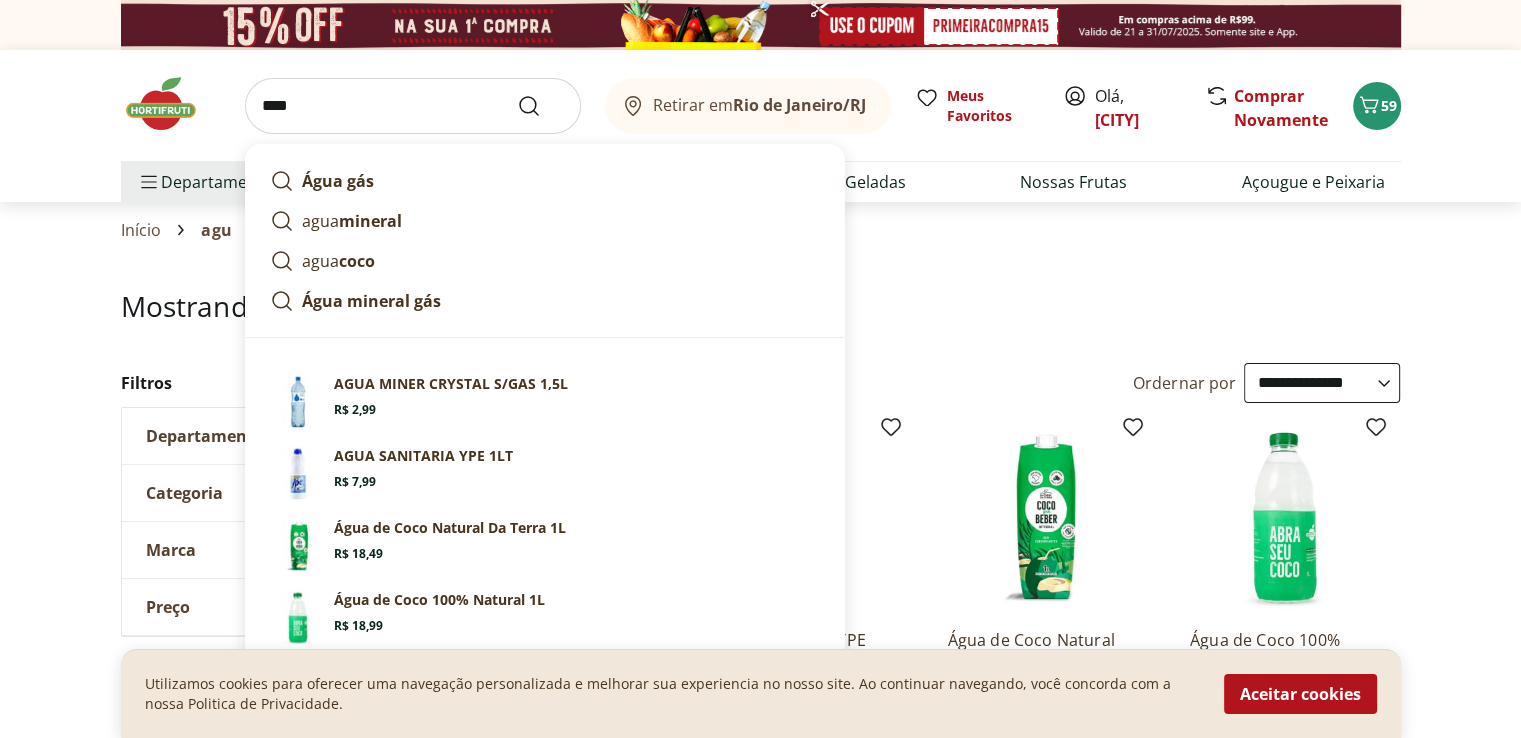 type on "****" 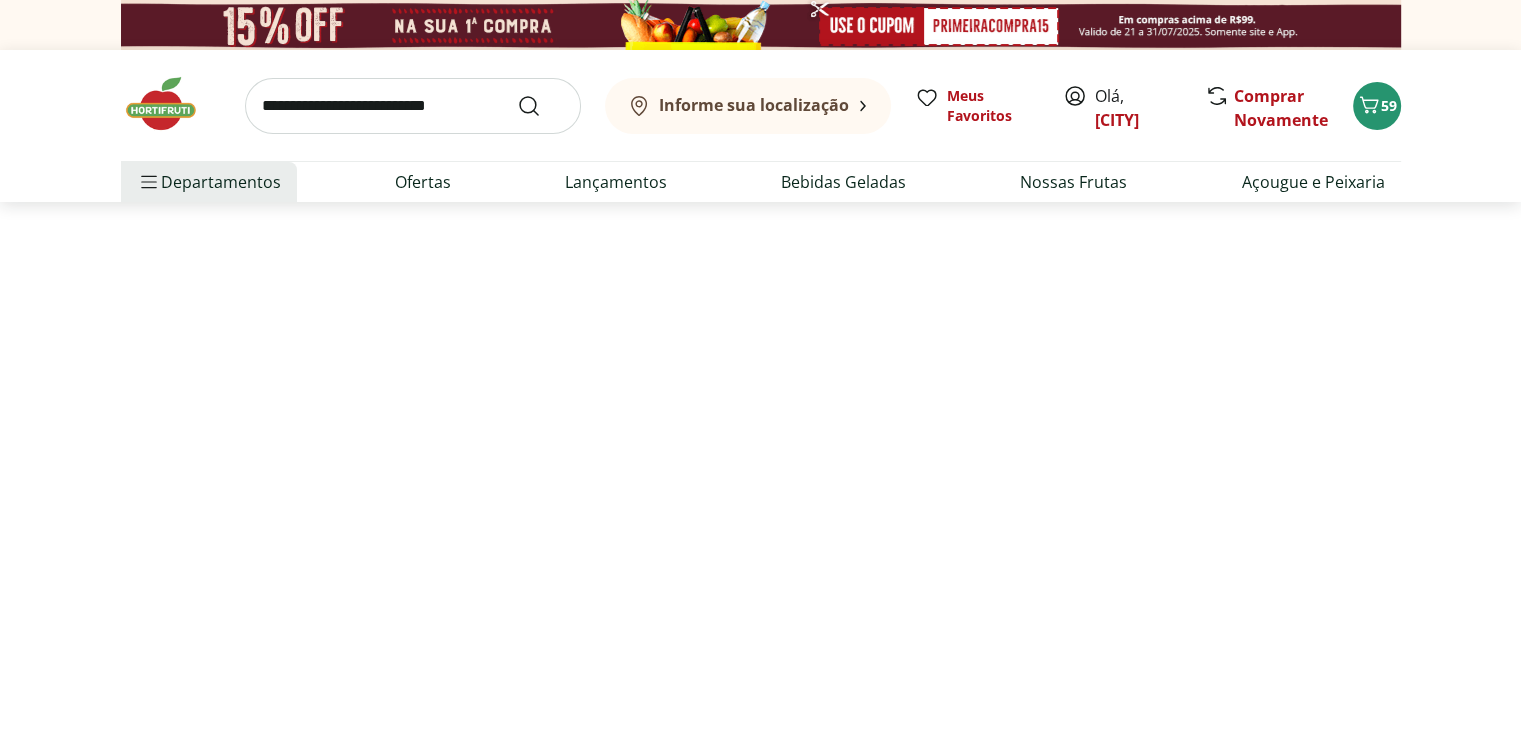 select on "**********" 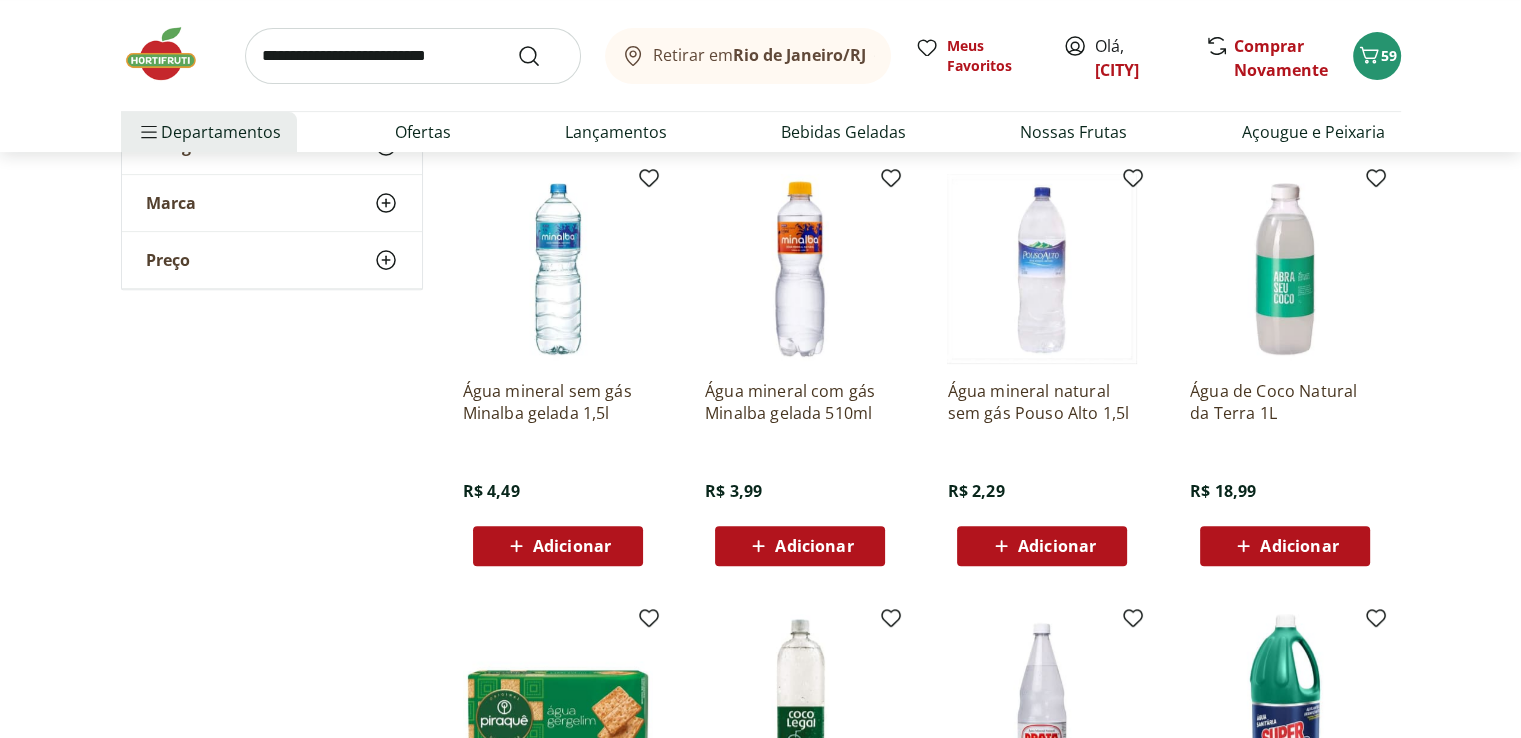 scroll, scrollTop: 700, scrollLeft: 0, axis: vertical 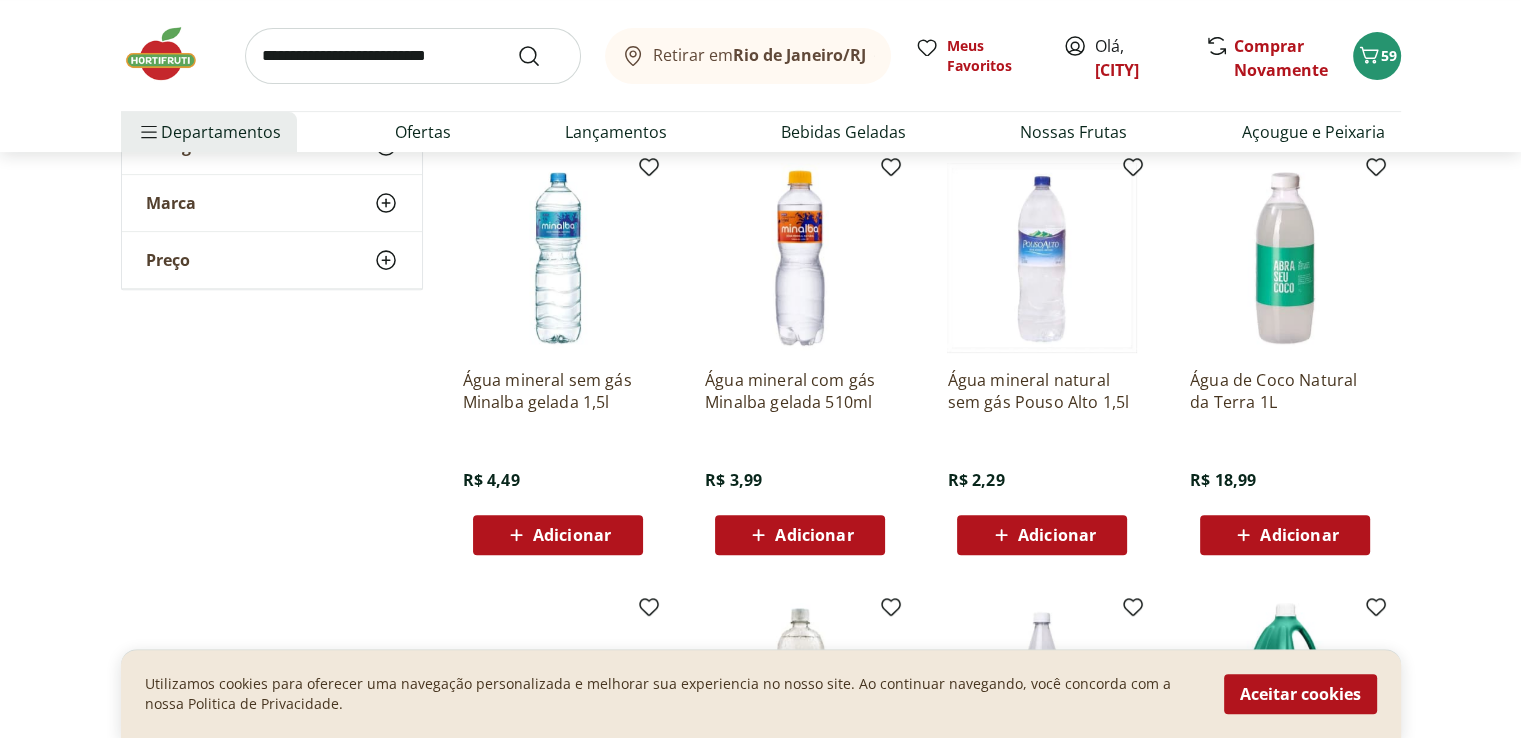 click on "Adicionar" at bounding box center (1057, 535) 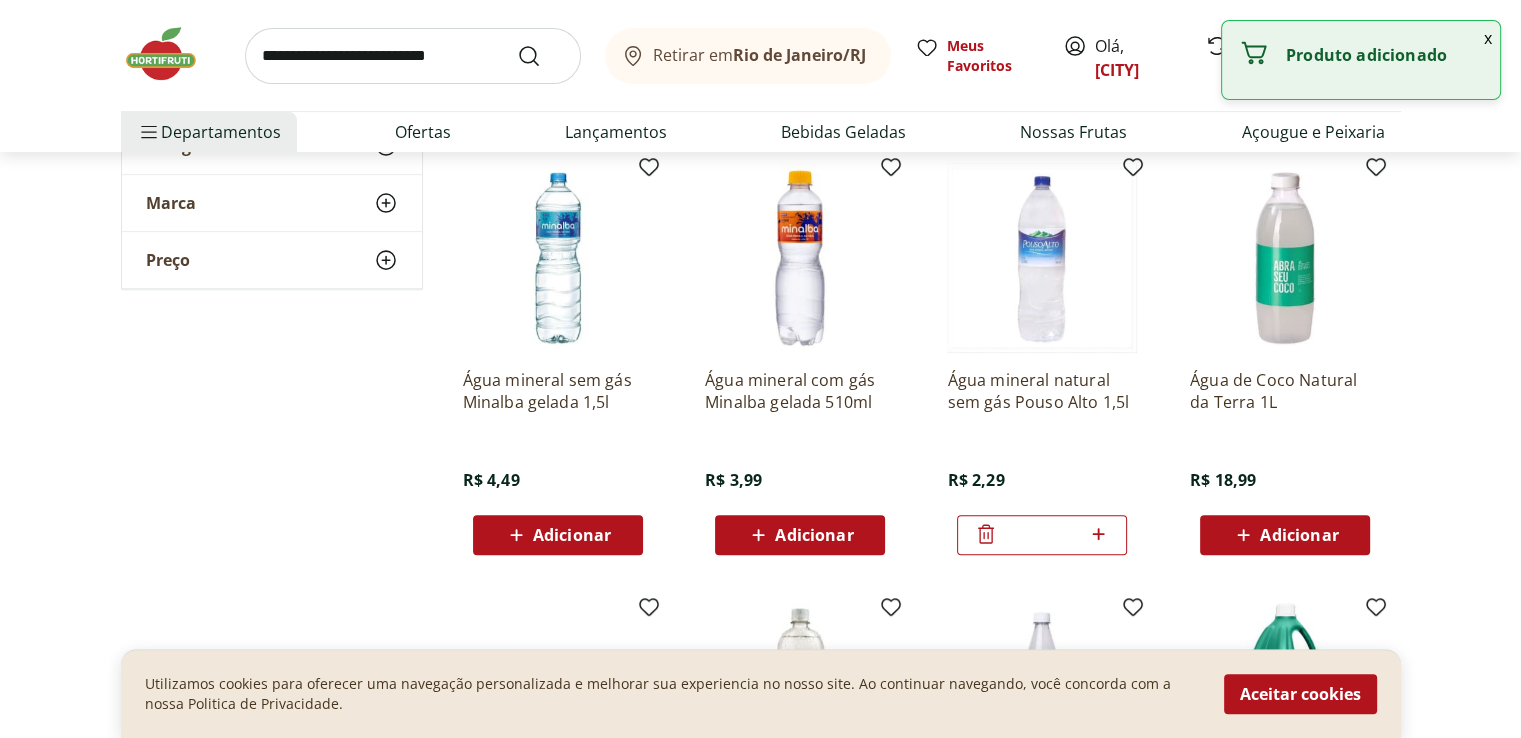click 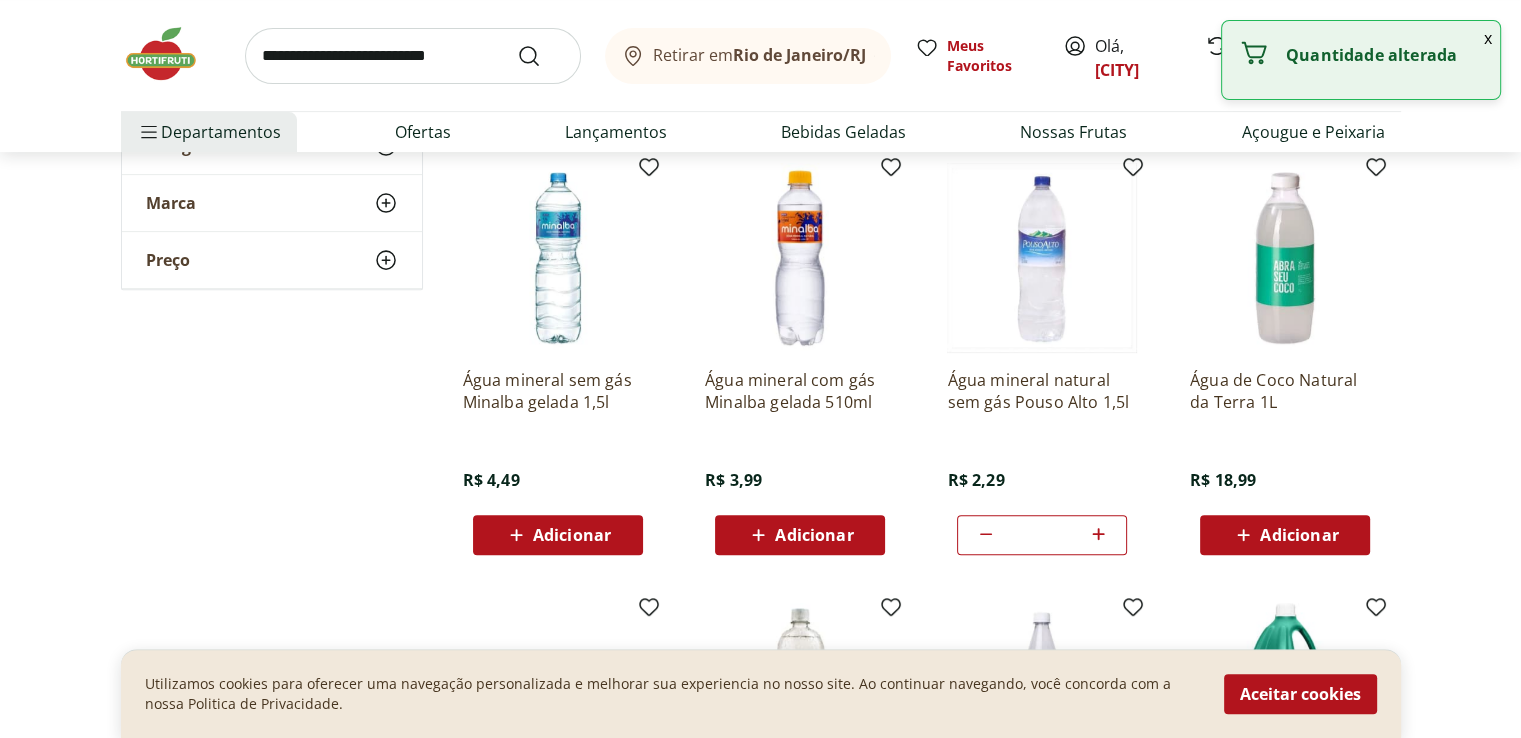 click 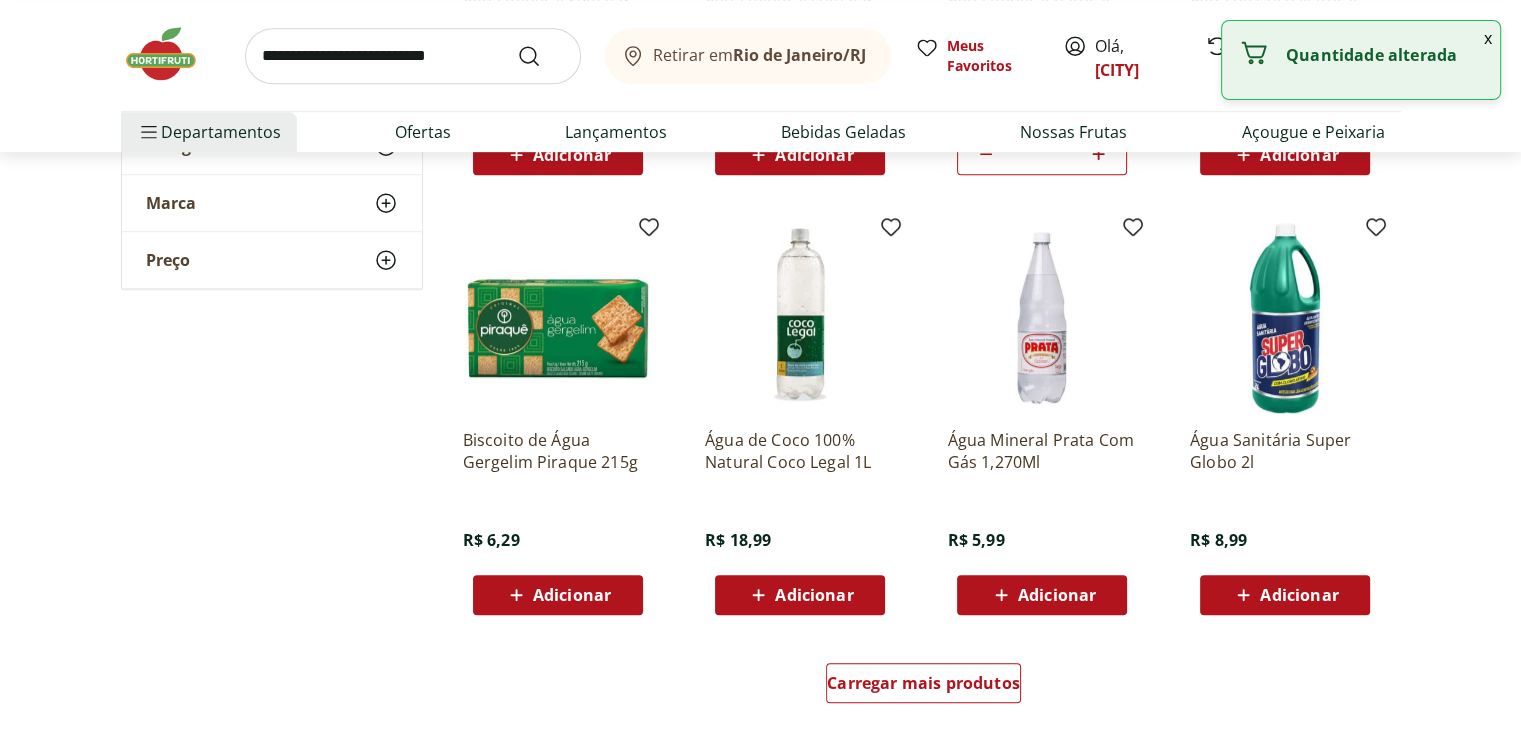scroll, scrollTop: 600, scrollLeft: 0, axis: vertical 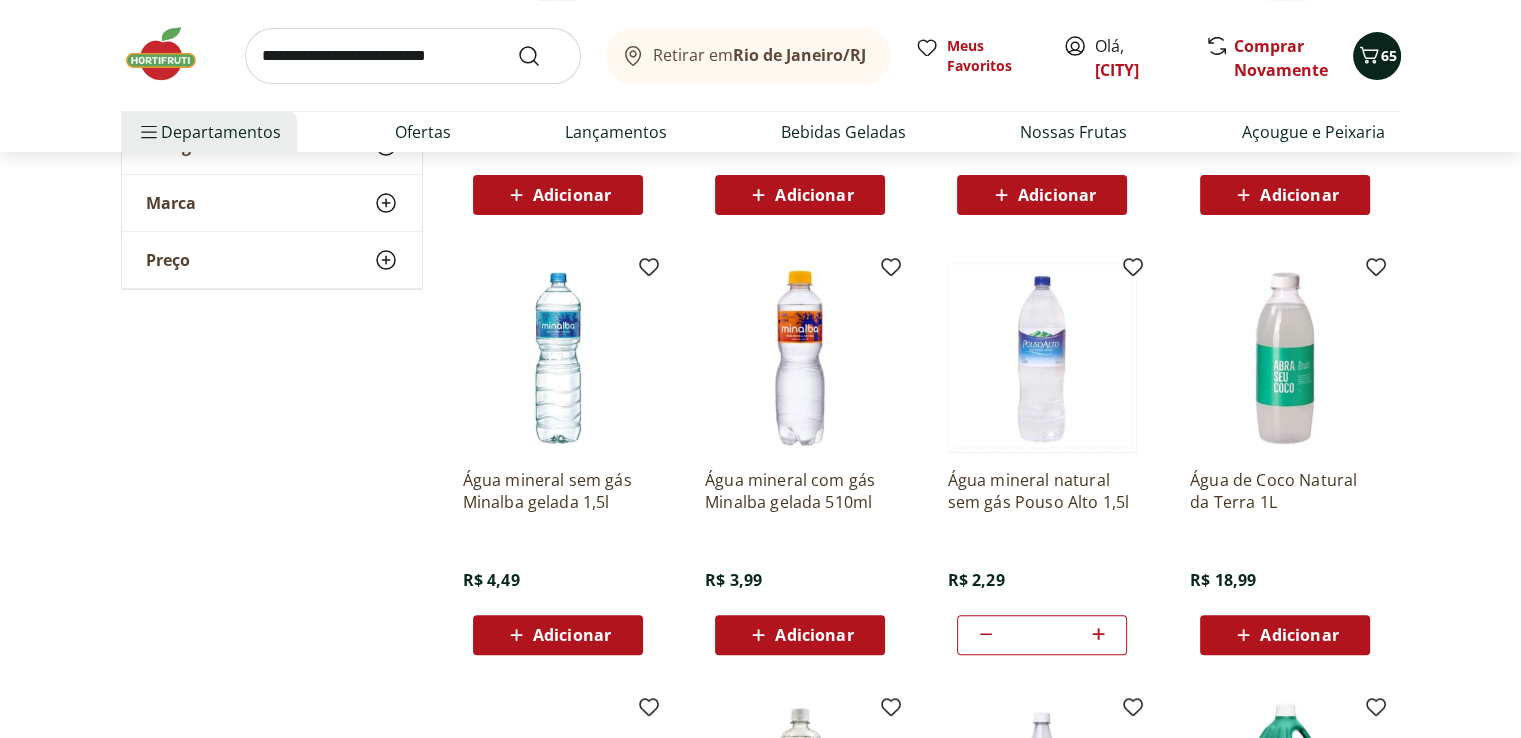click on "65" at bounding box center [1377, 56] 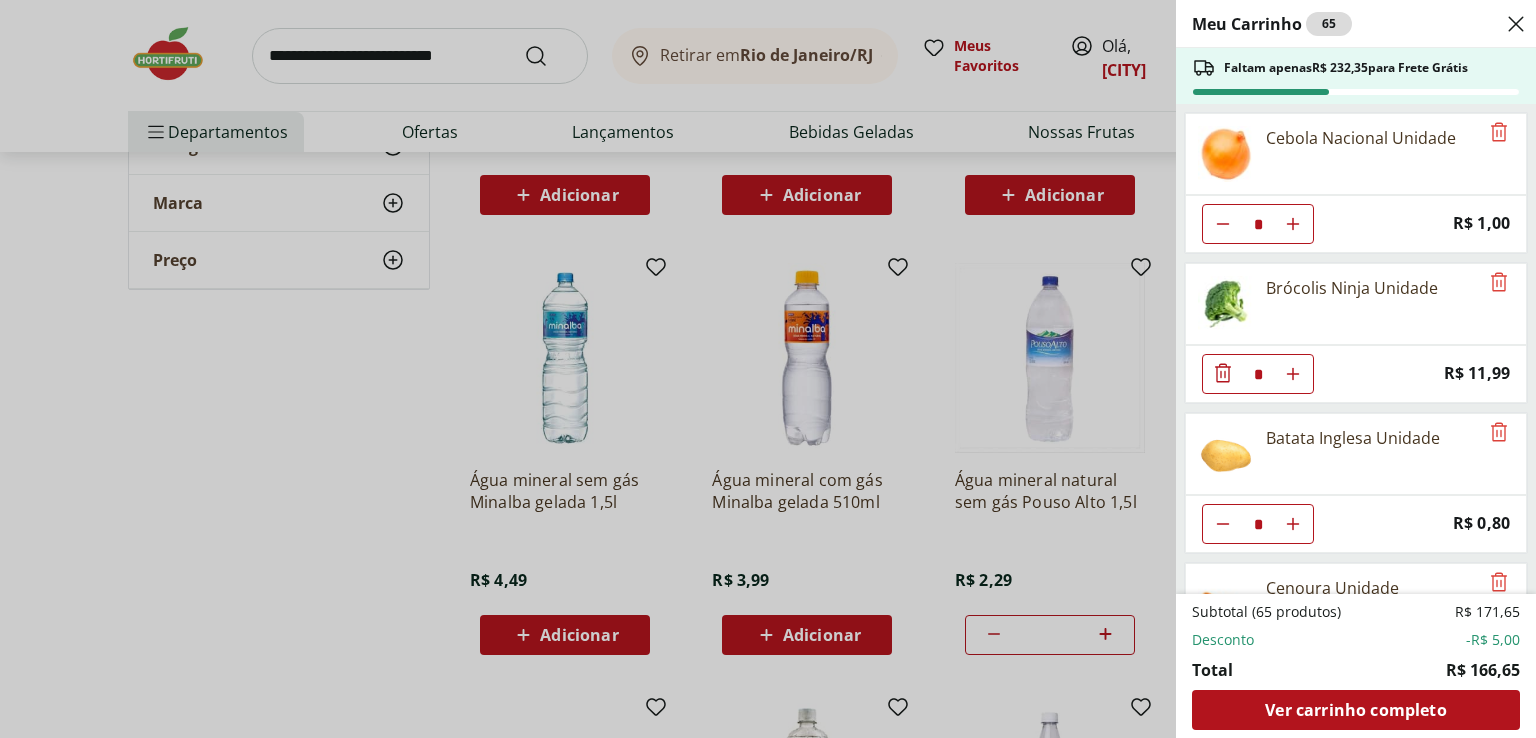click on "Meu Carrinho 65 Faltam apenas  R$ 232,35  para Frete Grátis Cebola Nacional Unidade * Price: R$ 1,00 Brócolis Ninja Unidade * Price: R$ 11,99 Batata Inglesa Unidade * Price: R$ 0,80 Cenoura Unidade * Price: R$ 0,70 Maçã Gala Importada Unidade * Price: R$ 3,04 Manga Palmer Unidade * Price: R$ 5,04 Tomate Italiano * Price: R$ 0,92 Abacate Unidade * Price: R$ 10,44 ESPINAFRE BABY LEAF HIDROSOL * Price: R$ 5,99 RUCULA BABY LEAF HIDROSOL * Price: R$ 5,99 Mini Alface Lisa Hidrosol * Price: R$ 5,99 Batata Baroa Amarela Unidade * Price: R$ 3,60 Berinjela Unidade * Price: R$ 2,04 Beterraba Unidade * Price: R$ 1,15 Inhame Dedo Unidade * Price: R$ 0,67 Pepino Japonês Unidade * Price: R$ 1,98 Chuchu Unidade * Price: R$ 1,64 Abobrinha Italiana Unidade * Price: R$ 3,08 Couve Mineira Unidade * Price: R$ 3,99 Banana Prata Unidade * Price: R$ 2,20 Suco de Uva Integral Natural da Terra 1,5l * Original price: R$ 26,99 Price: R$ 21,99 Água mineral natural sem gás Pouso Alto 1,5l * Price: R$ 2,29" at bounding box center [768, 369] 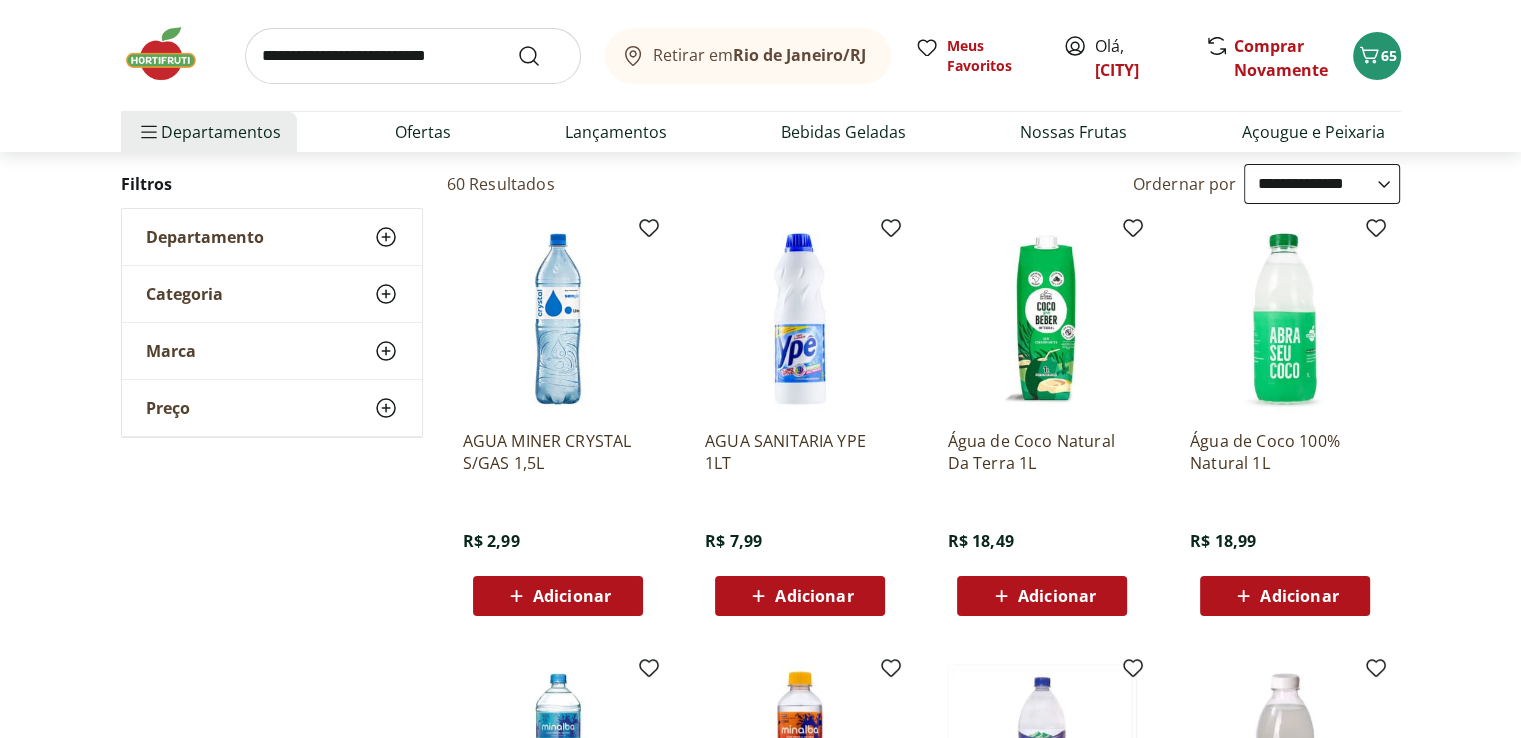 scroll, scrollTop: 200, scrollLeft: 0, axis: vertical 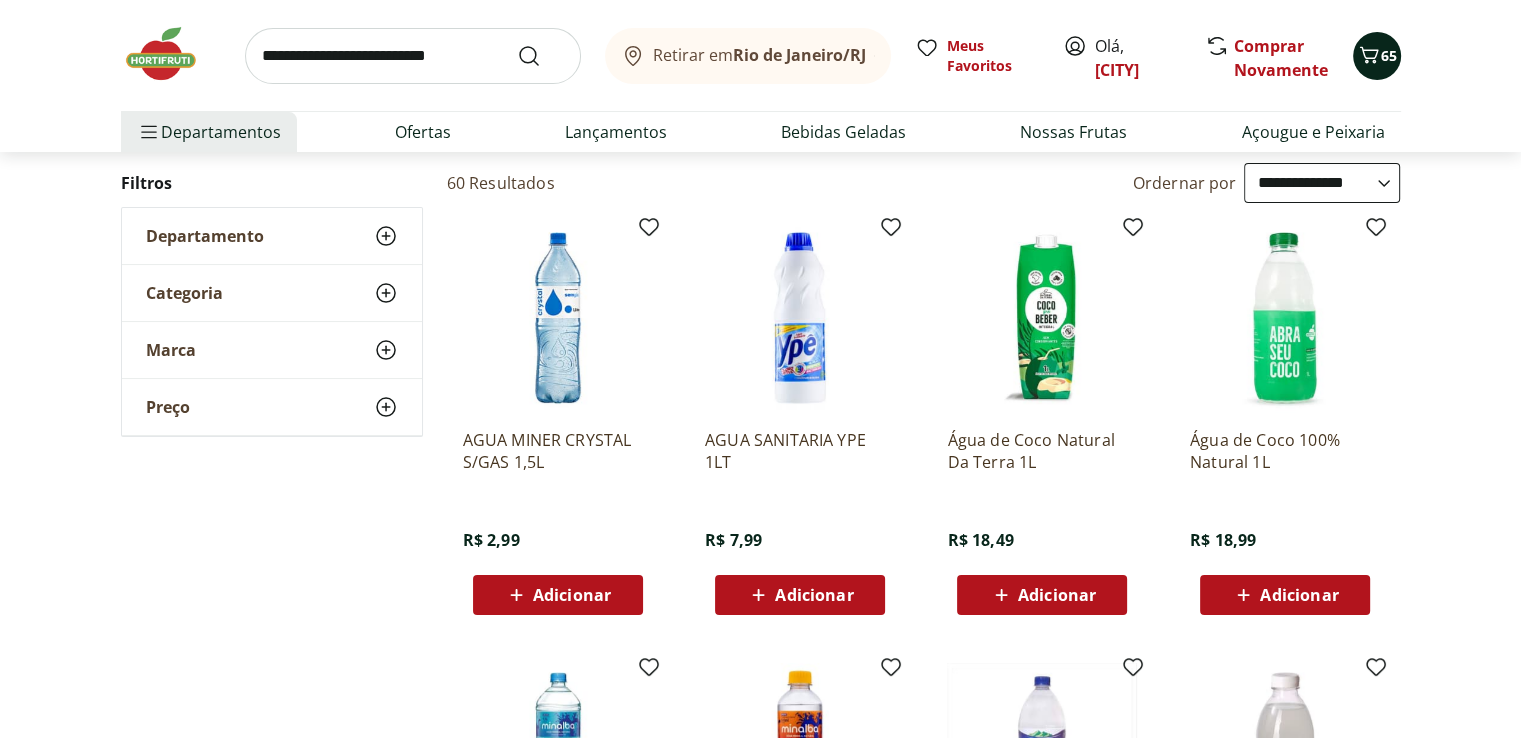 click on "65" at bounding box center (1377, 56) 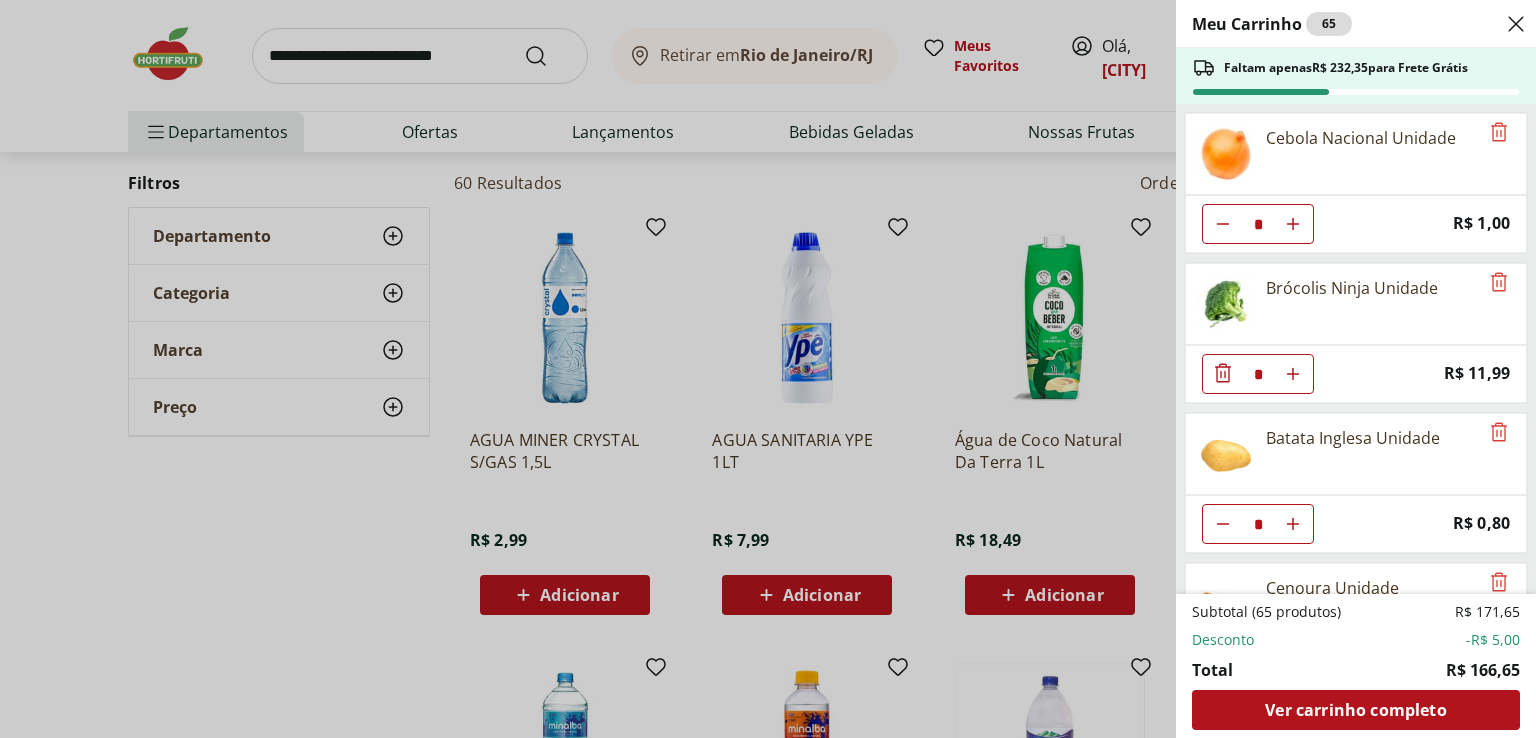 click on "Meu Carrinho 65 Faltam apenas  R$ 232,35  para Frete Grátis Cebola Nacional Unidade * Price: R$ 1,00 Brócolis Ninja Unidade * Price: R$ 11,99 Batata Inglesa Unidade * Price: R$ 0,80 Cenoura Unidade * Price: R$ 0,70 Maçã Gala Importada Unidade * Price: R$ 3,04 Manga Palmer Unidade * Price: R$ 5,04 Tomate Italiano * Price: R$ 0,92 Abacate Unidade * Price: R$ 10,44 ESPINAFRE BABY LEAF HIDROSOL * Price: R$ 5,99 RUCULA BABY LEAF HIDROSOL * Price: R$ 5,99 Mini Alface Lisa Hidrosol * Price: R$ 5,99 Batata Baroa Amarela Unidade * Price: R$ 3,60 Berinjela Unidade * Price: R$ 2,04 Beterraba Unidade * Price: R$ 1,15 Inhame Dedo Unidade * Price: R$ 0,67 Pepino Japonês Unidade * Price: R$ 1,98 Chuchu Unidade * Price: R$ 1,64 Abobrinha Italiana Unidade * Price: R$ 3,08 Couve Mineira Unidade * Price: R$ 3,99 Banana Prata Unidade * Price: R$ 2,20 Suco de Uva Integral Natural da Terra 1,5l * Original price: R$ 26,99 Price: R$ 21,99 Água mineral natural sem gás Pouso Alto 1,5l * Price: R$ 2,29" at bounding box center (768, 369) 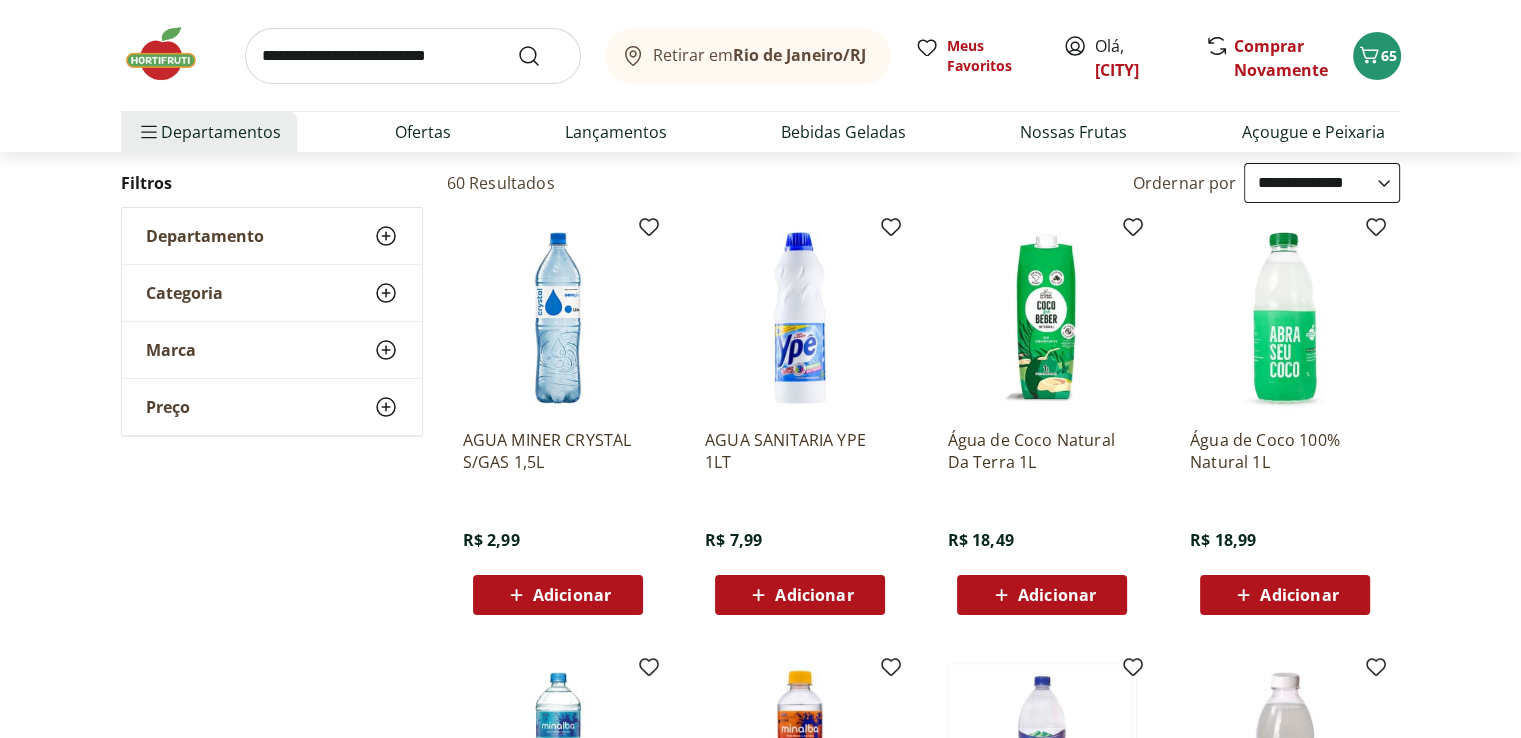 click at bounding box center (413, 56) 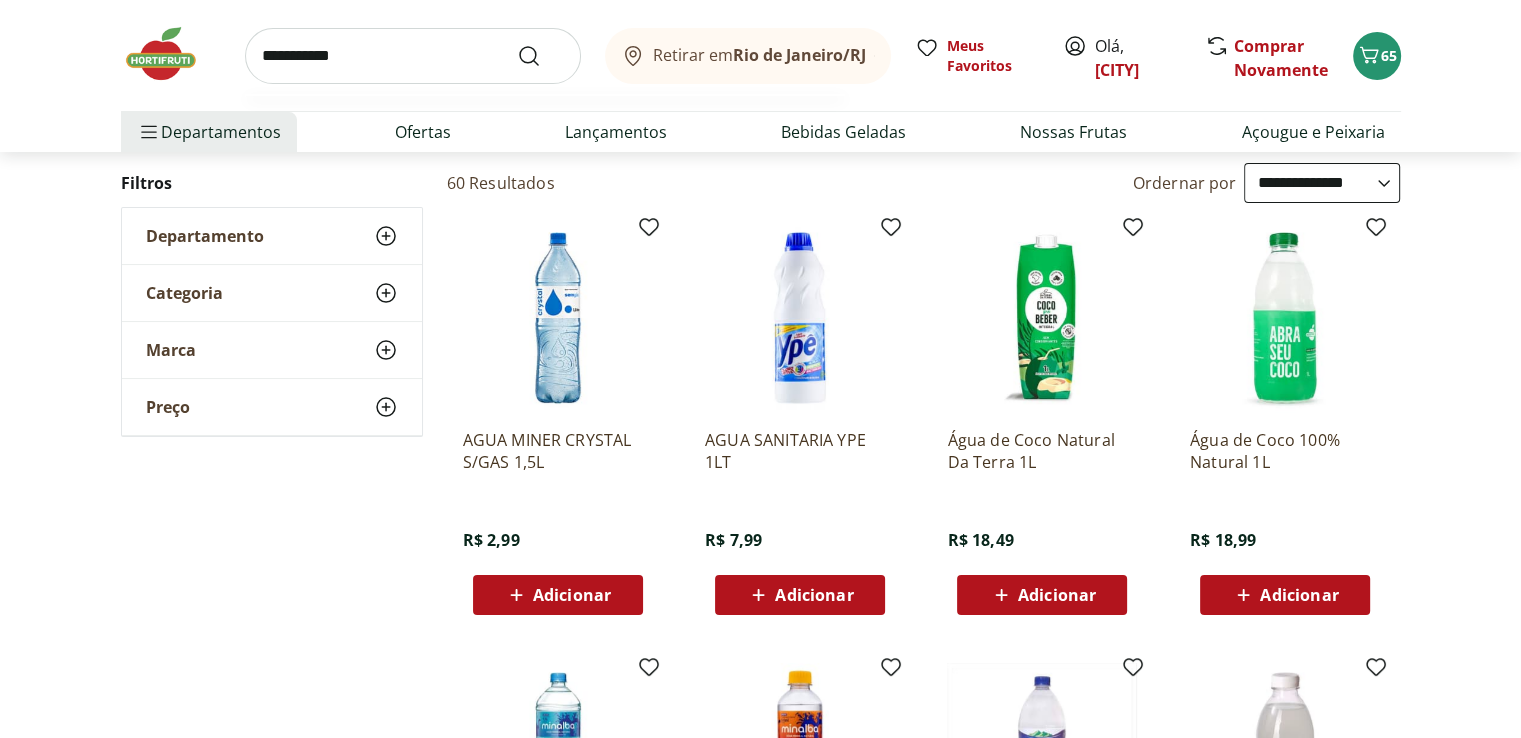 type on "**********" 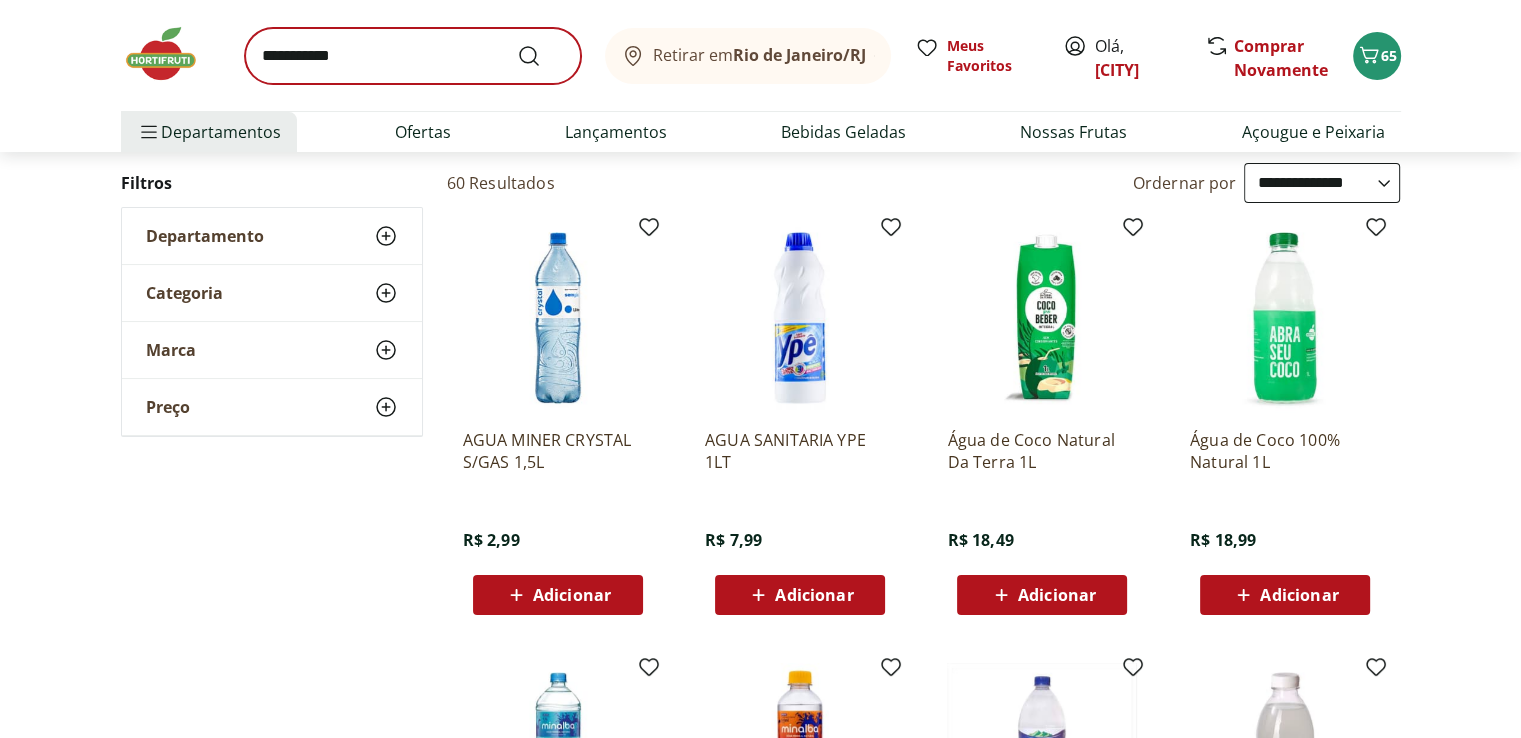 scroll, scrollTop: 0, scrollLeft: 0, axis: both 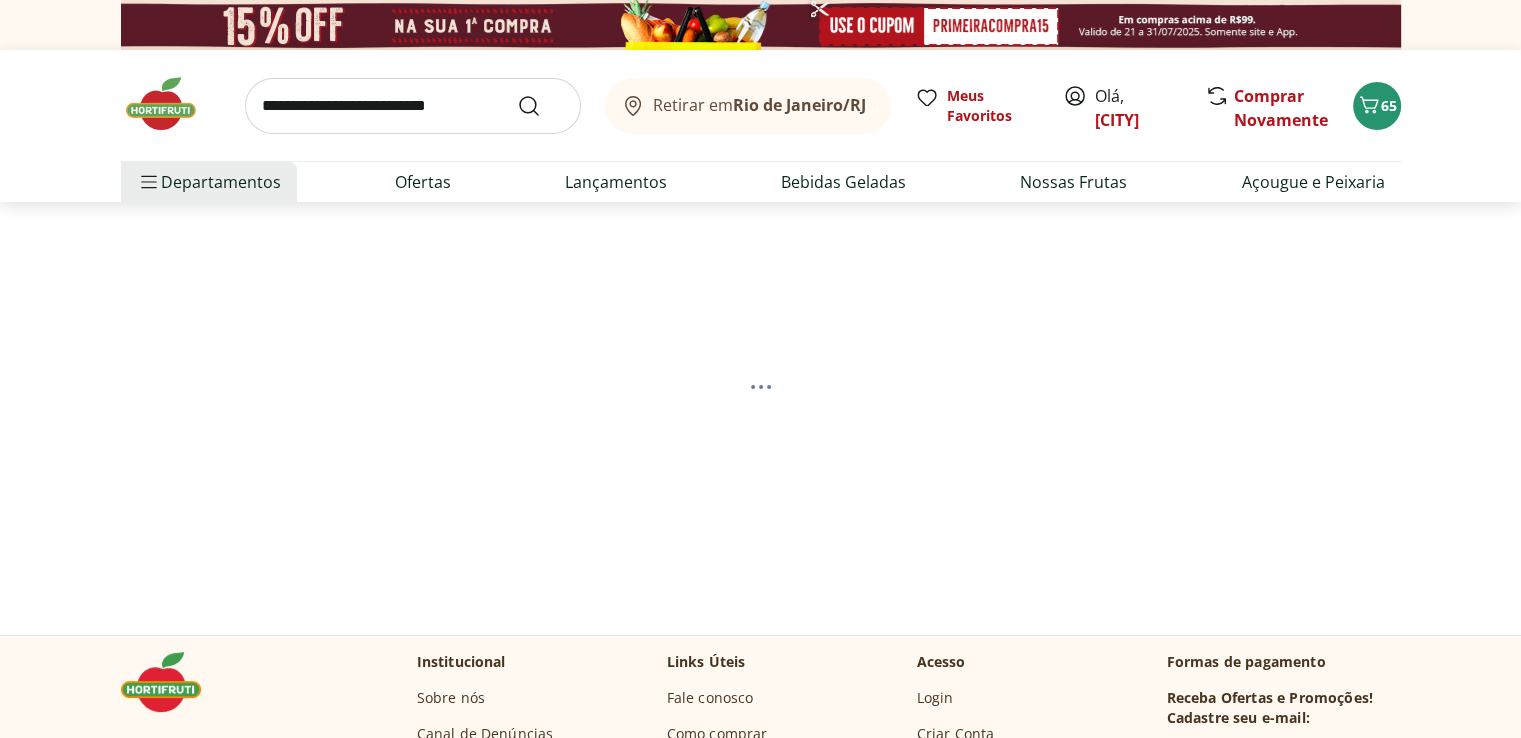 select on "**********" 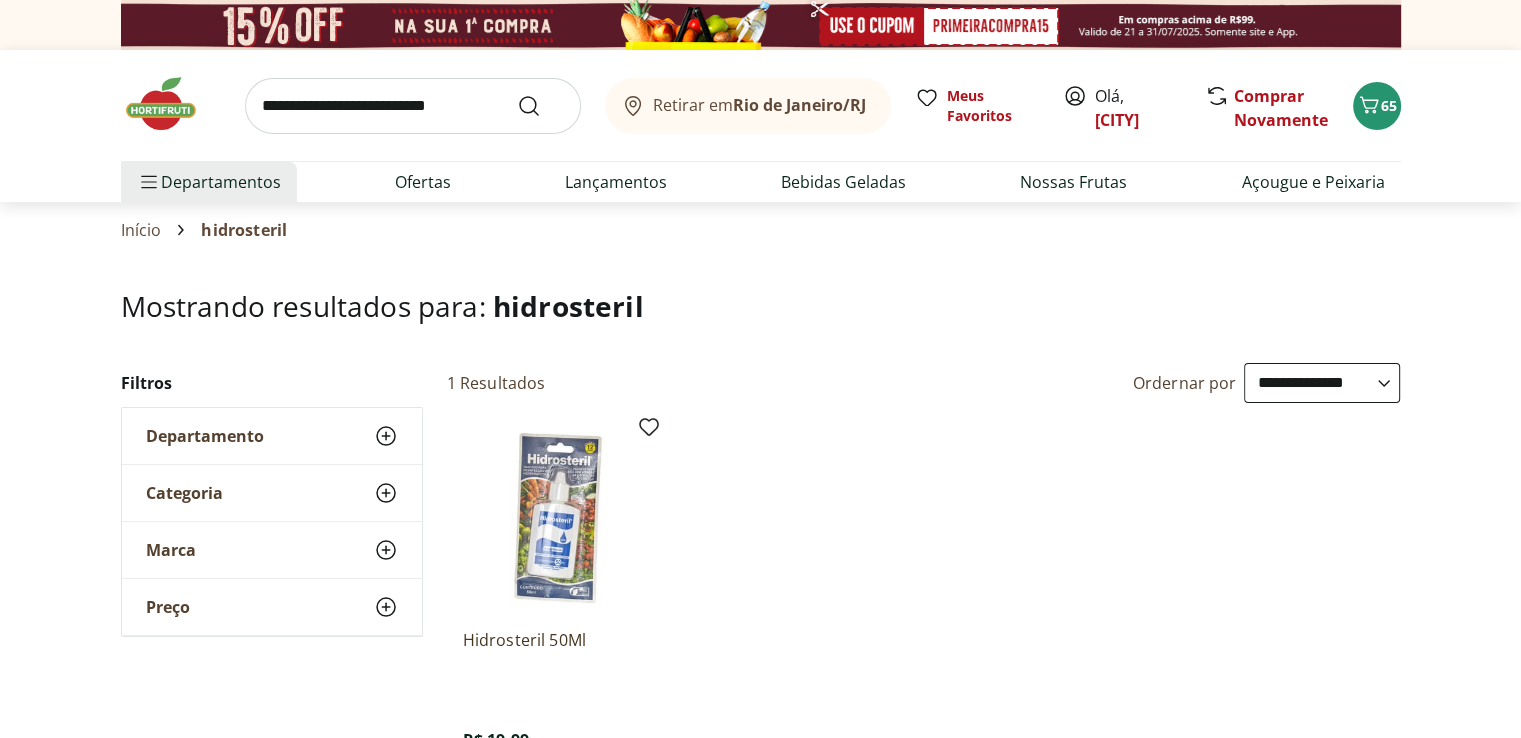 scroll, scrollTop: 100, scrollLeft: 0, axis: vertical 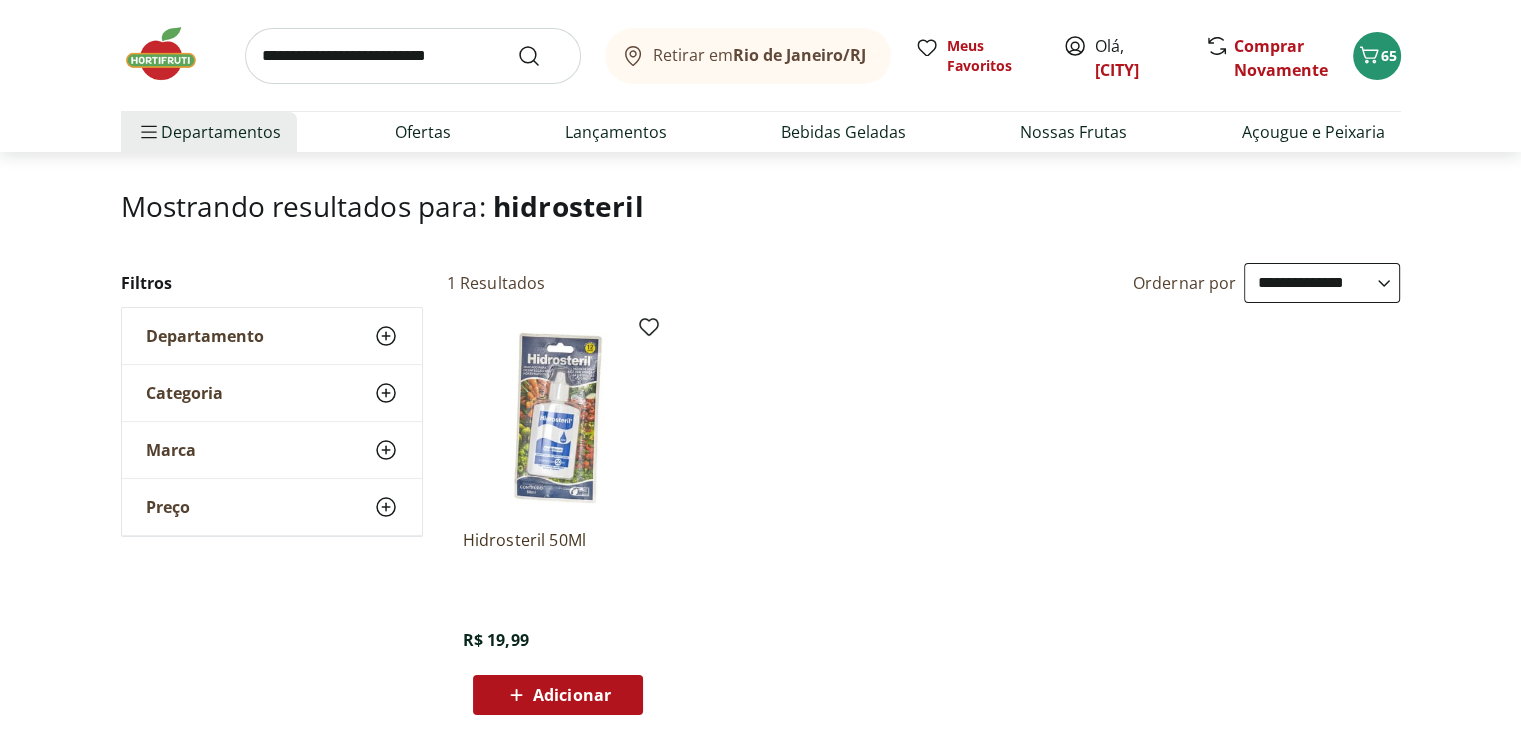 click at bounding box center [413, 56] 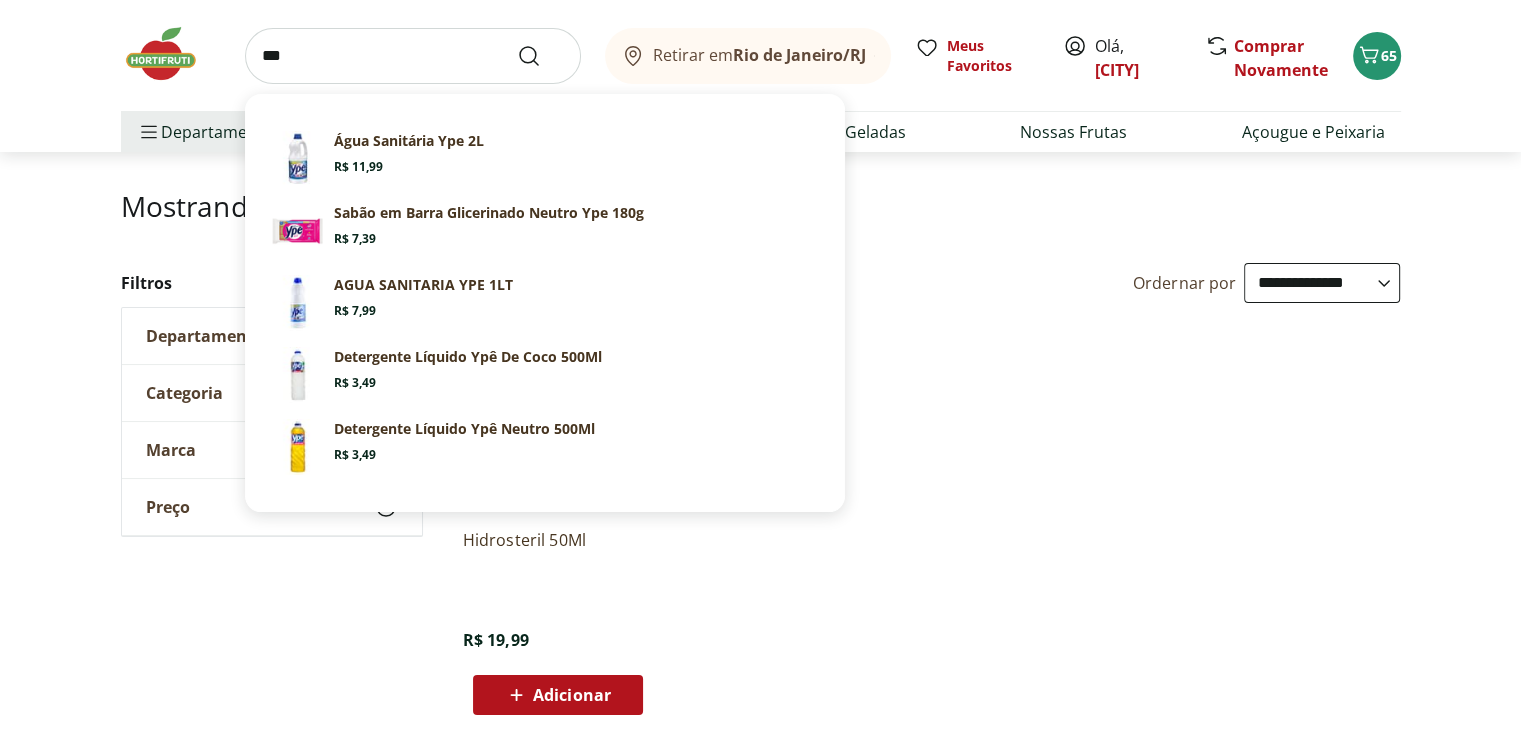 type on "***" 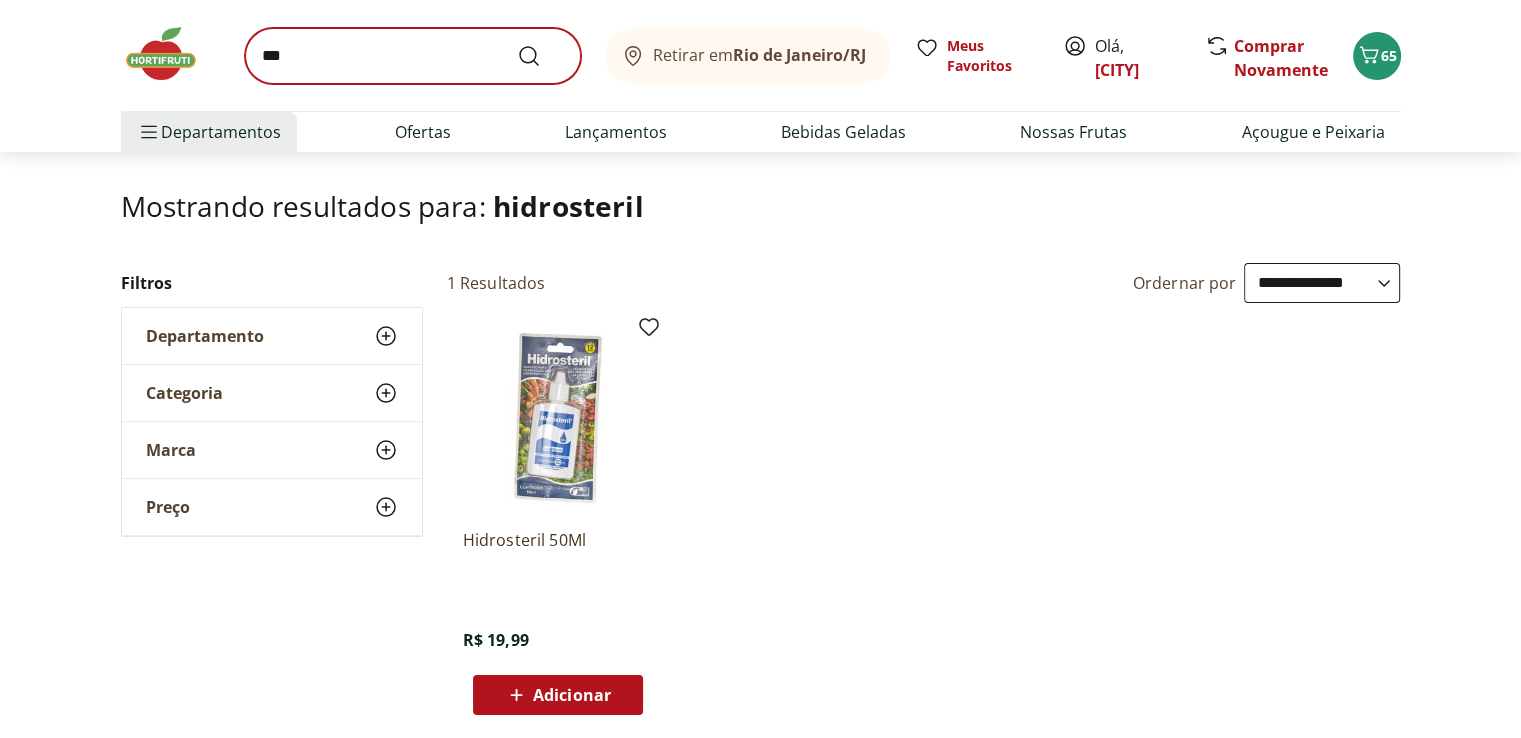 scroll, scrollTop: 0, scrollLeft: 0, axis: both 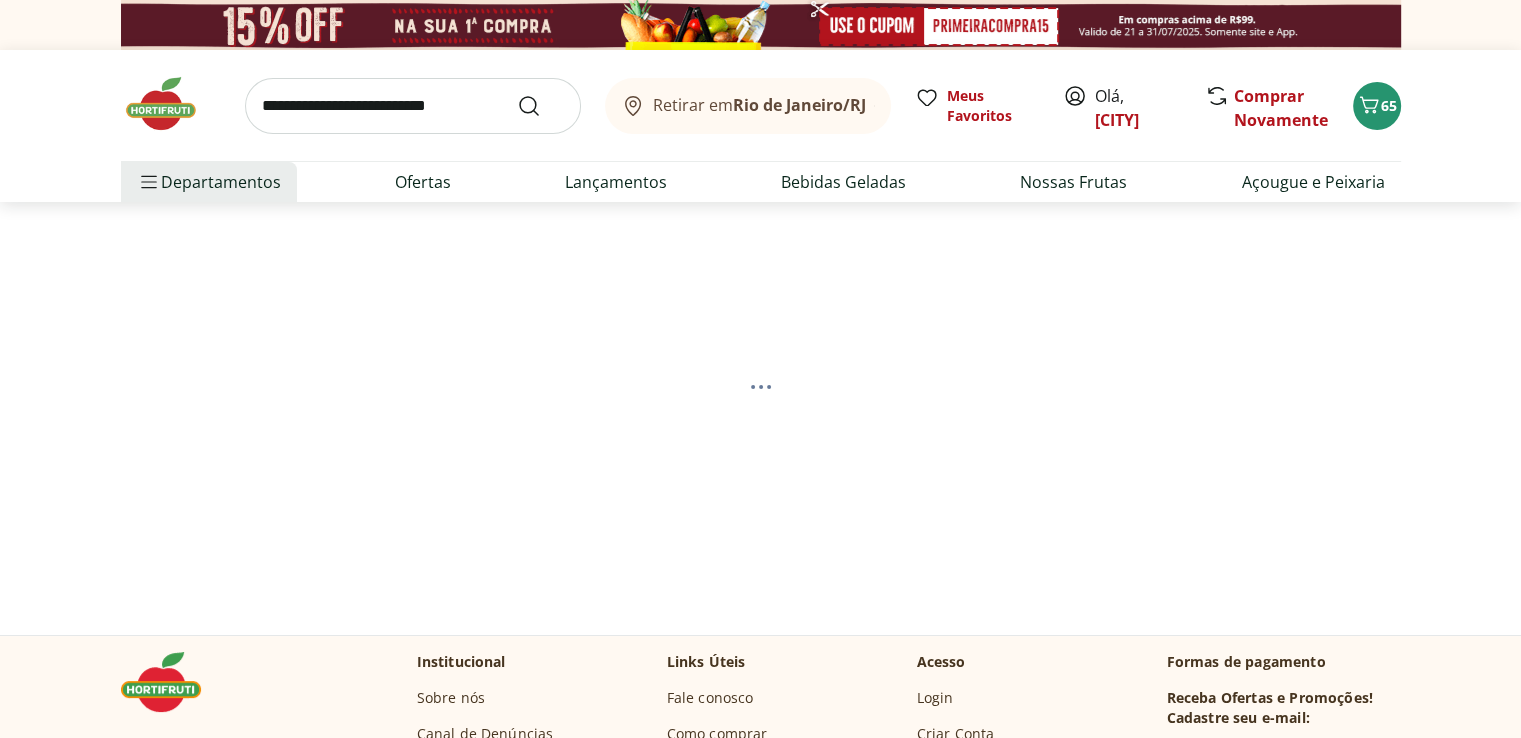 select on "**********" 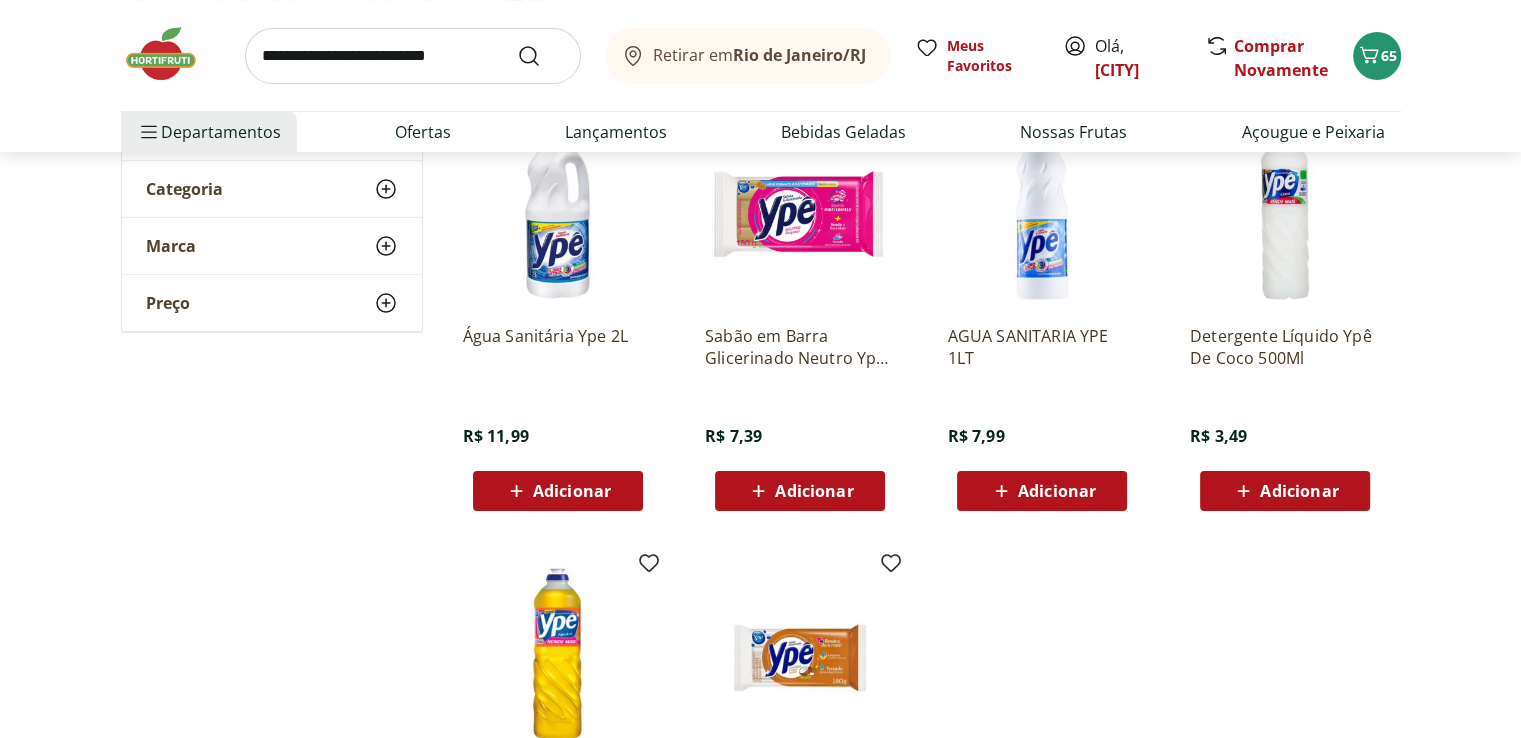 scroll, scrollTop: 100, scrollLeft: 0, axis: vertical 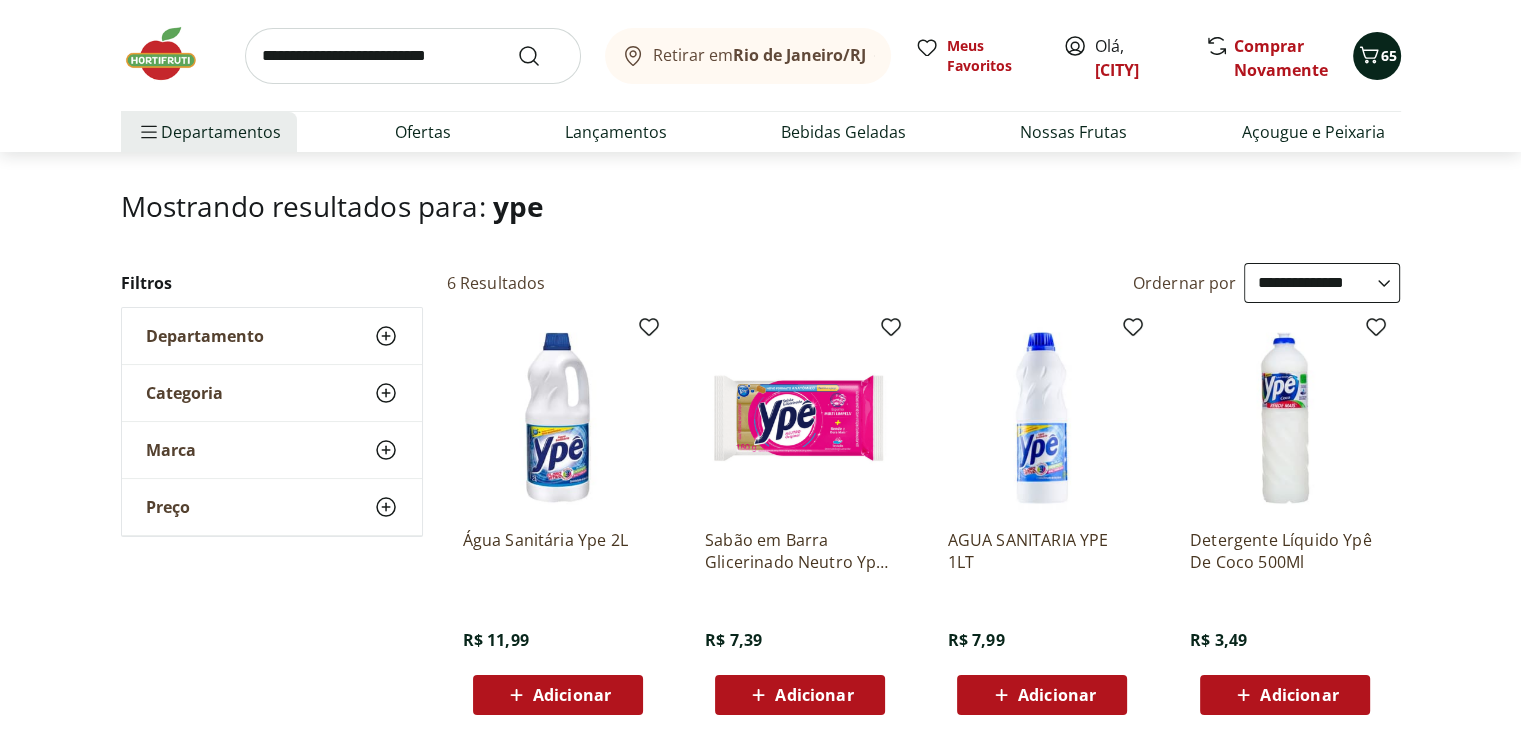 click 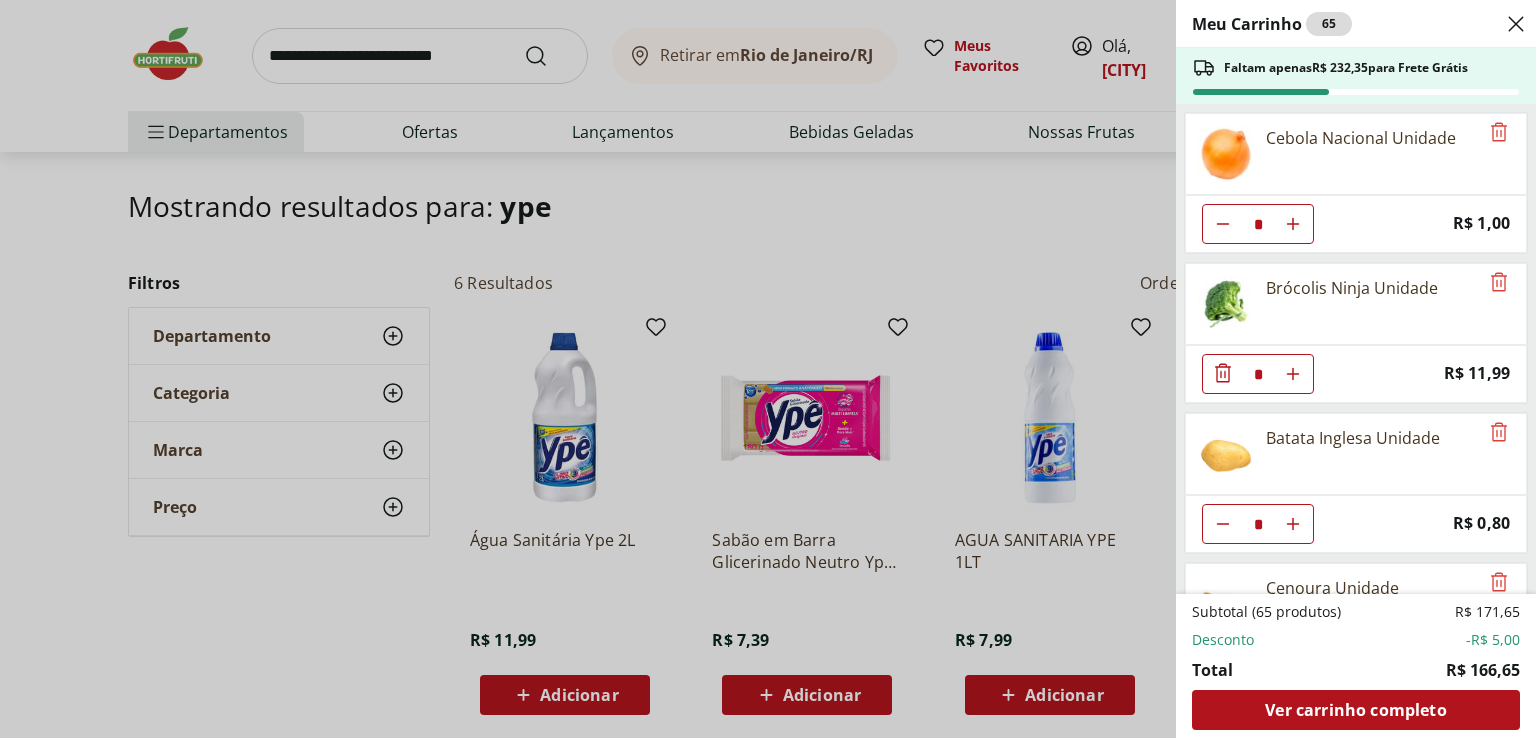 drag, startPoint x: 1340, startPoint y: 76, endPoint x: 1373, endPoint y: 73, distance: 33.13608 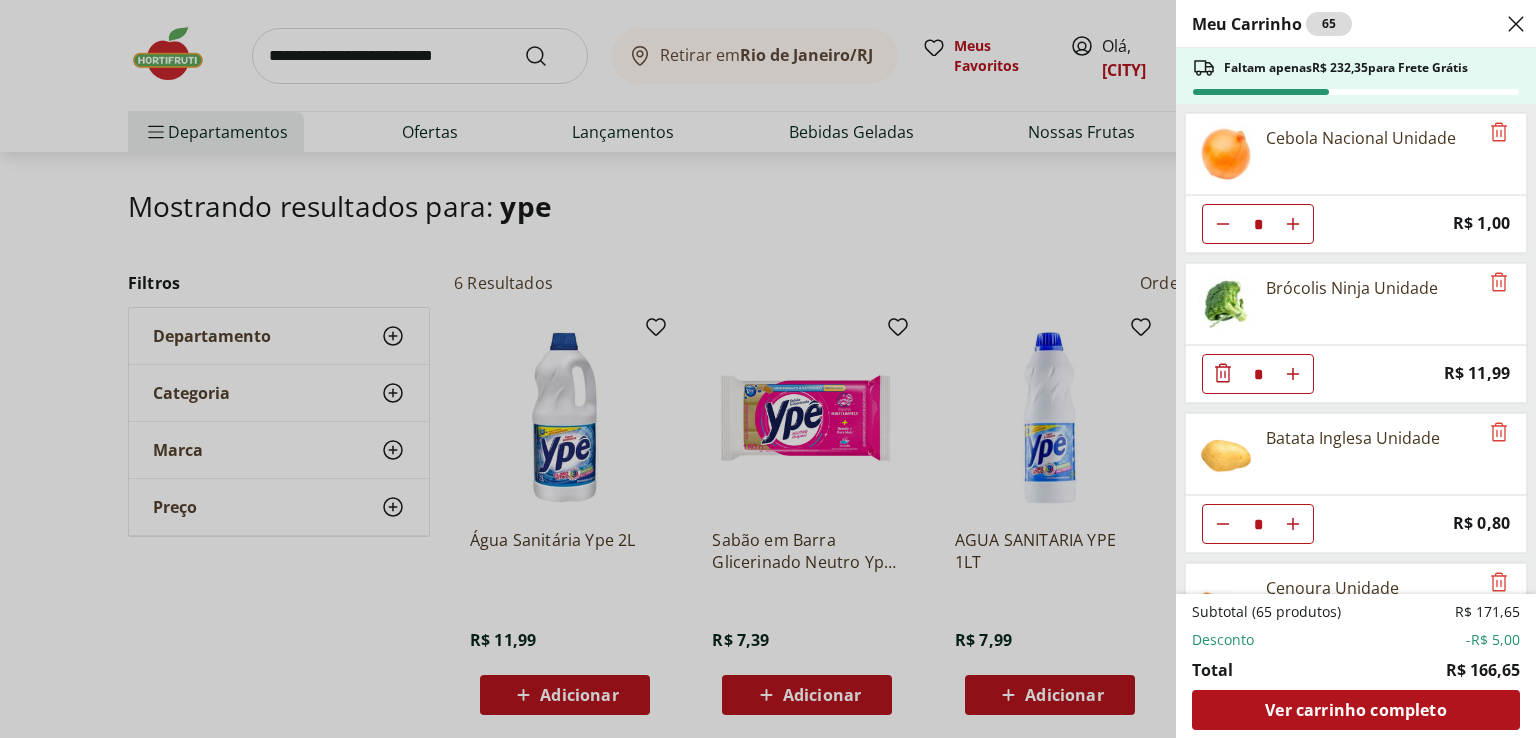 click on "Meu Carrinho 65 Faltam apenas  R$ 232,35  para Frete Grátis Cebola Nacional Unidade * Price: R$ 1,00 Brócolis Ninja Unidade * Price: R$ 11,99 Batata Inglesa Unidade * Price: R$ 0,80 Cenoura Unidade * Price: R$ 0,70 Maçã Gala Importada Unidade * Price: R$ 3,04 Manga Palmer Unidade * Price: R$ 5,04 Tomate Italiano * Price: R$ 0,92 Abacate Unidade * Price: R$ 10,44 ESPINAFRE BABY LEAF HIDROSOL * Price: R$ 5,99 RUCULA BABY LEAF HIDROSOL * Price: R$ 5,99 Mini Alface Lisa Hidrosol * Price: R$ 5,99 Batata Baroa Amarela Unidade * Price: R$ 3,60 Berinjela Unidade * Price: R$ 2,04 Beterraba Unidade * Price: R$ 1,15 Inhame Dedo Unidade * Price: R$ 0,67 Pepino Japonês Unidade * Price: R$ 1,98 Chuchu Unidade * Price: R$ 1,64 Abobrinha Italiana Unidade * Price: R$ 3,08 Couve Mineira Unidade * Price: R$ 3,99 Banana Prata Unidade * Price: R$ 2,20 Suco de Uva Integral Natural da Terra 1,5l * Original price: R$ 26,99 Price: R$ 21,99 Água mineral natural sem gás Pouso Alto 1,5l * Price: R$ 2,29" at bounding box center [768, 369] 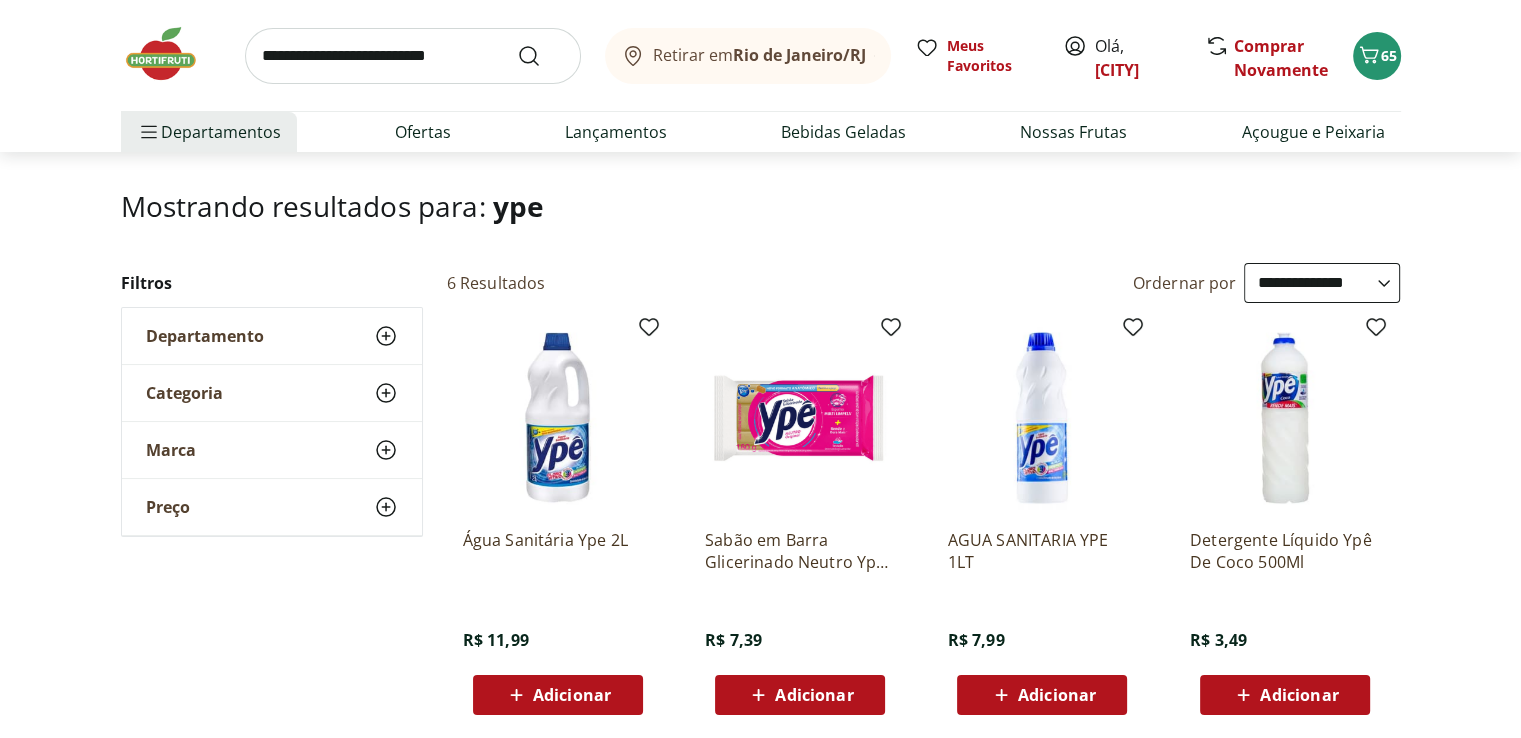 click at bounding box center [171, 54] 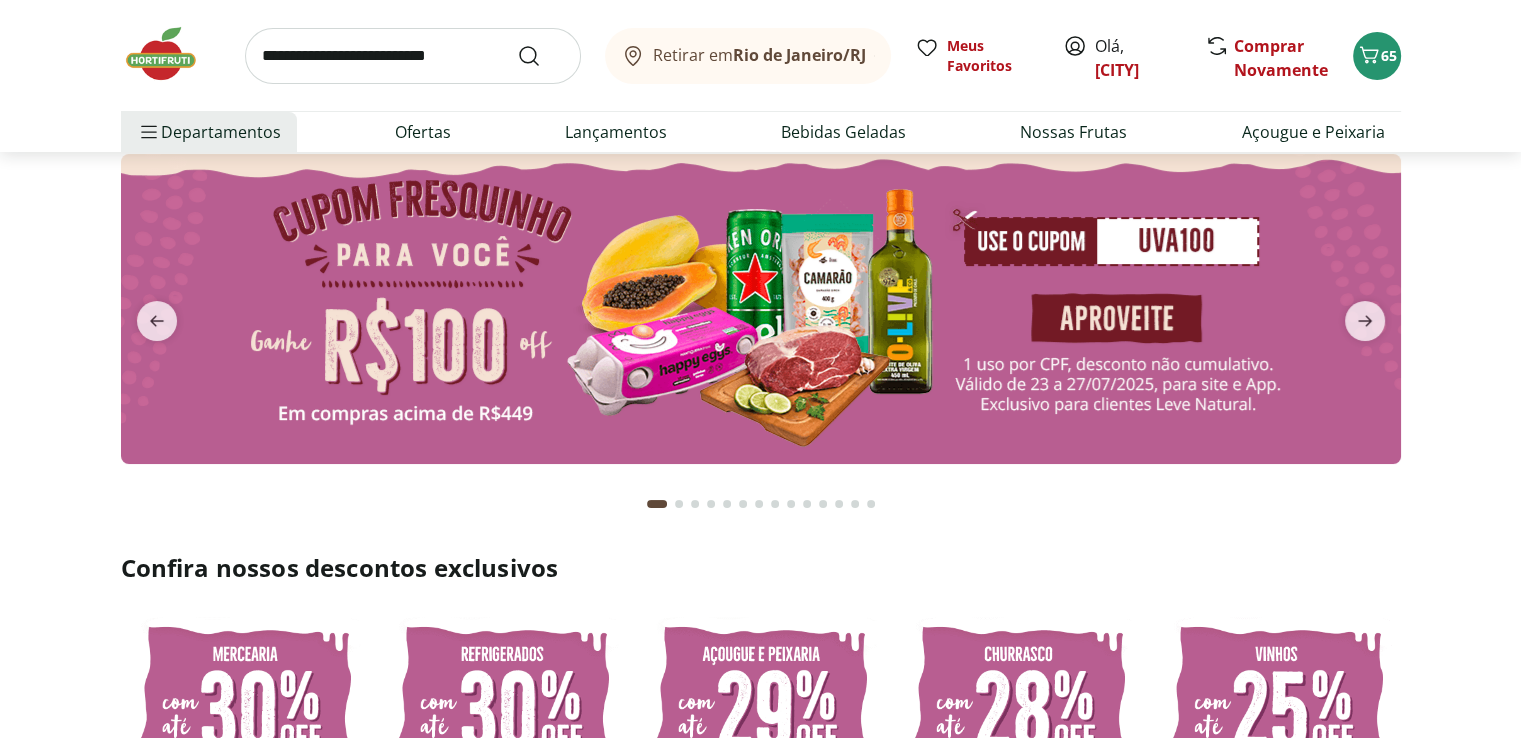 scroll, scrollTop: 0, scrollLeft: 0, axis: both 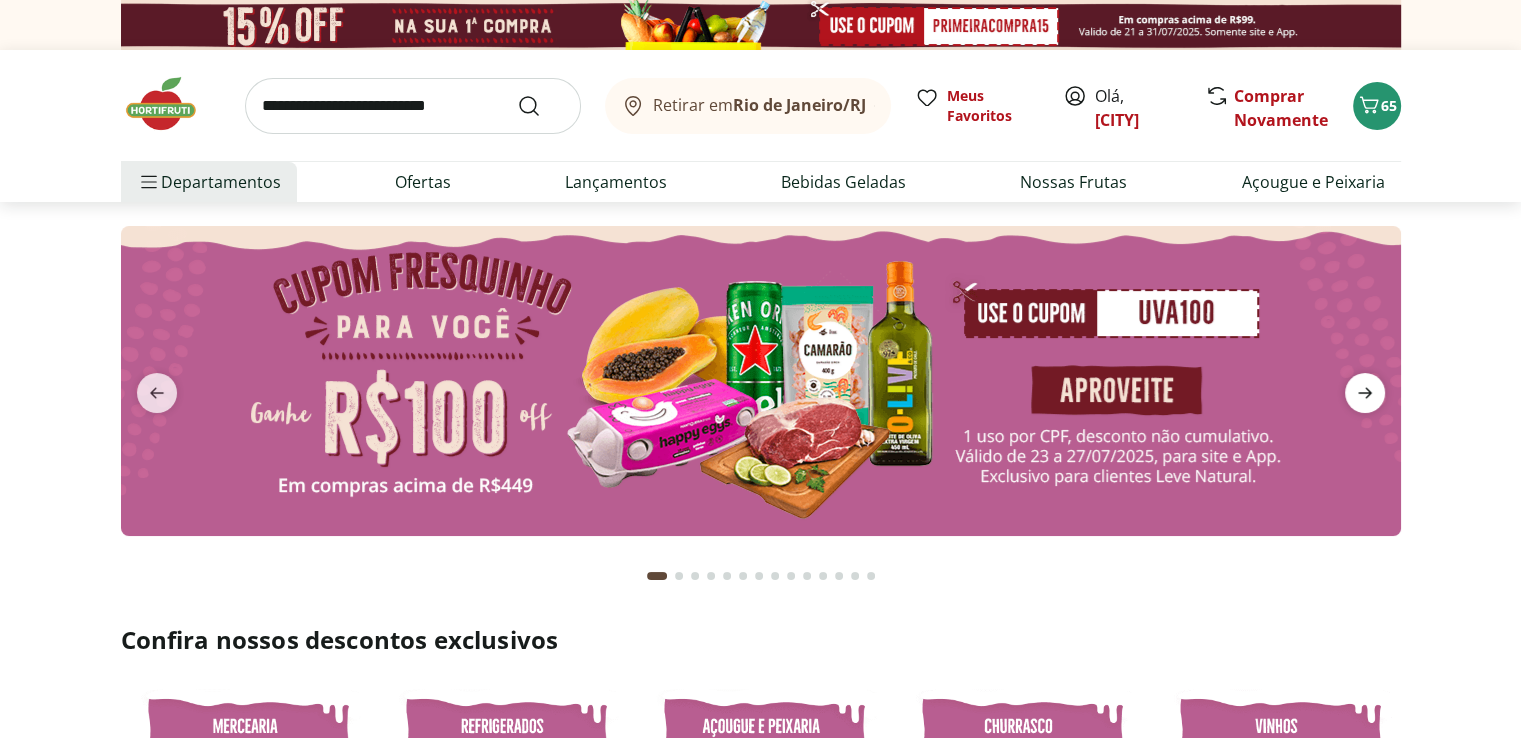 click 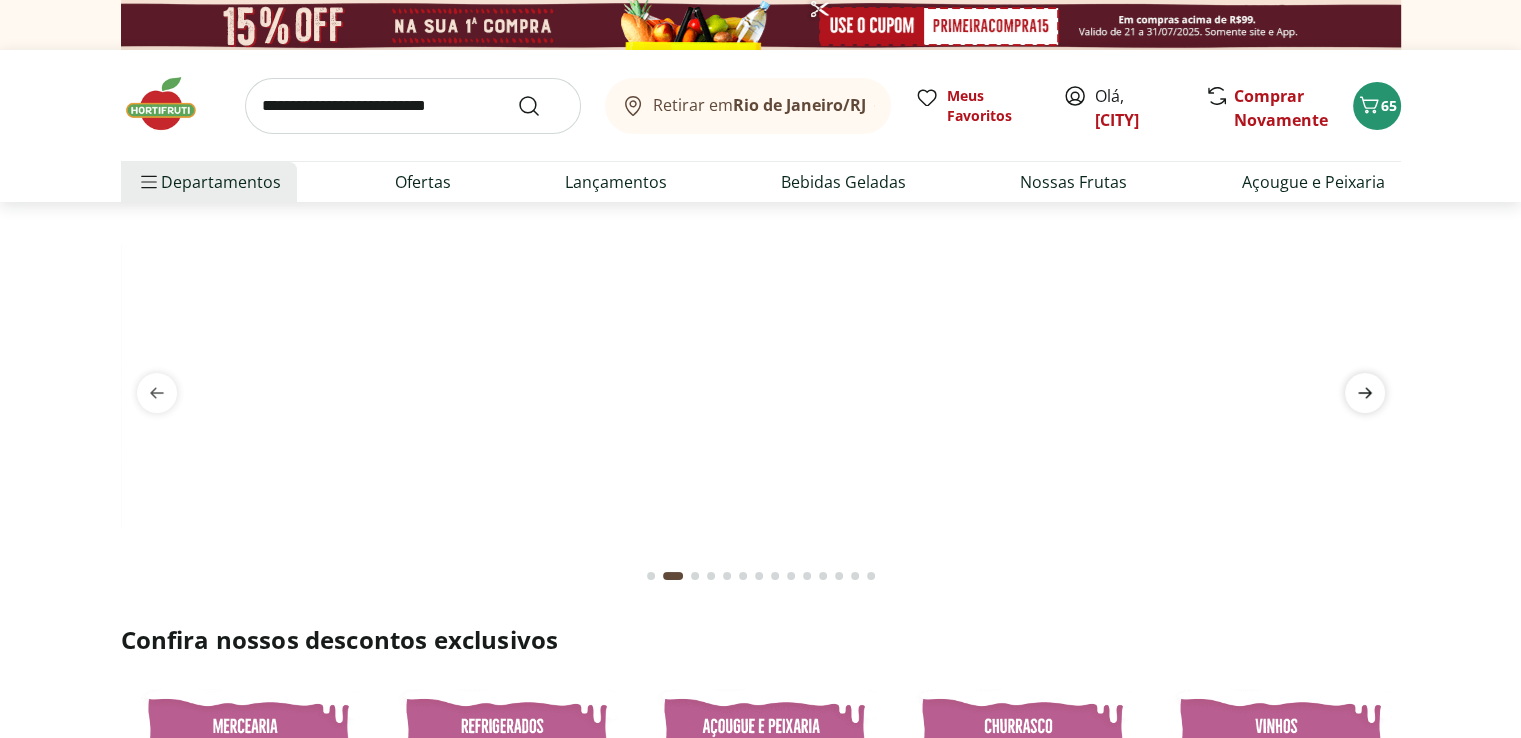 click 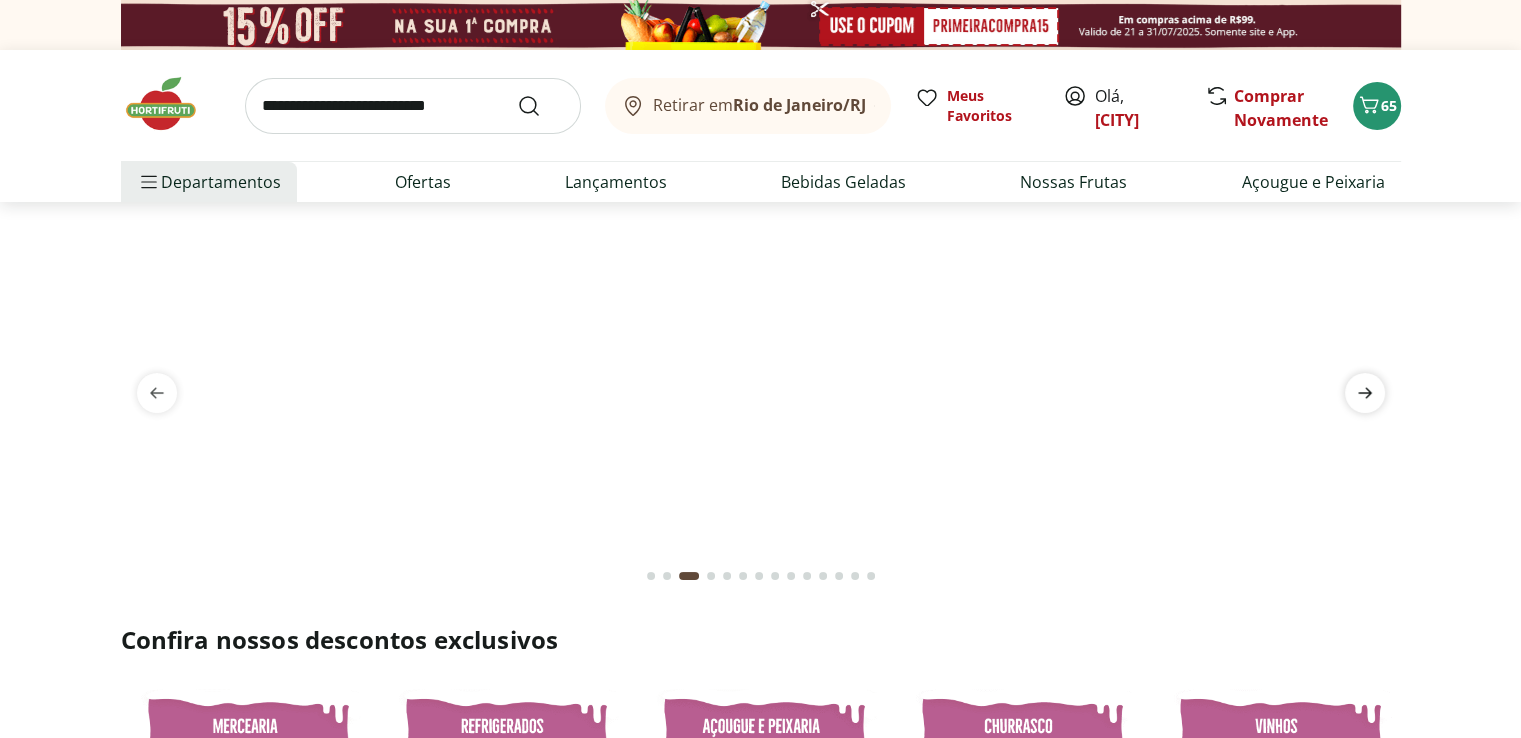 click 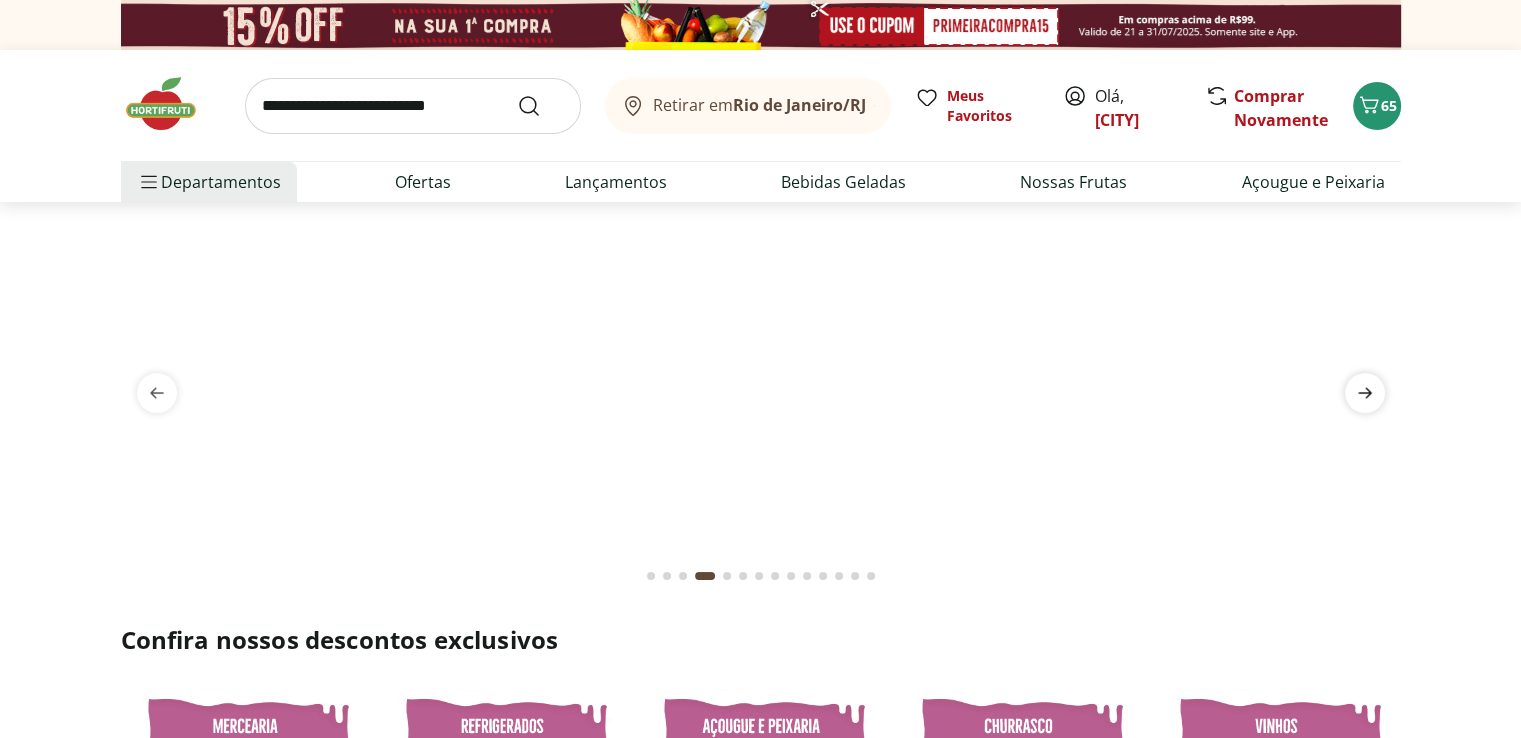 click 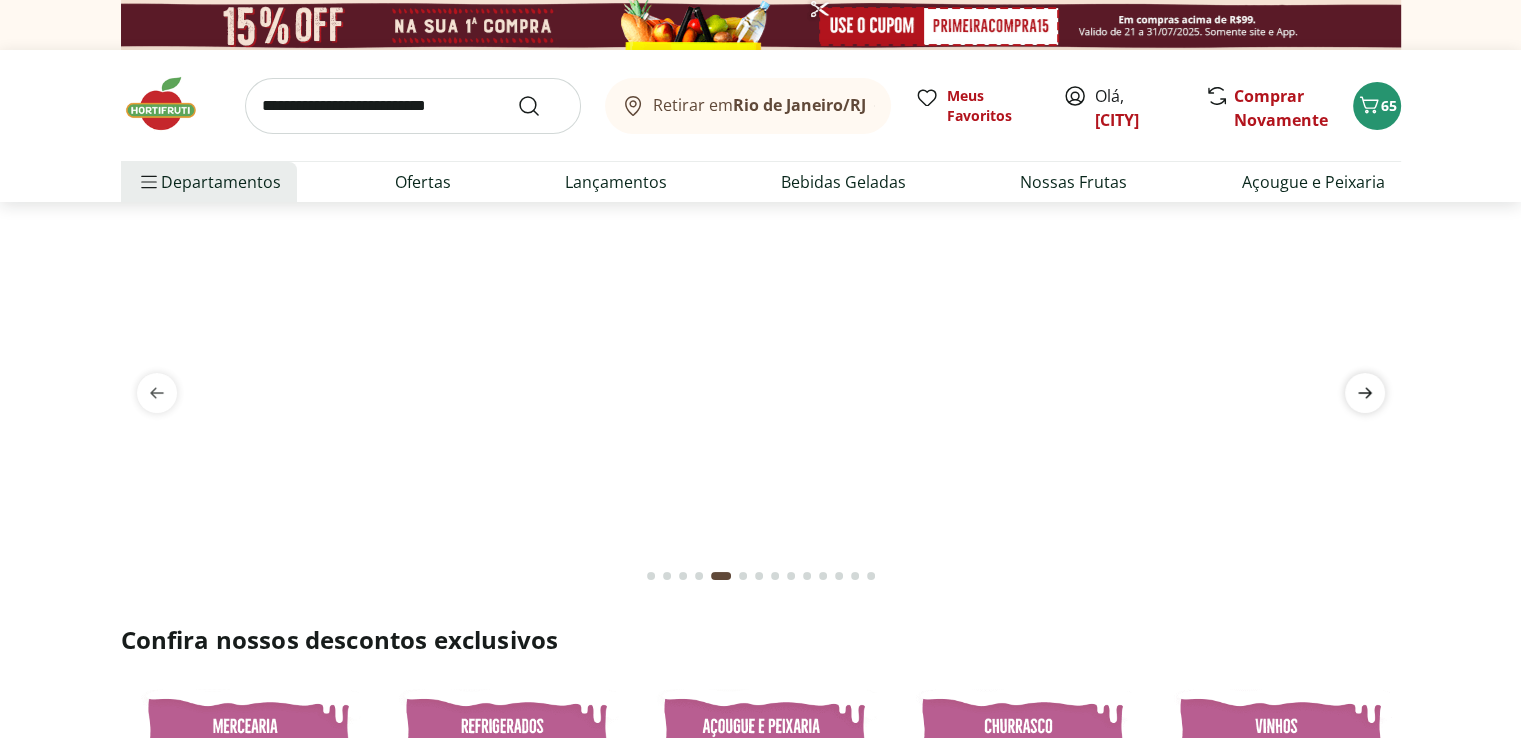 click 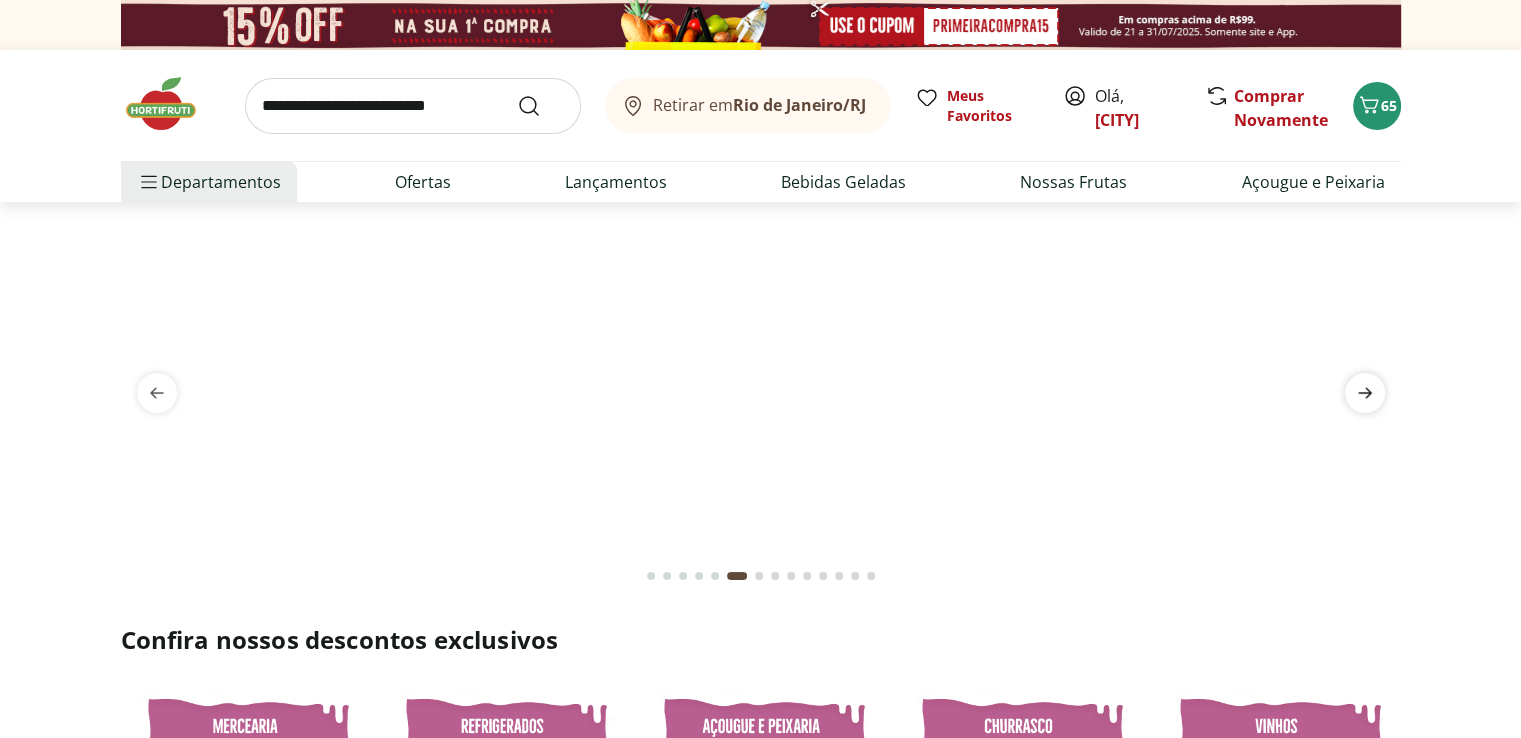 click 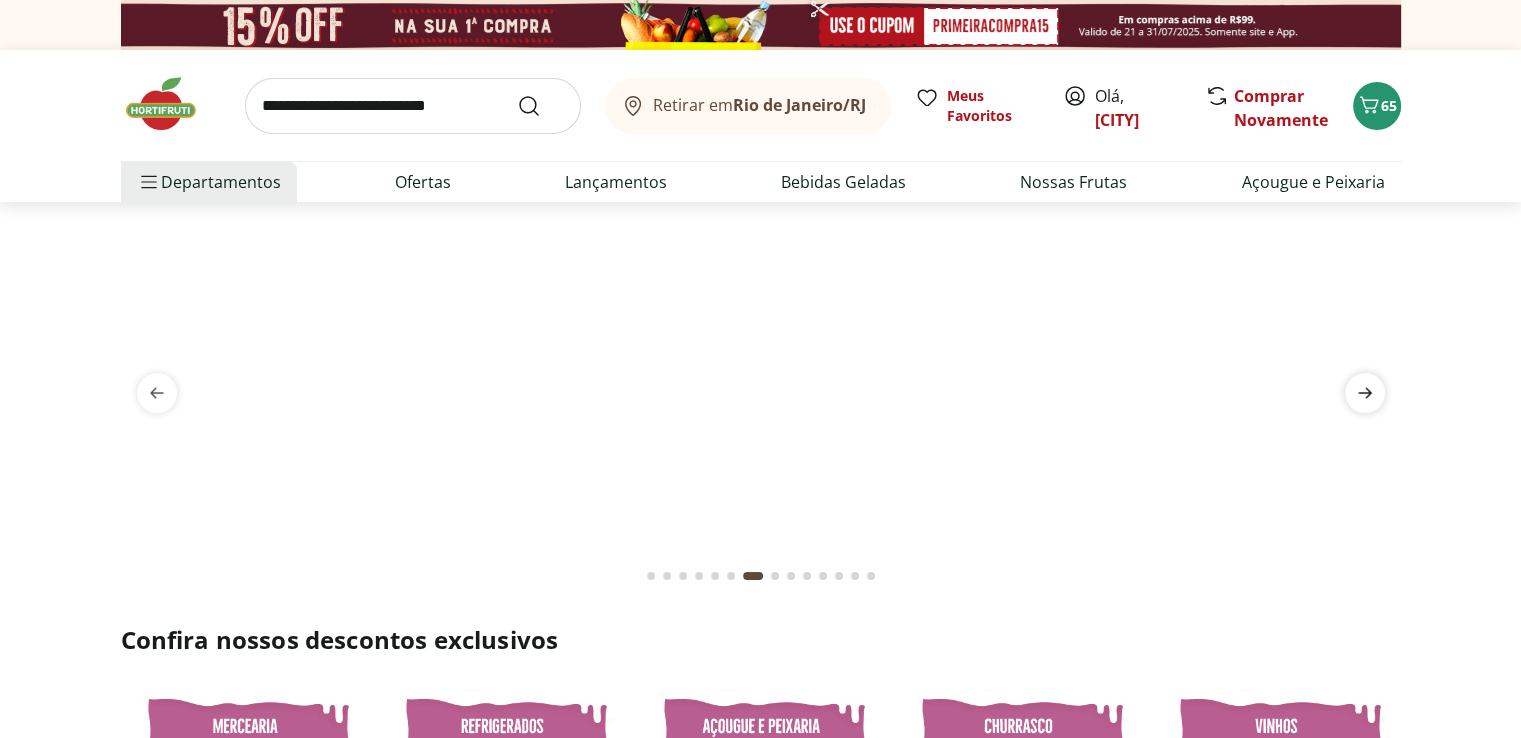 click 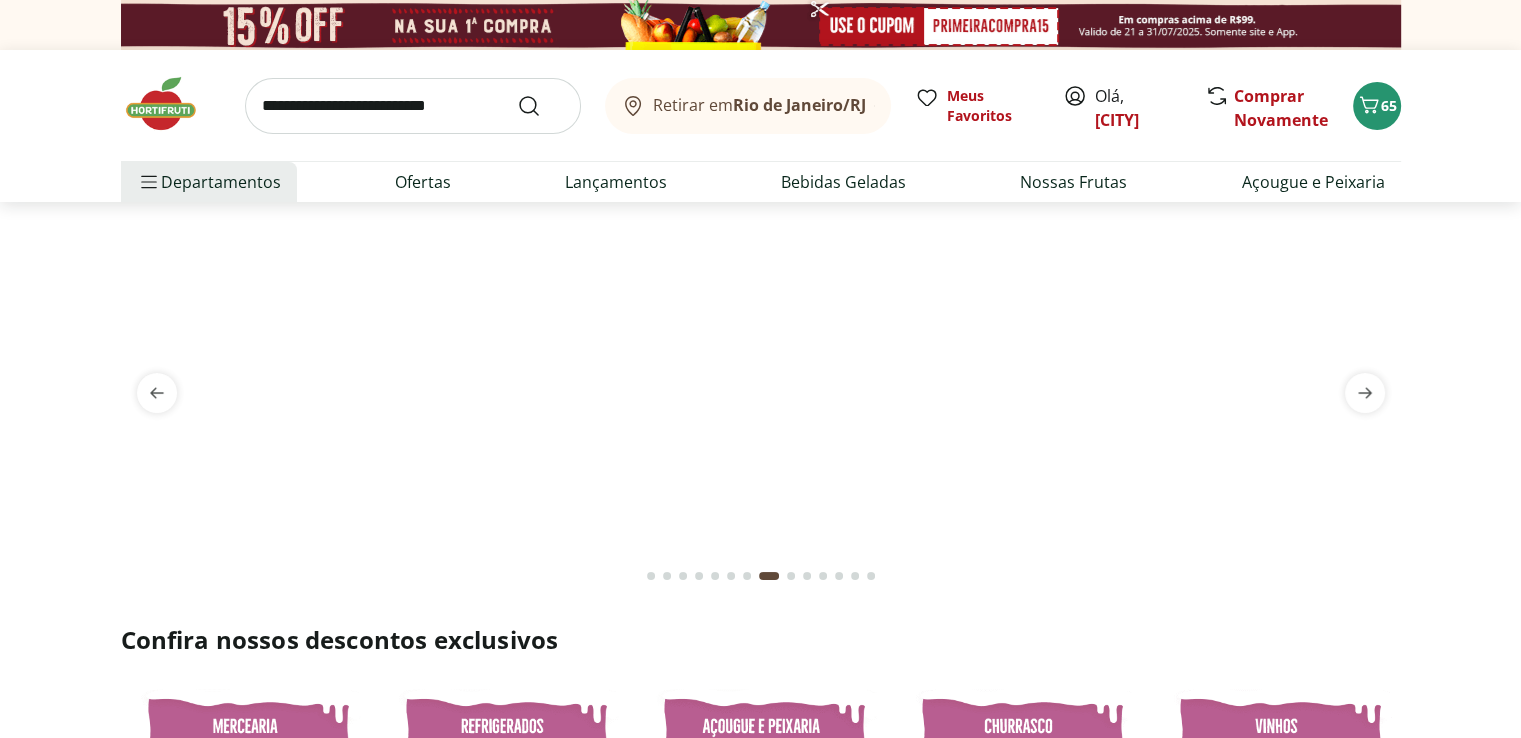 click at bounding box center [761, 226] 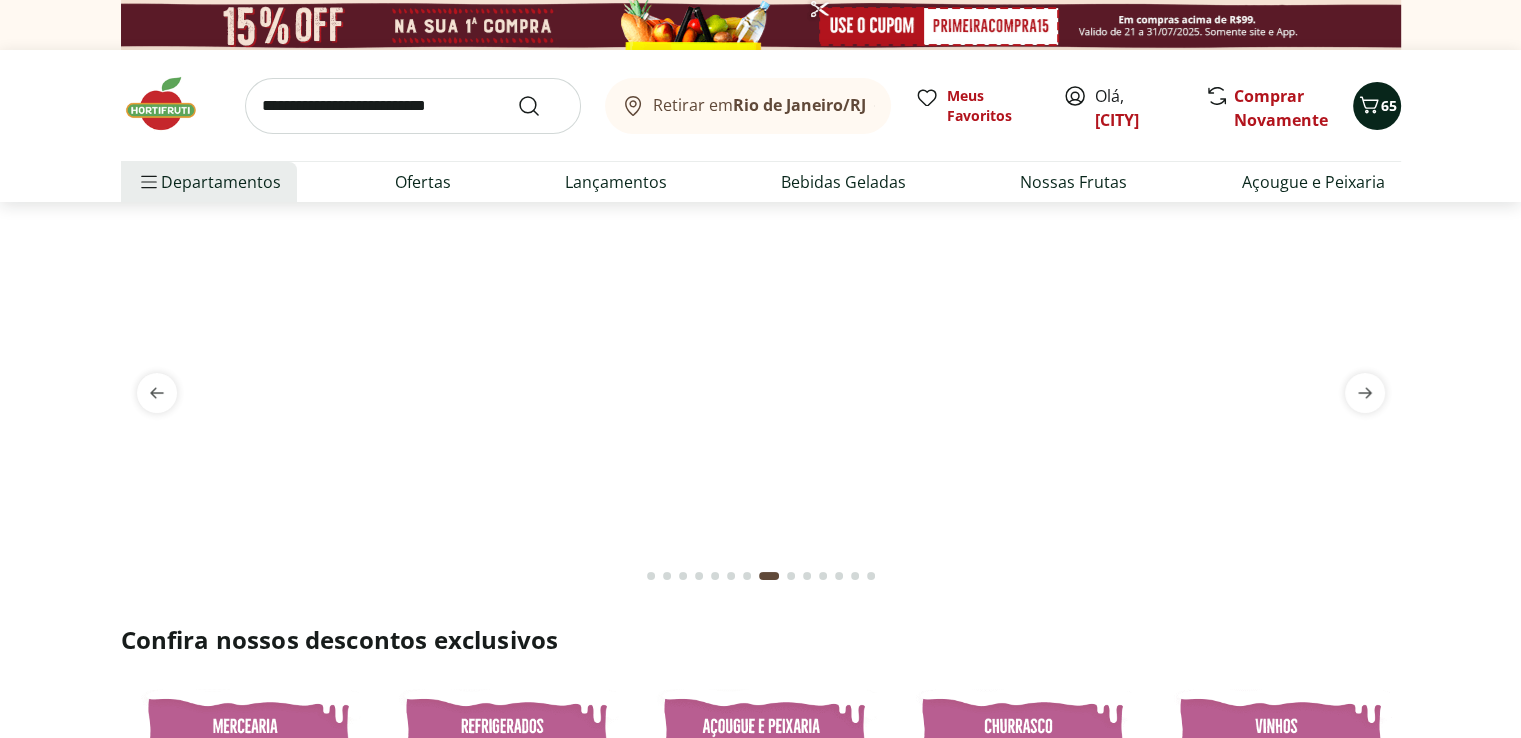 click on "65" at bounding box center [1389, 105] 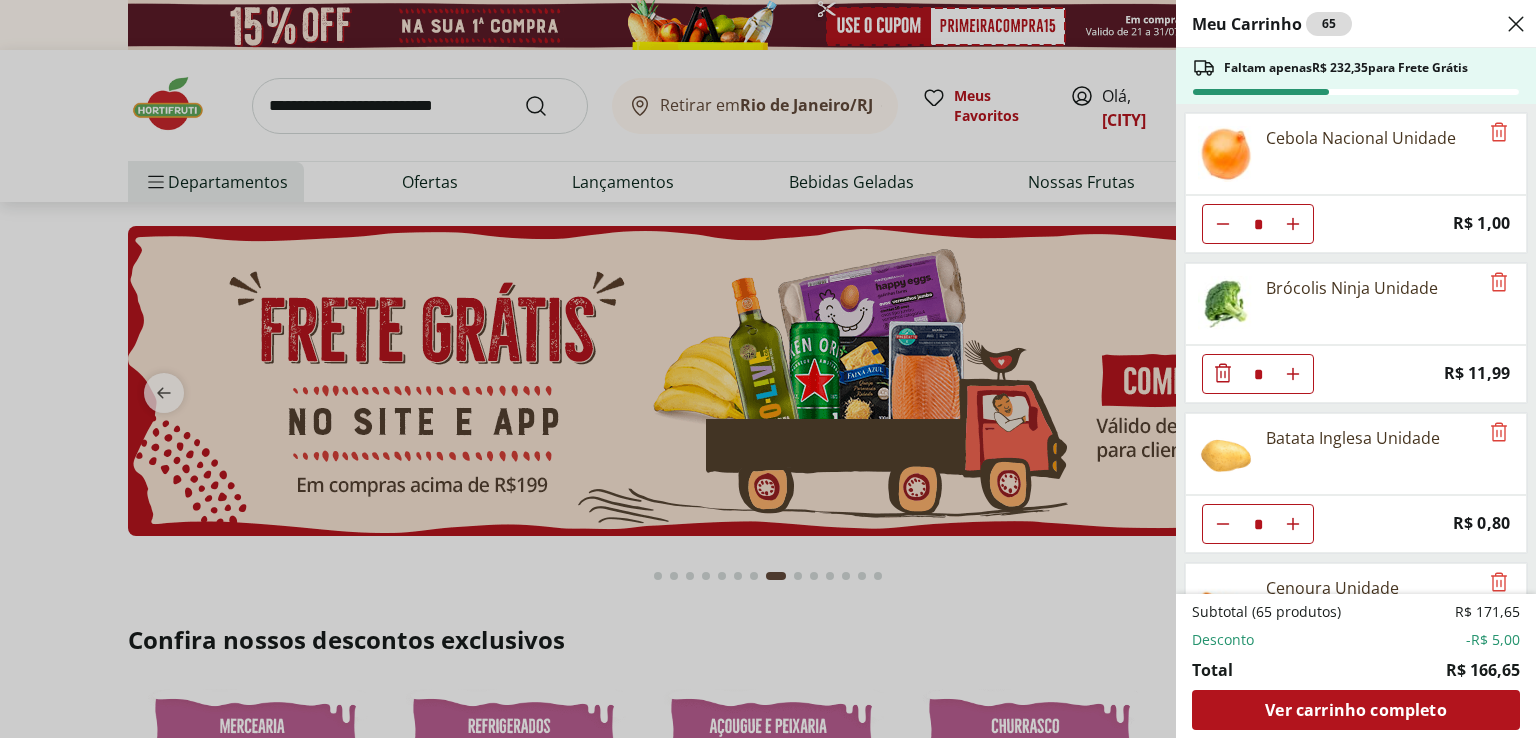 click on "Meu Carrinho 65 Faltam apenas  R$ 232,35  para Frete Grátis Cebola Nacional Unidade * Price: R$ 1,00 Brócolis Ninja Unidade * Price: R$ 11,99 Batata Inglesa Unidade * Price: R$ 0,80 Cenoura Unidade * Price: R$ 0,70 Maçã Gala Importada Unidade * Price: R$ 3,04 Manga Palmer Unidade * Price: R$ 5,04 Tomate Italiano * Price: R$ 0,92 Abacate Unidade * Price: R$ 10,44 ESPINAFRE BABY LEAF HIDROSOL * Price: R$ 5,99 RUCULA BABY LEAF HIDROSOL * Price: R$ 5,99 Mini Alface Lisa Hidrosol * Price: R$ 5,99 Batata Baroa Amarela Unidade * Price: R$ 3,60 Berinjela Unidade * Price: R$ 2,04 Beterraba Unidade * Price: R$ 1,15 Inhame Dedo Unidade * Price: R$ 0,67 Pepino Japonês Unidade * Price: R$ 1,98 Chuchu Unidade * Price: R$ 1,64 Abobrinha Italiana Unidade * Price: R$ 3,08 Couve Mineira Unidade * Price: R$ 3,99 Banana Prata Unidade * Price: R$ 2,20 Suco de Uva Integral Natural da Terra 1,5l * Original price: R$ 26,99 Price: R$ 21,99 Água mineral natural sem gás Pouso Alto 1,5l * Price: R$ 2,29" at bounding box center [768, 369] 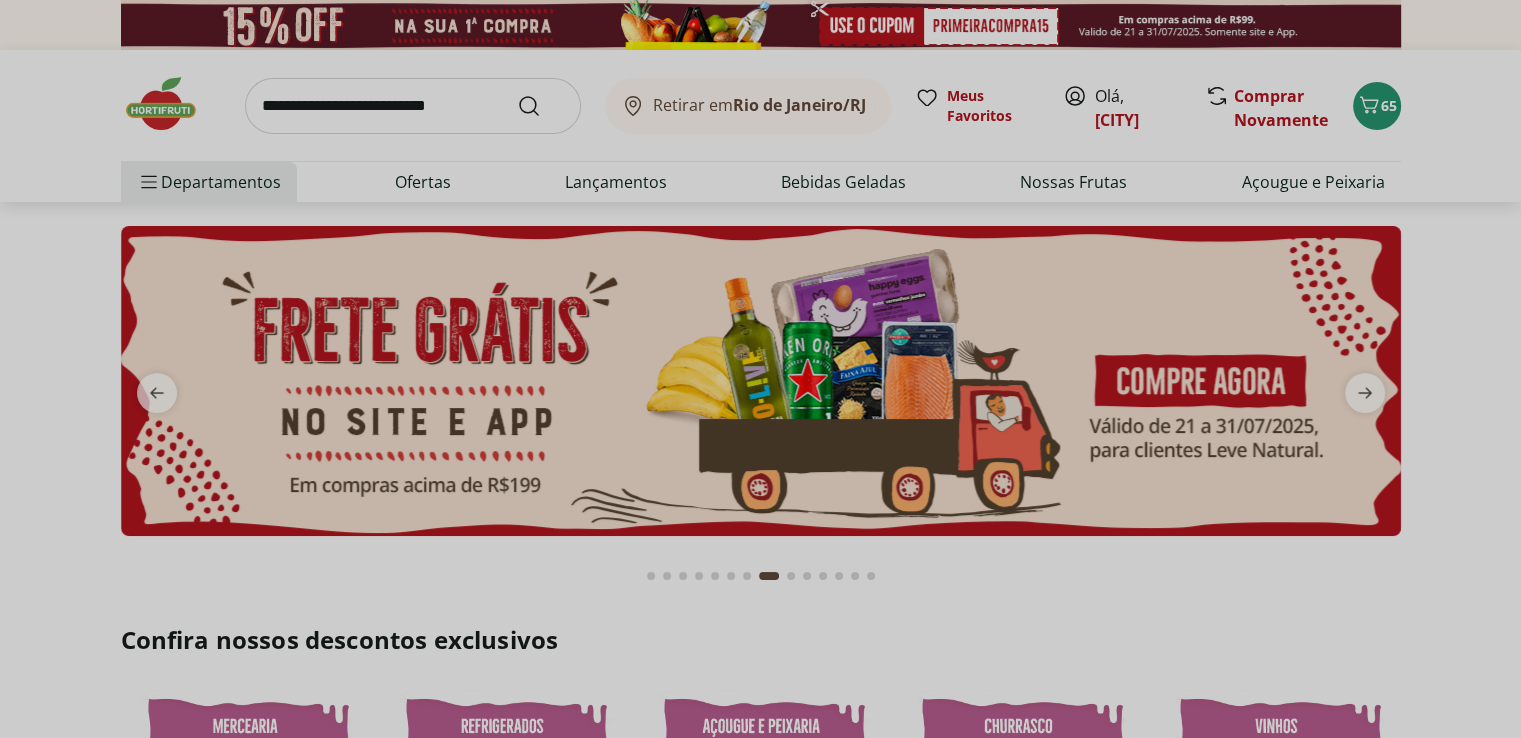 click at bounding box center [413, 106] 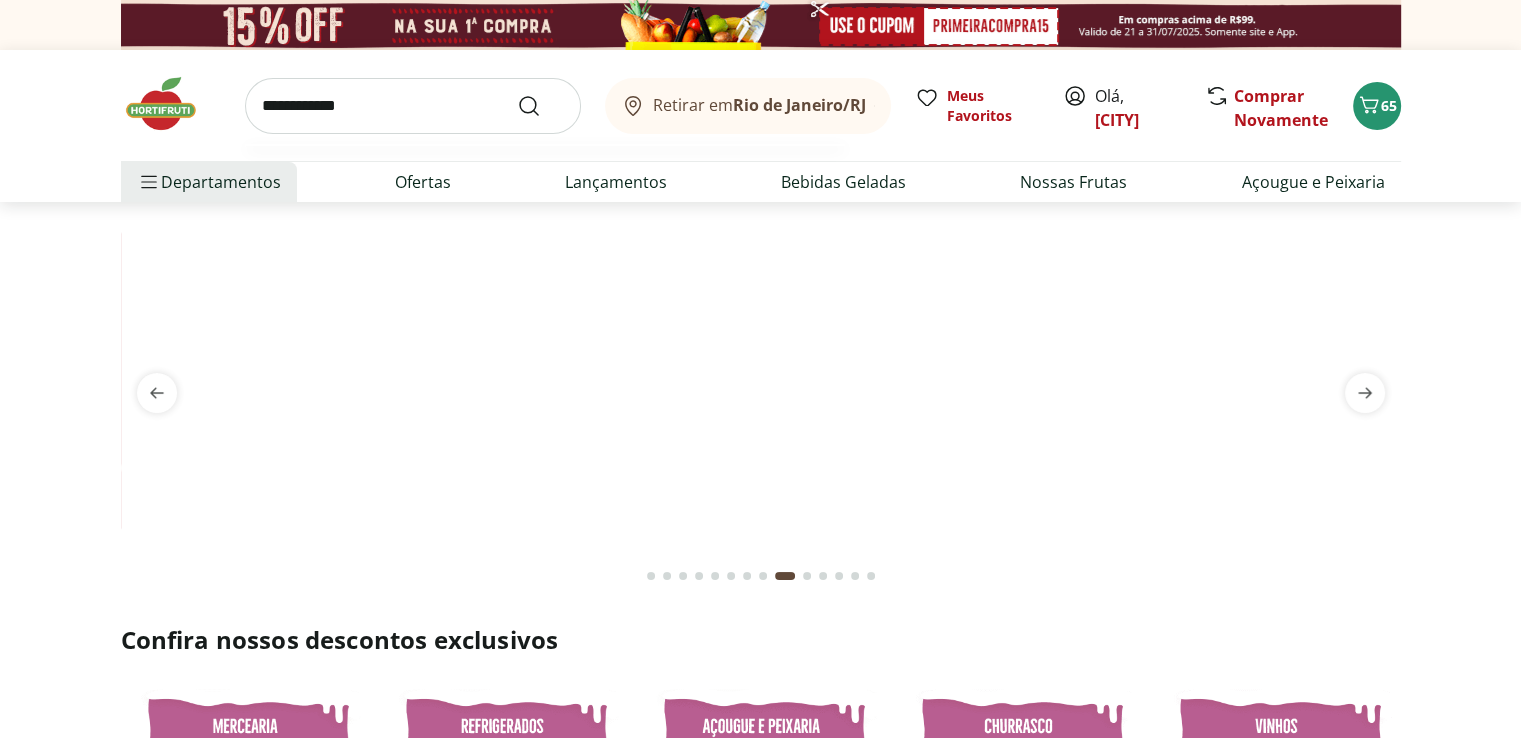 type on "**********" 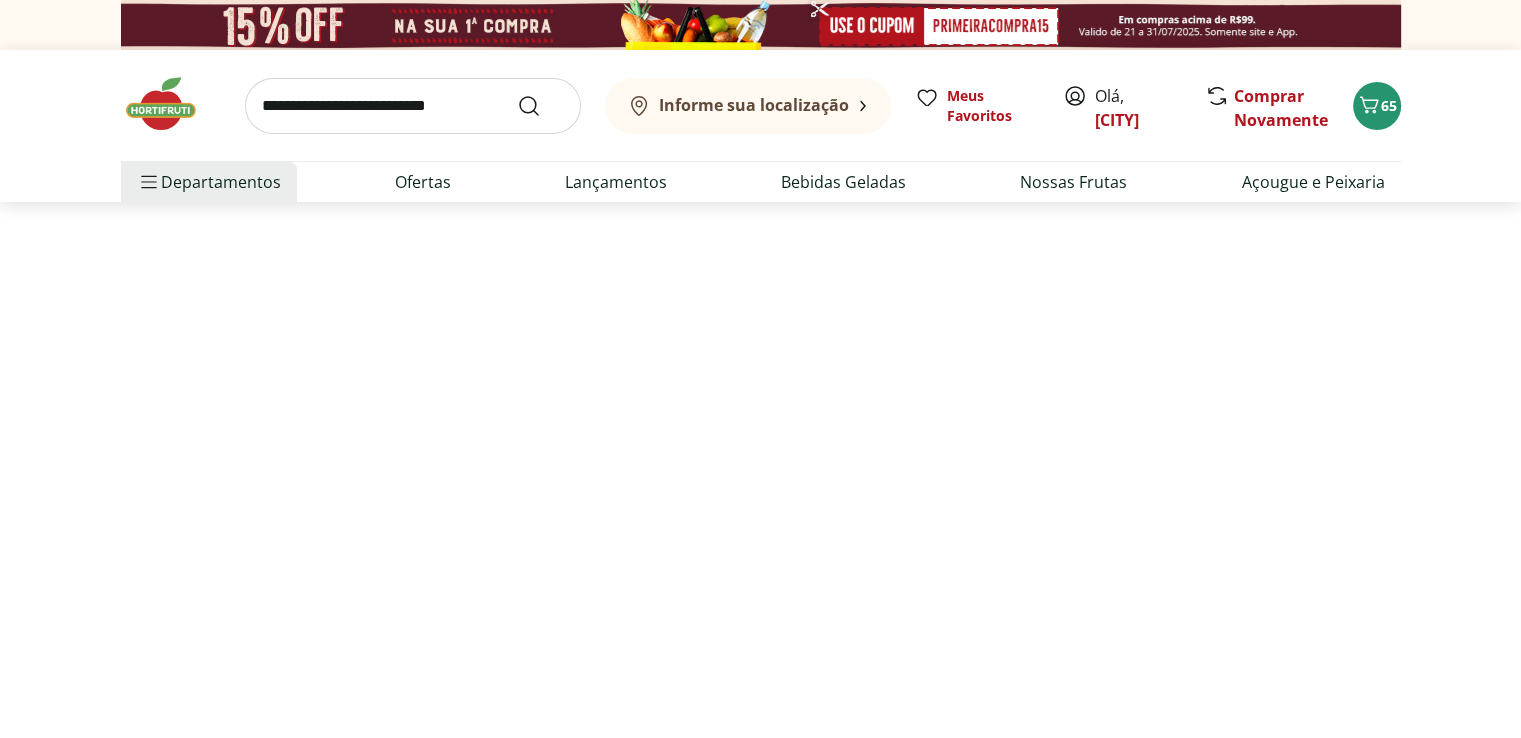 select on "**********" 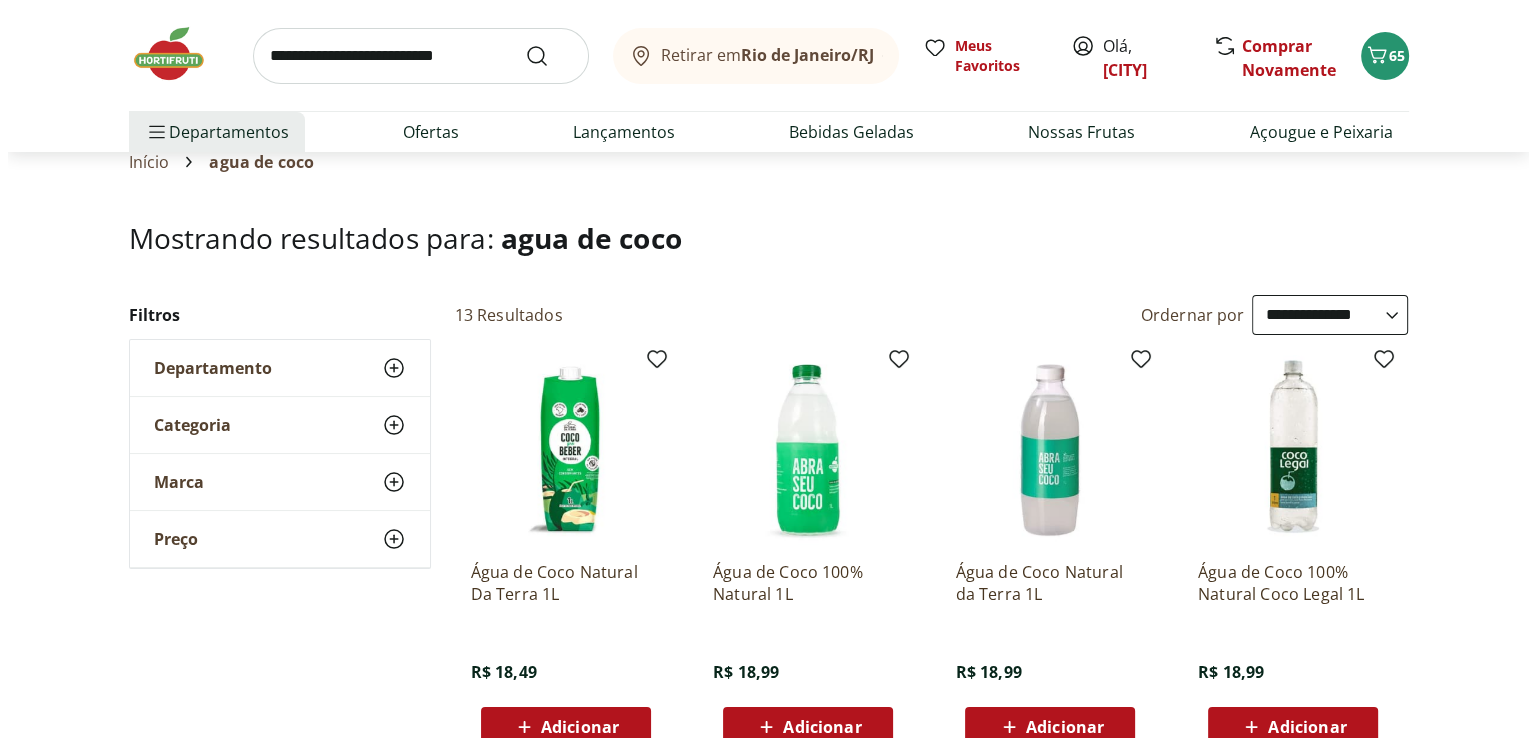 scroll, scrollTop: 100, scrollLeft: 0, axis: vertical 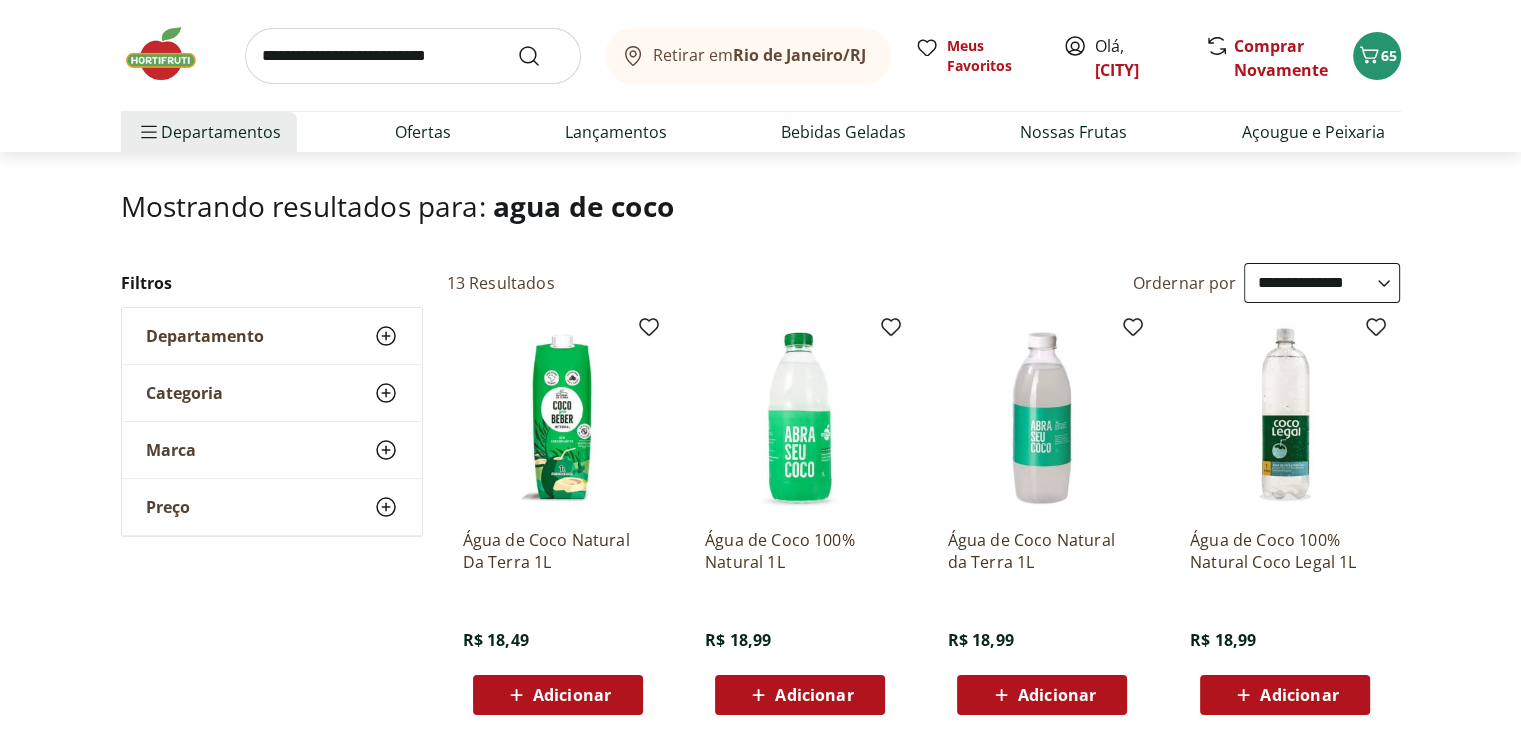 click on "Adicionar" at bounding box center (814, 695) 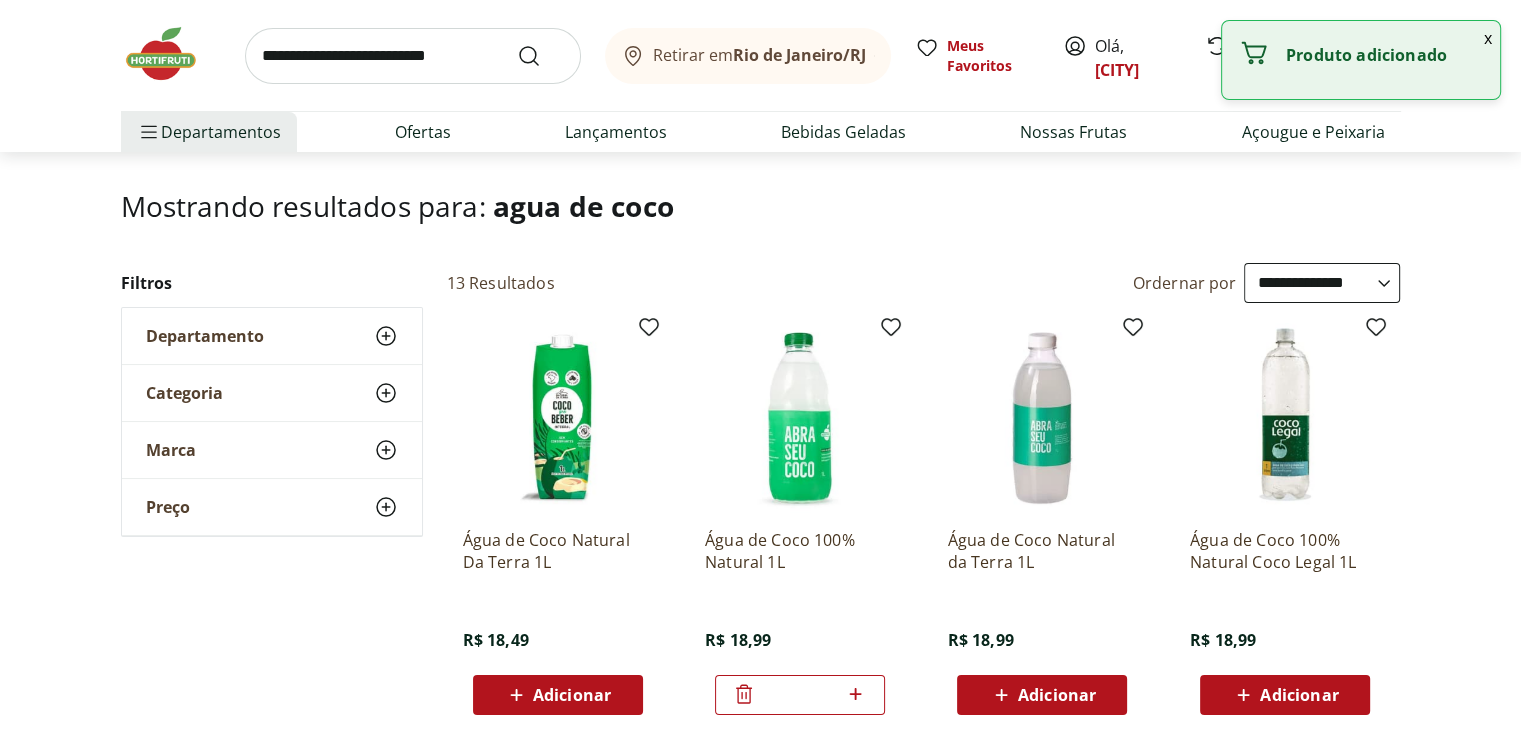 click 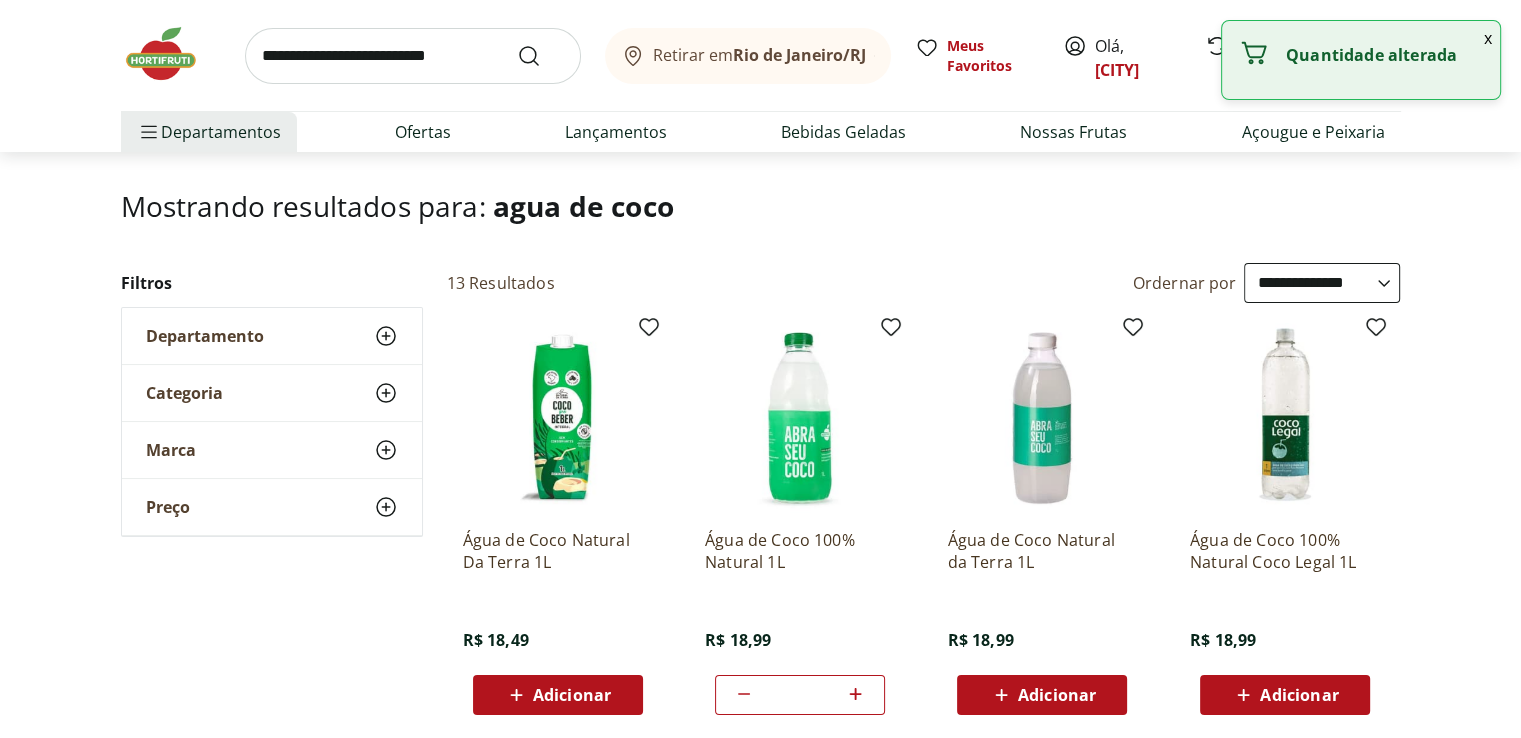 click on "**********" at bounding box center [760, 952] 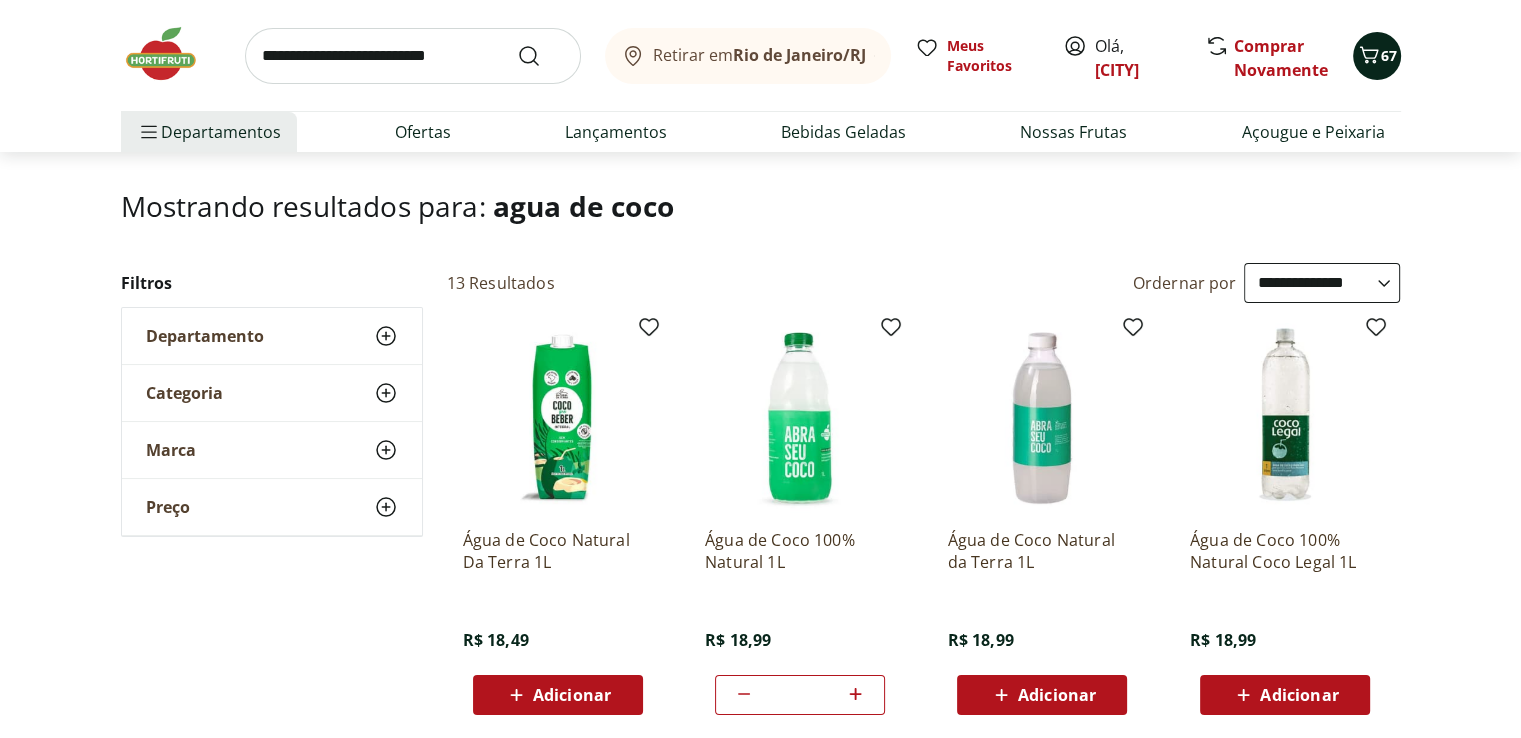 click on "67" at bounding box center [1389, 55] 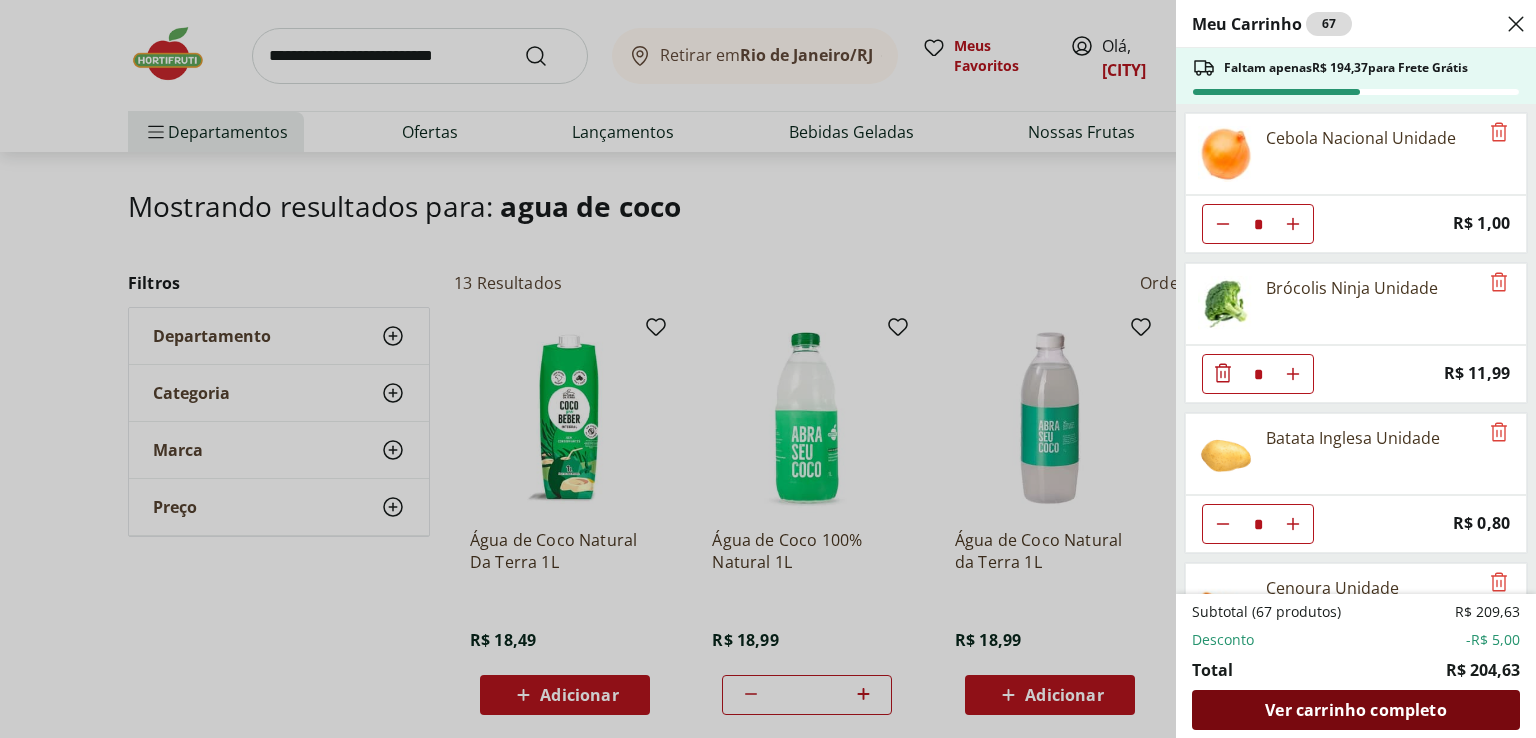click on "Ver carrinho completo" at bounding box center [1355, 710] 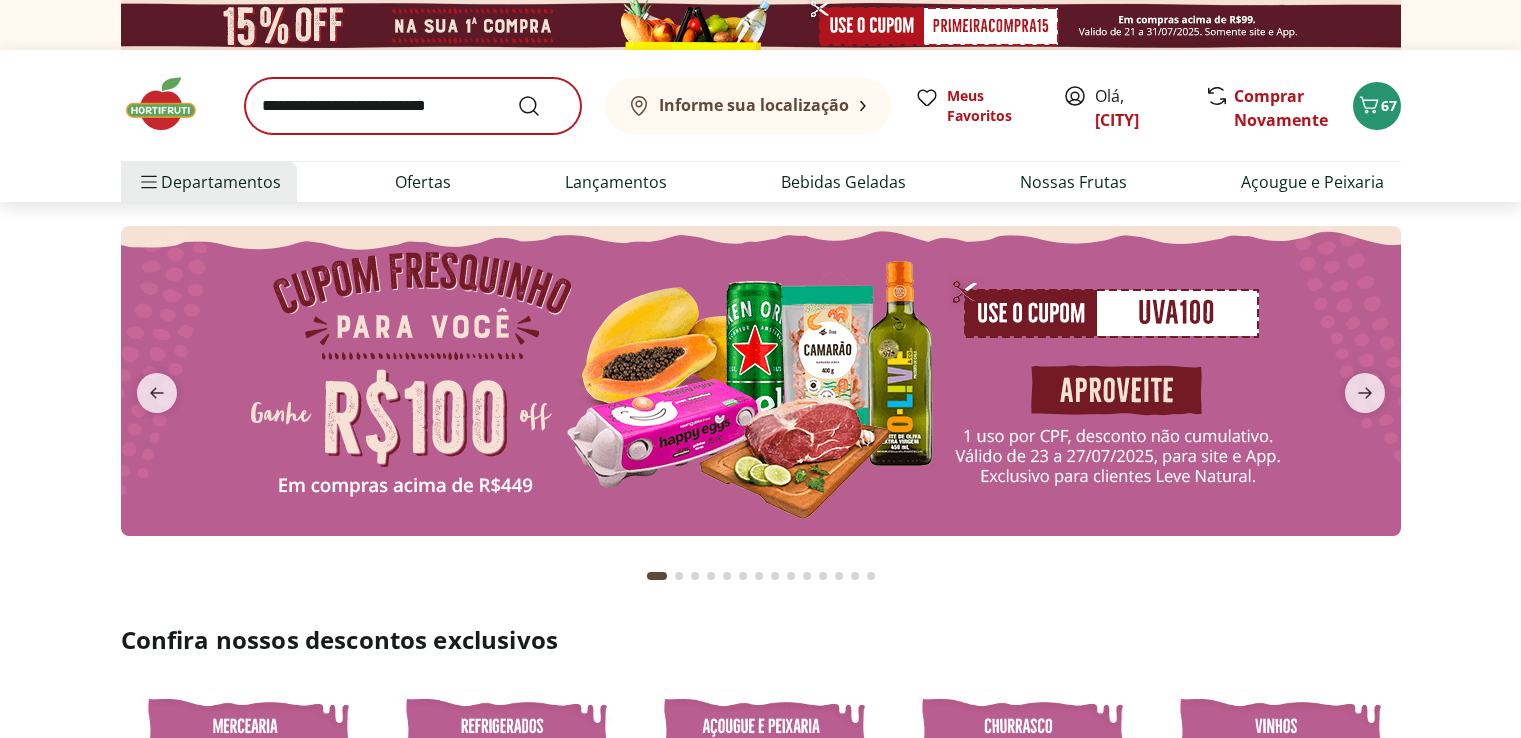 scroll, scrollTop: 0, scrollLeft: 0, axis: both 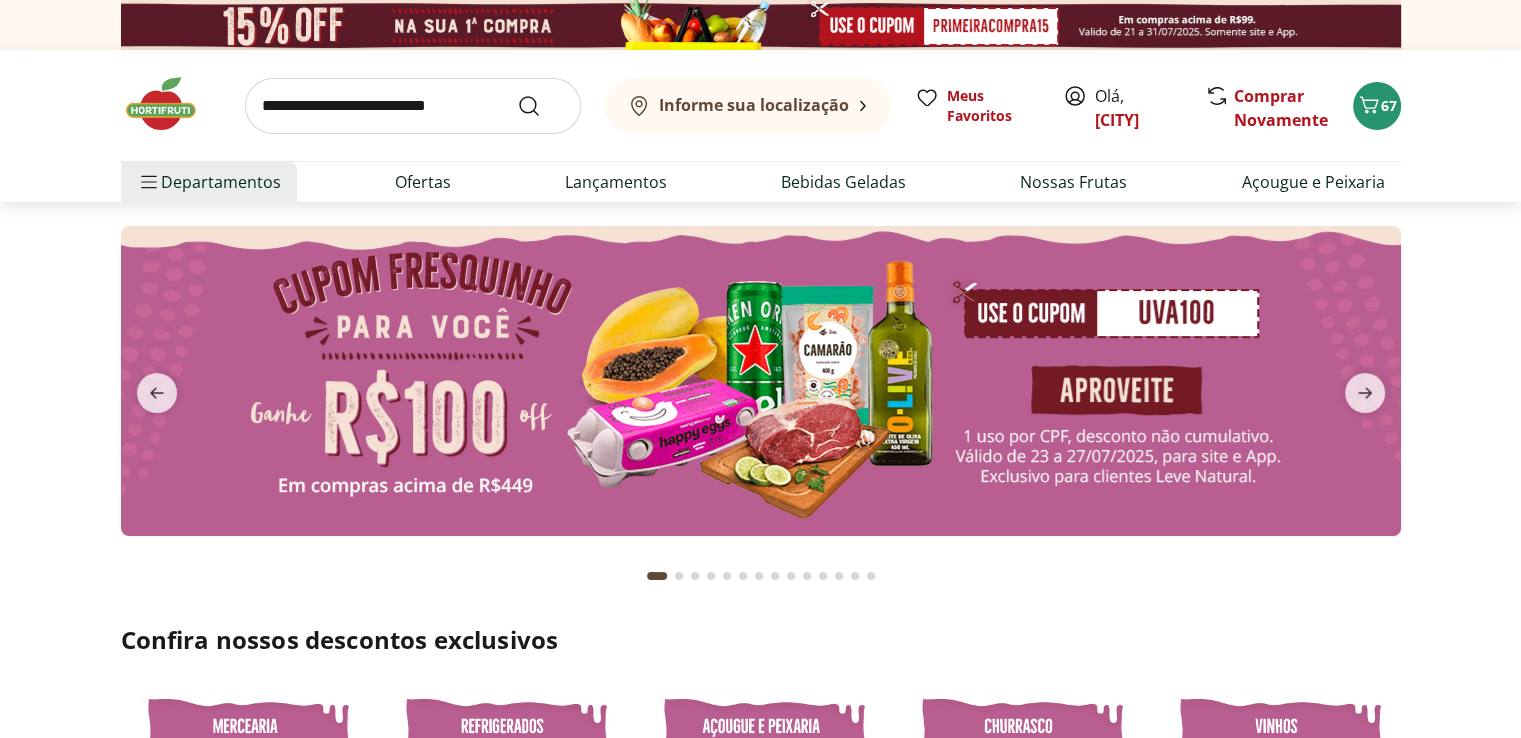 click at bounding box center (413, 106) 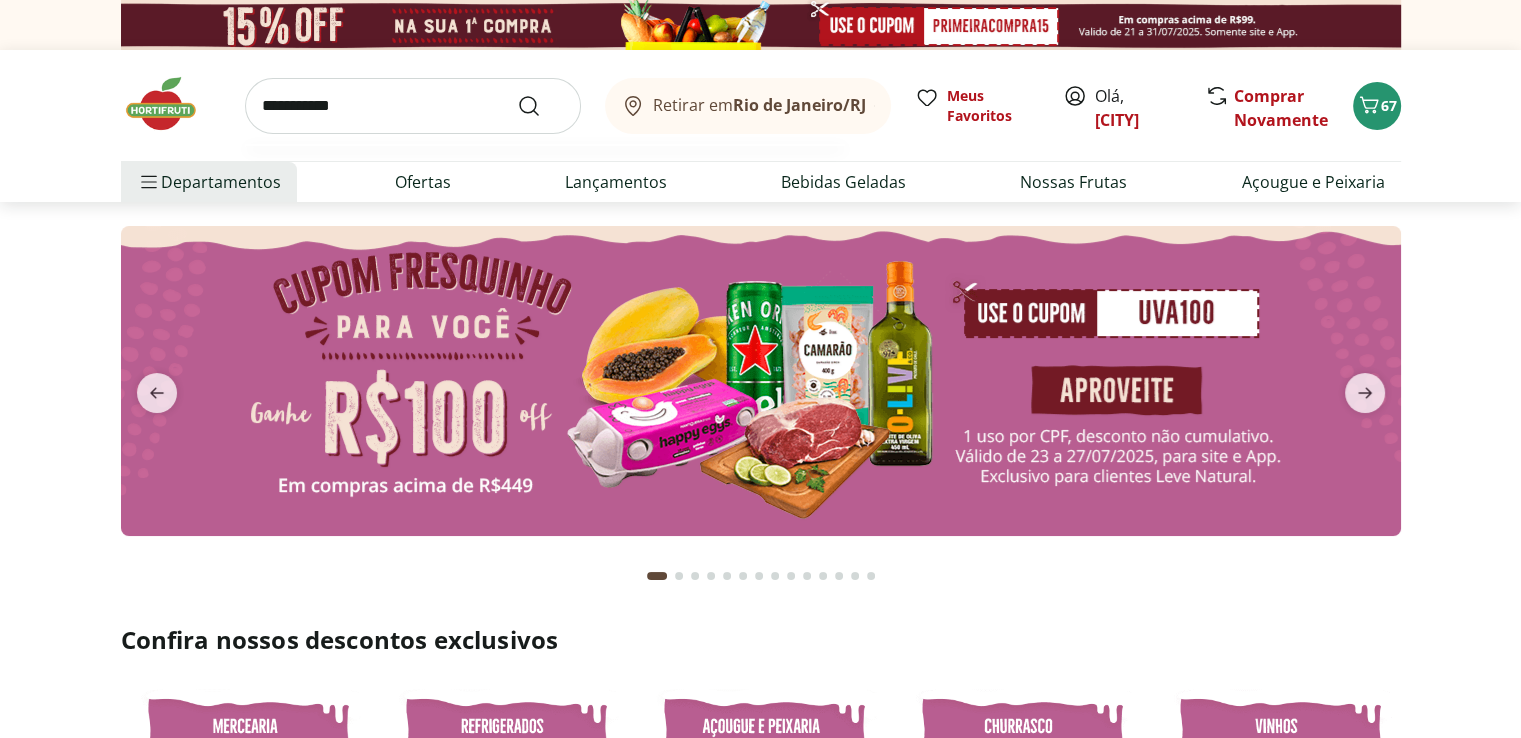 type on "**********" 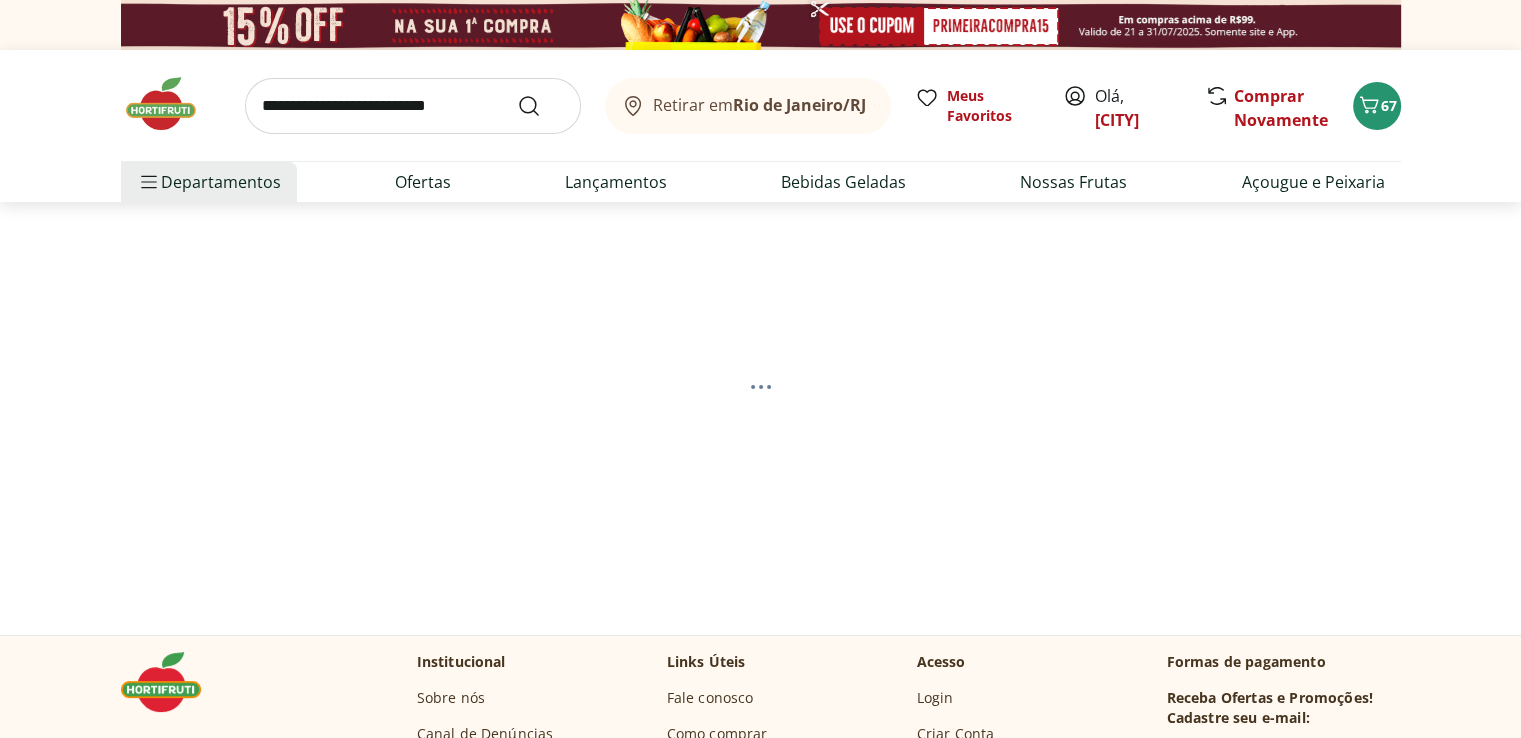 select on "**********" 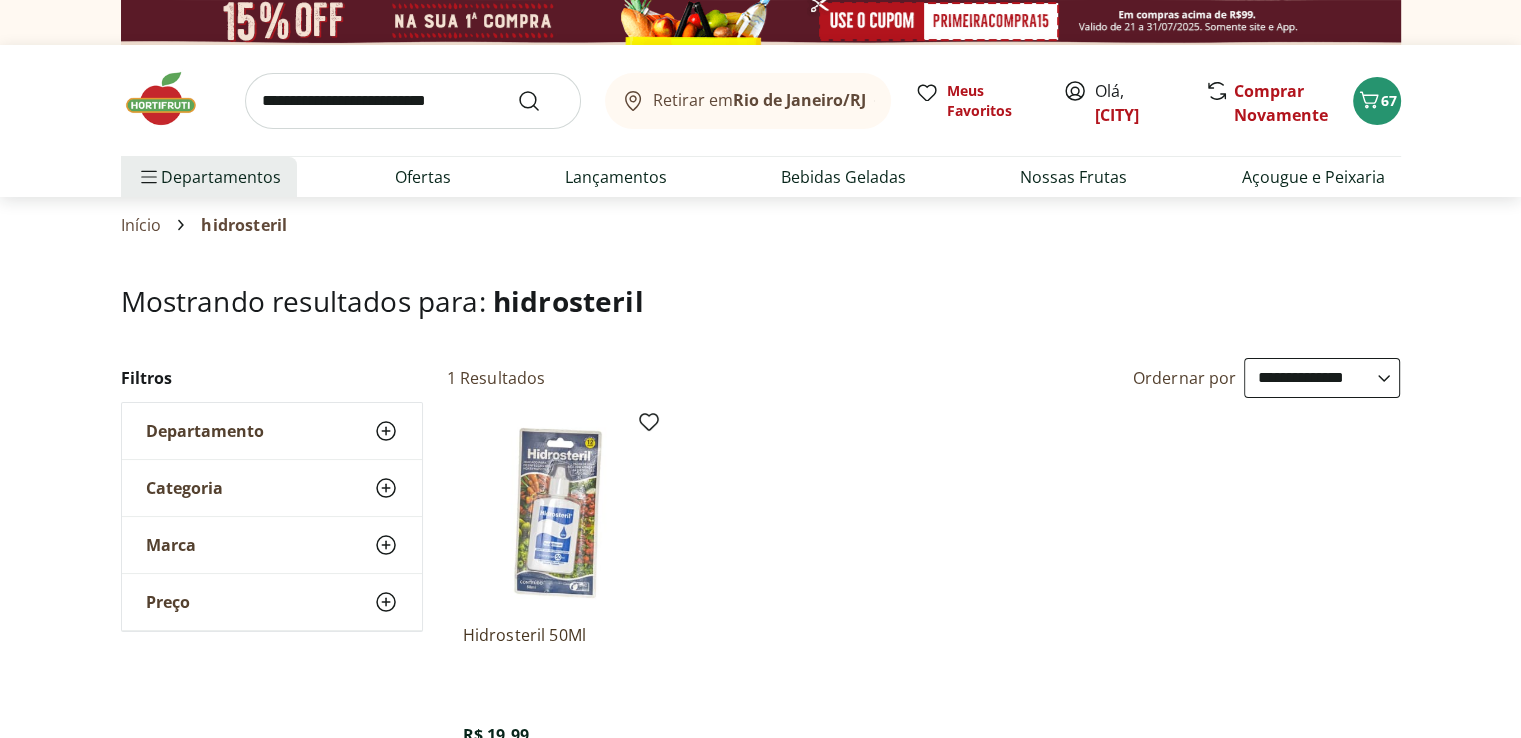scroll, scrollTop: 200, scrollLeft: 0, axis: vertical 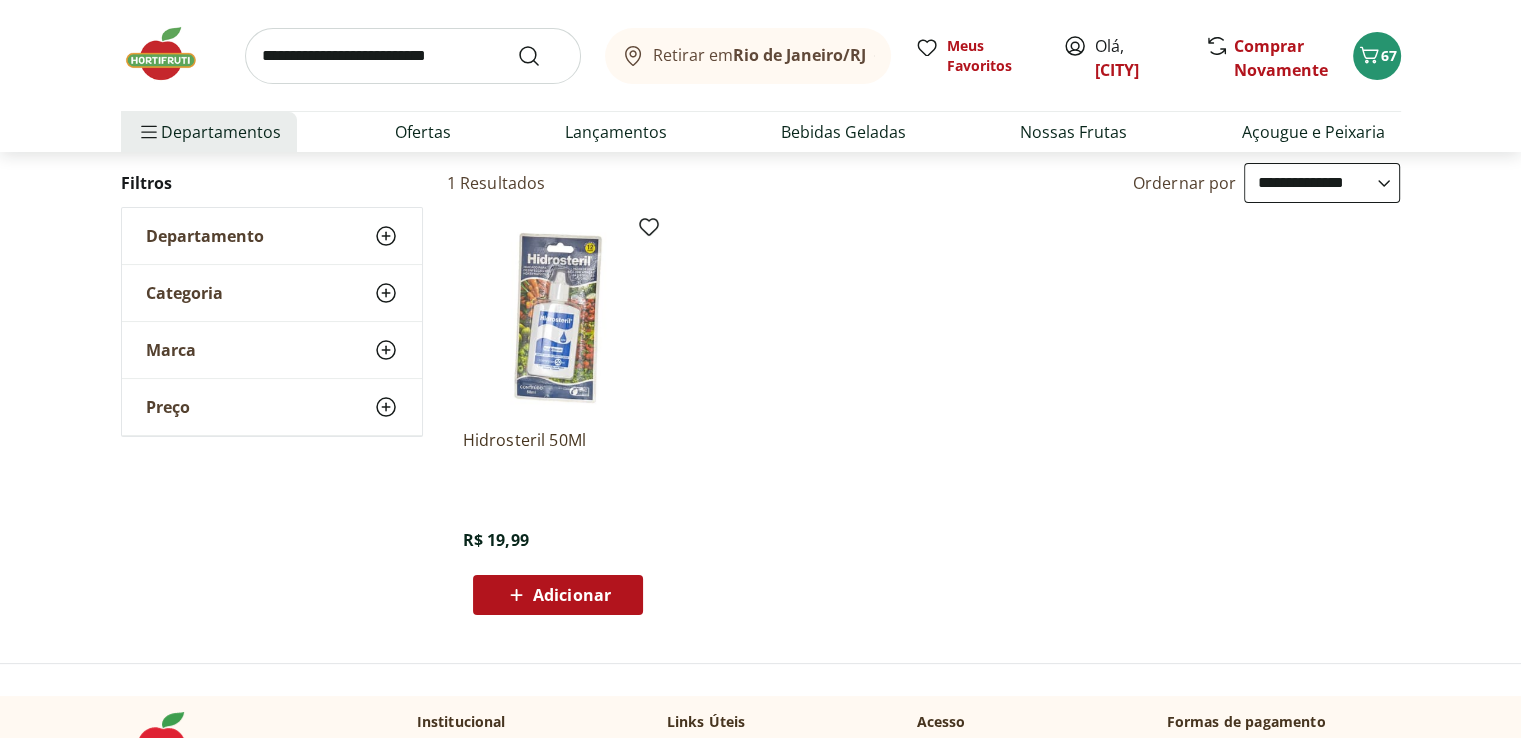 click on "Adicionar" at bounding box center [557, 595] 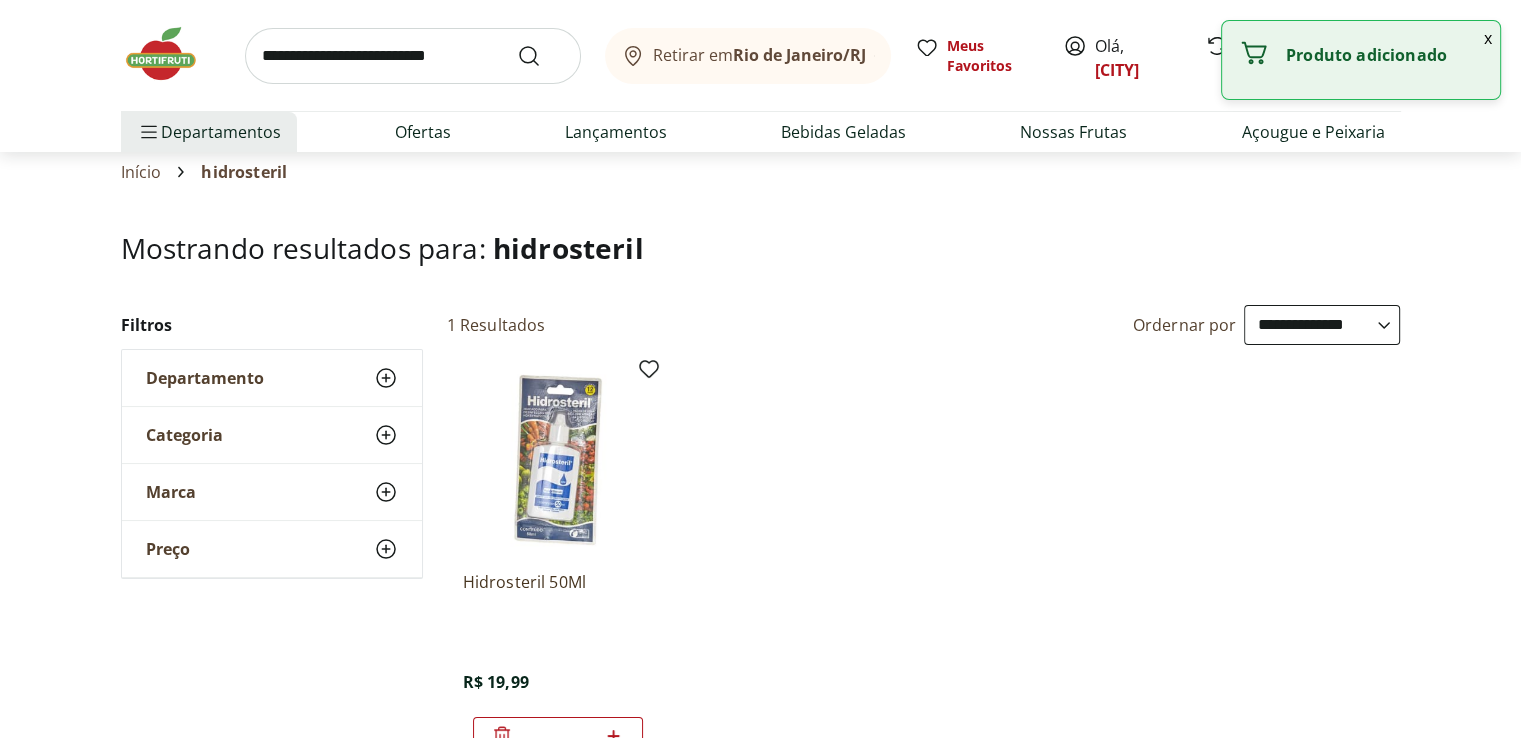 scroll, scrollTop: 0, scrollLeft: 0, axis: both 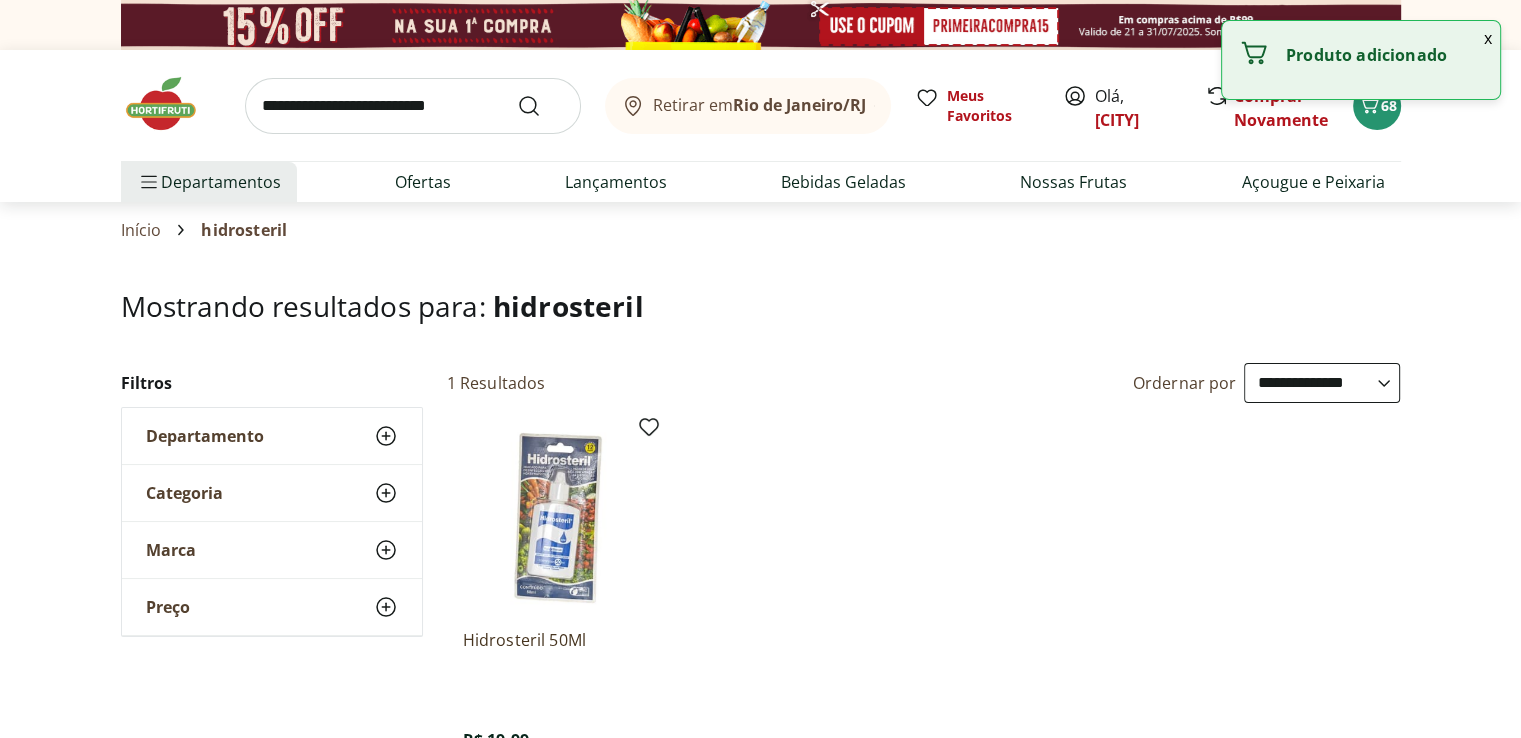 click at bounding box center [413, 106] 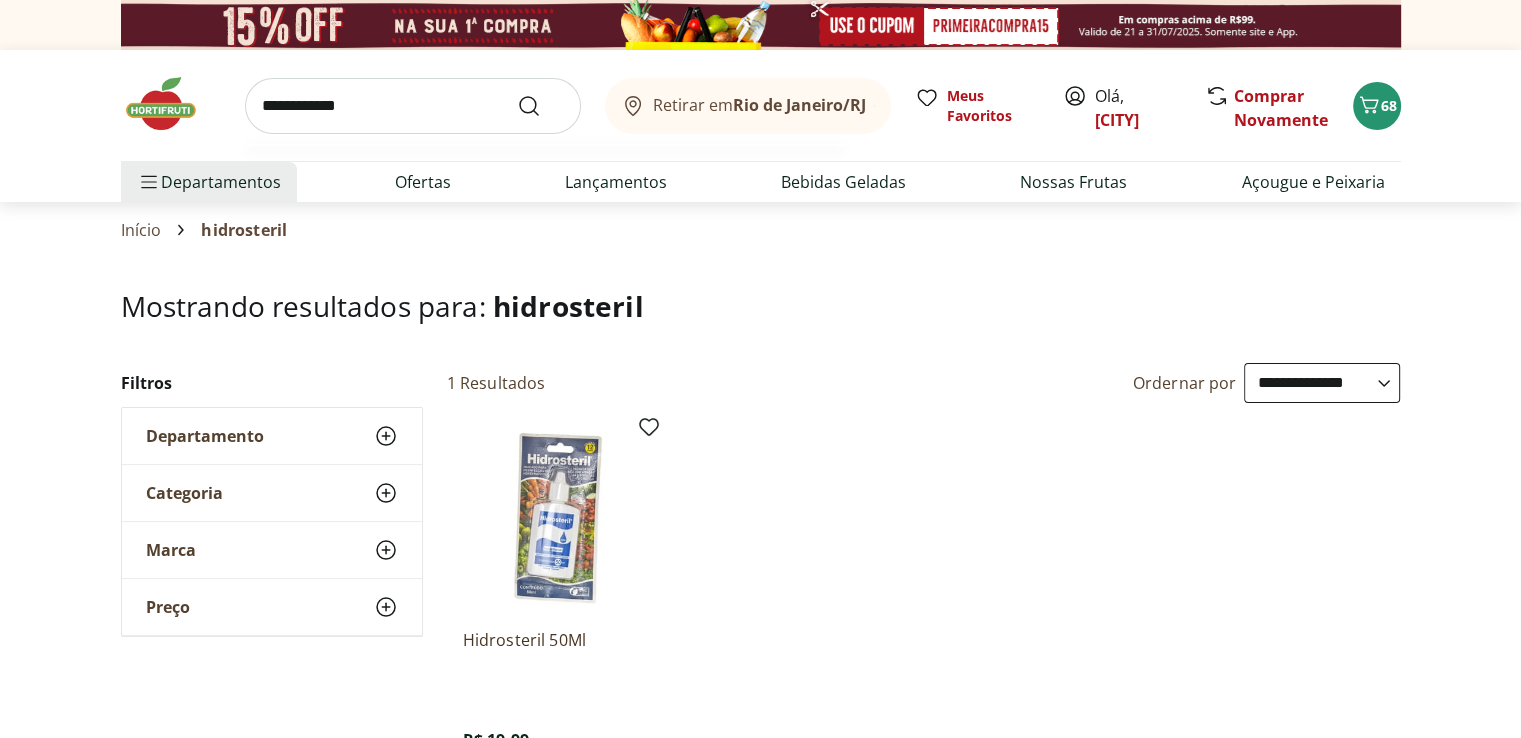 type on "**********" 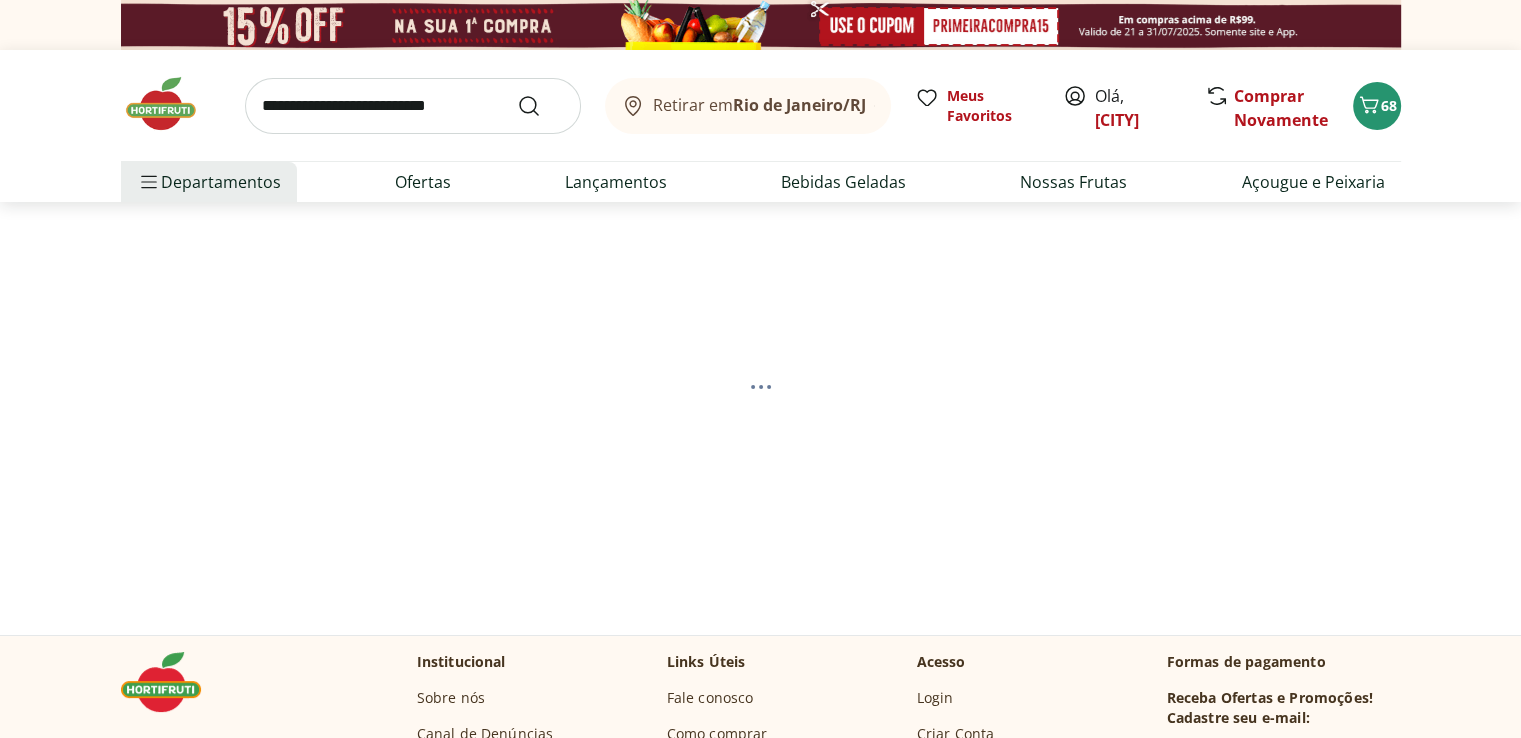 select on "**********" 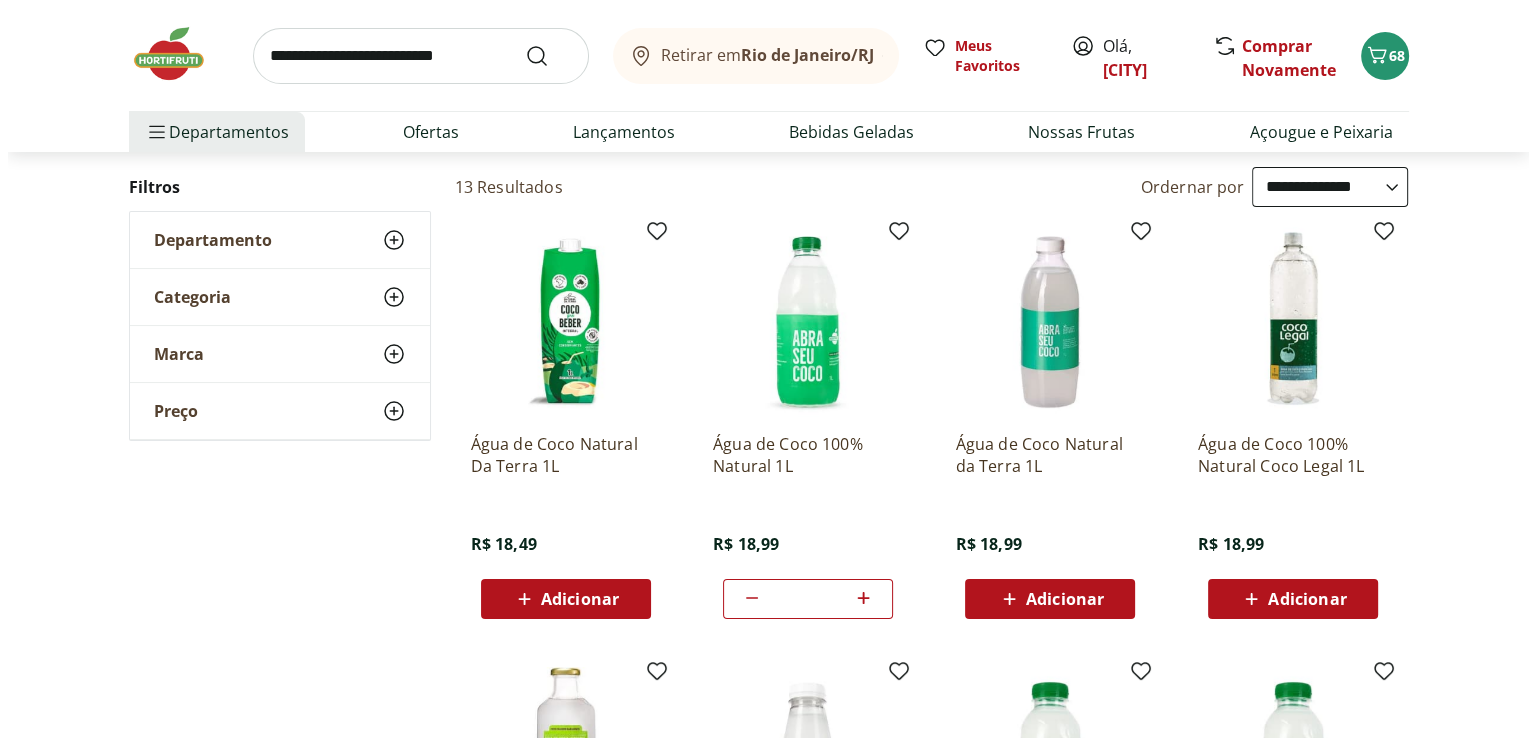 scroll, scrollTop: 300, scrollLeft: 0, axis: vertical 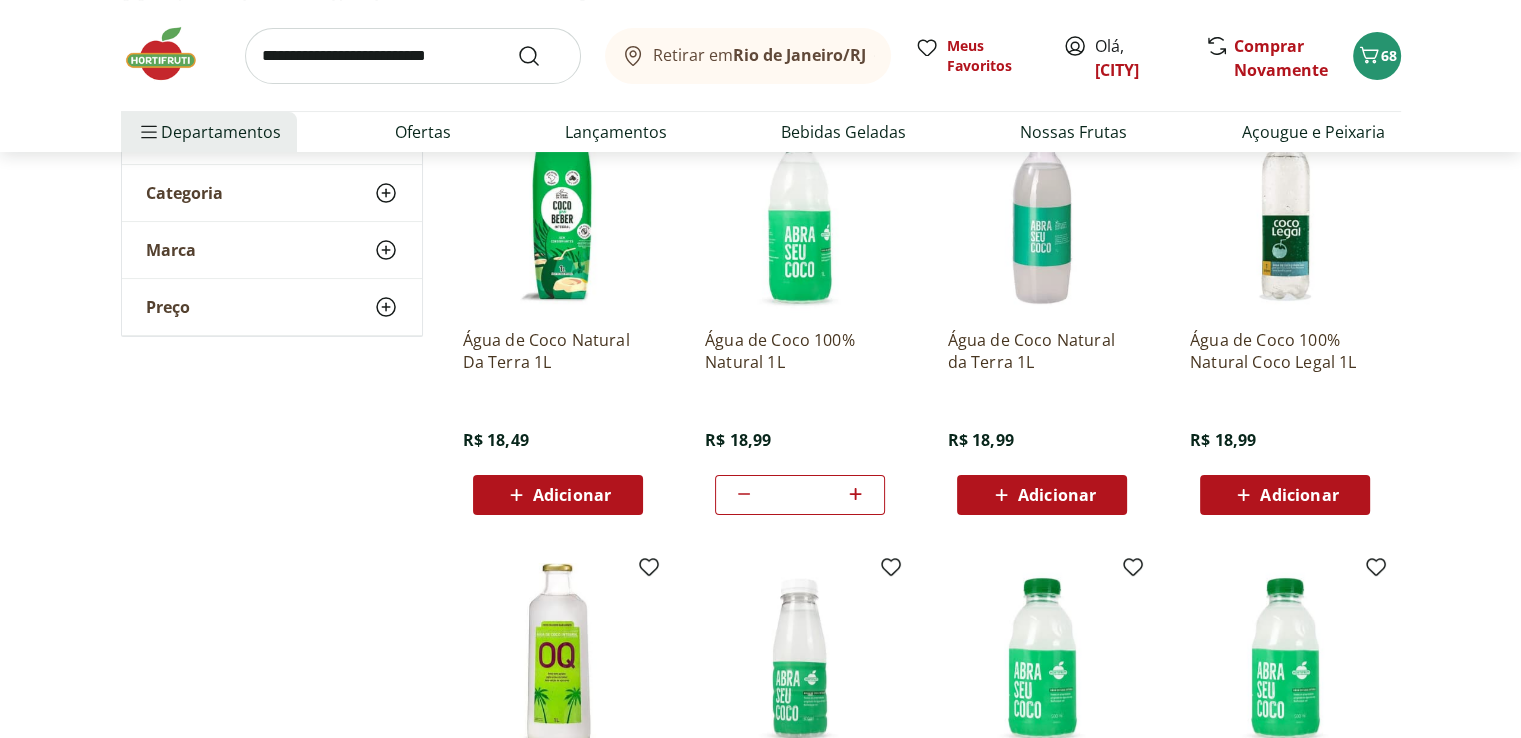 click 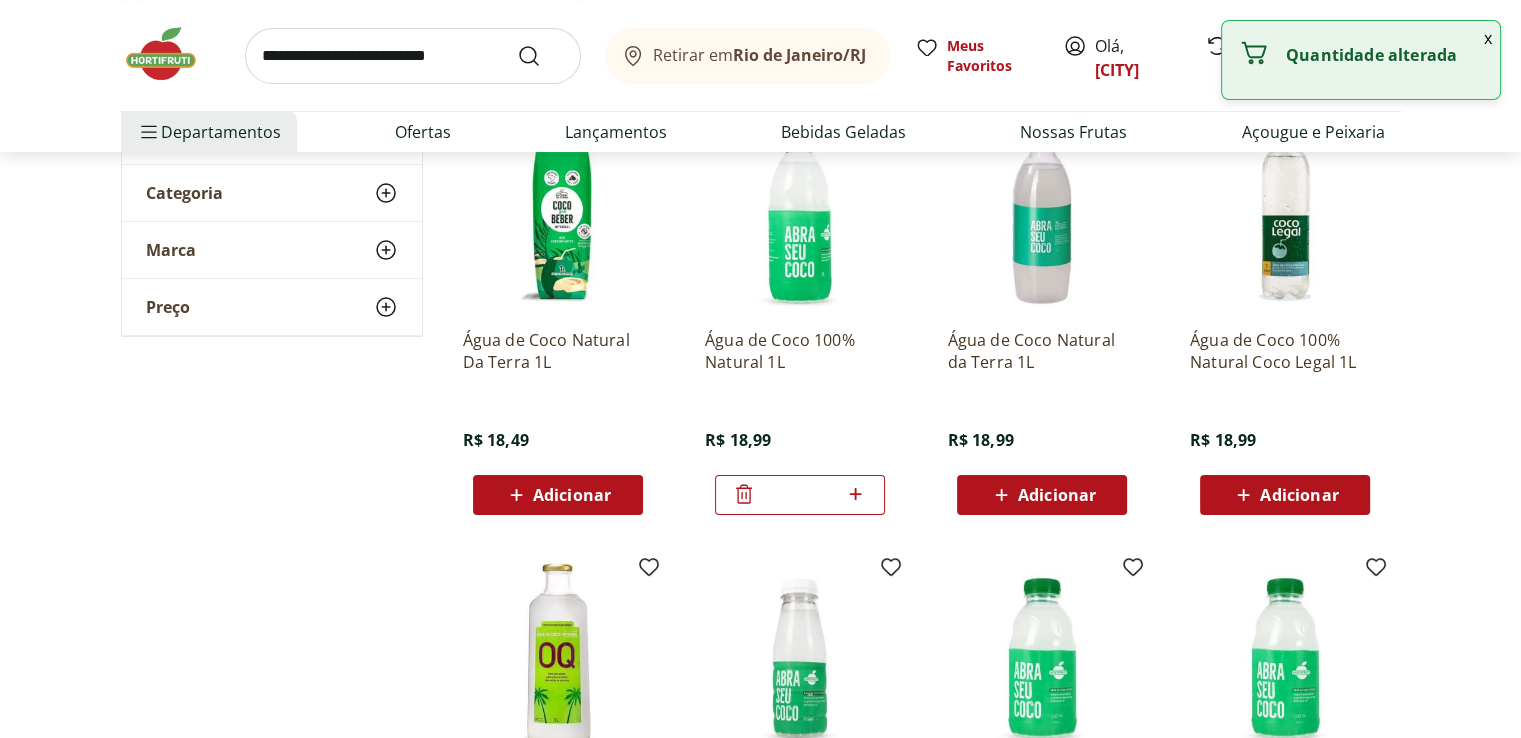 click on "**********" at bounding box center (760, 752) 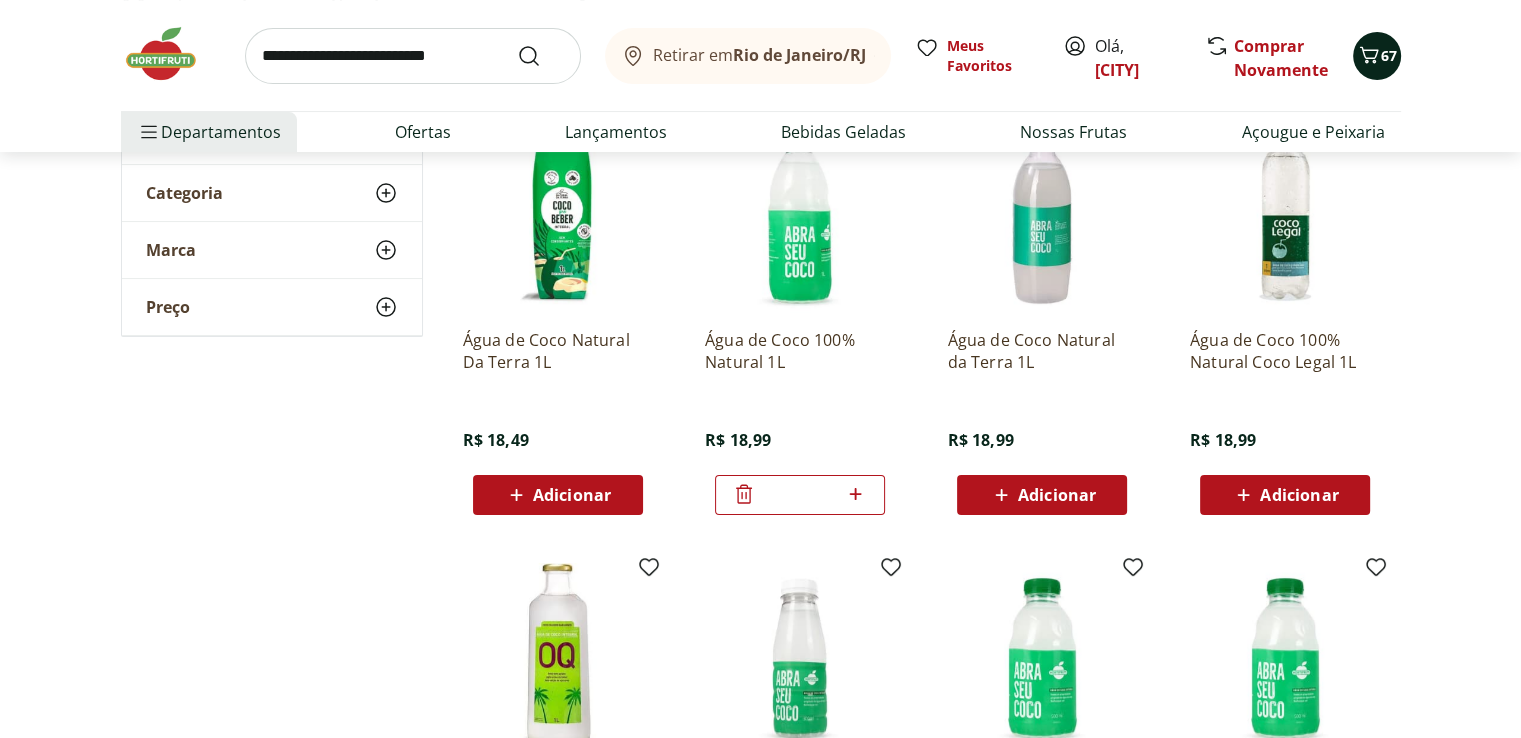 click on "67" at bounding box center (1377, 56) 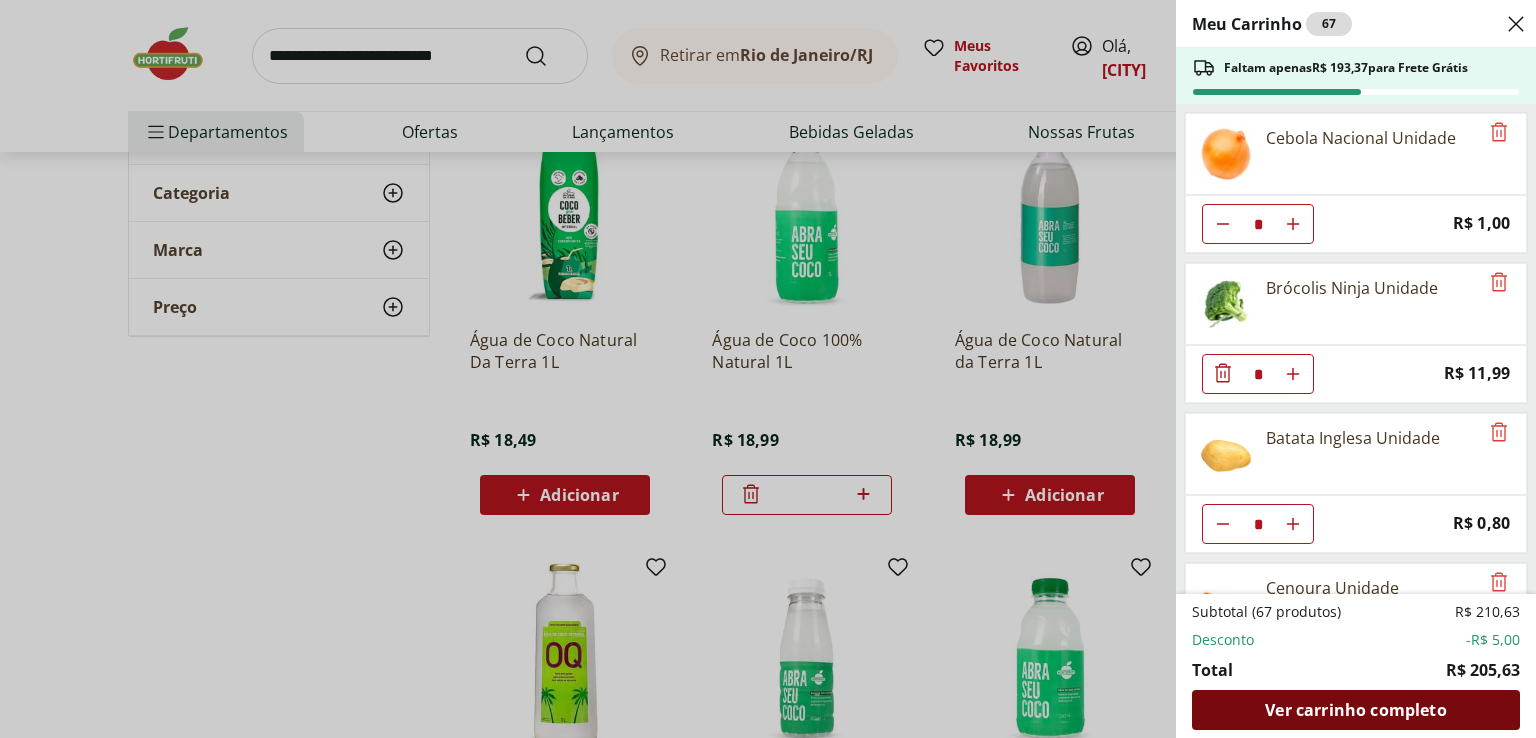 click on "Ver carrinho completo" at bounding box center (1355, 710) 